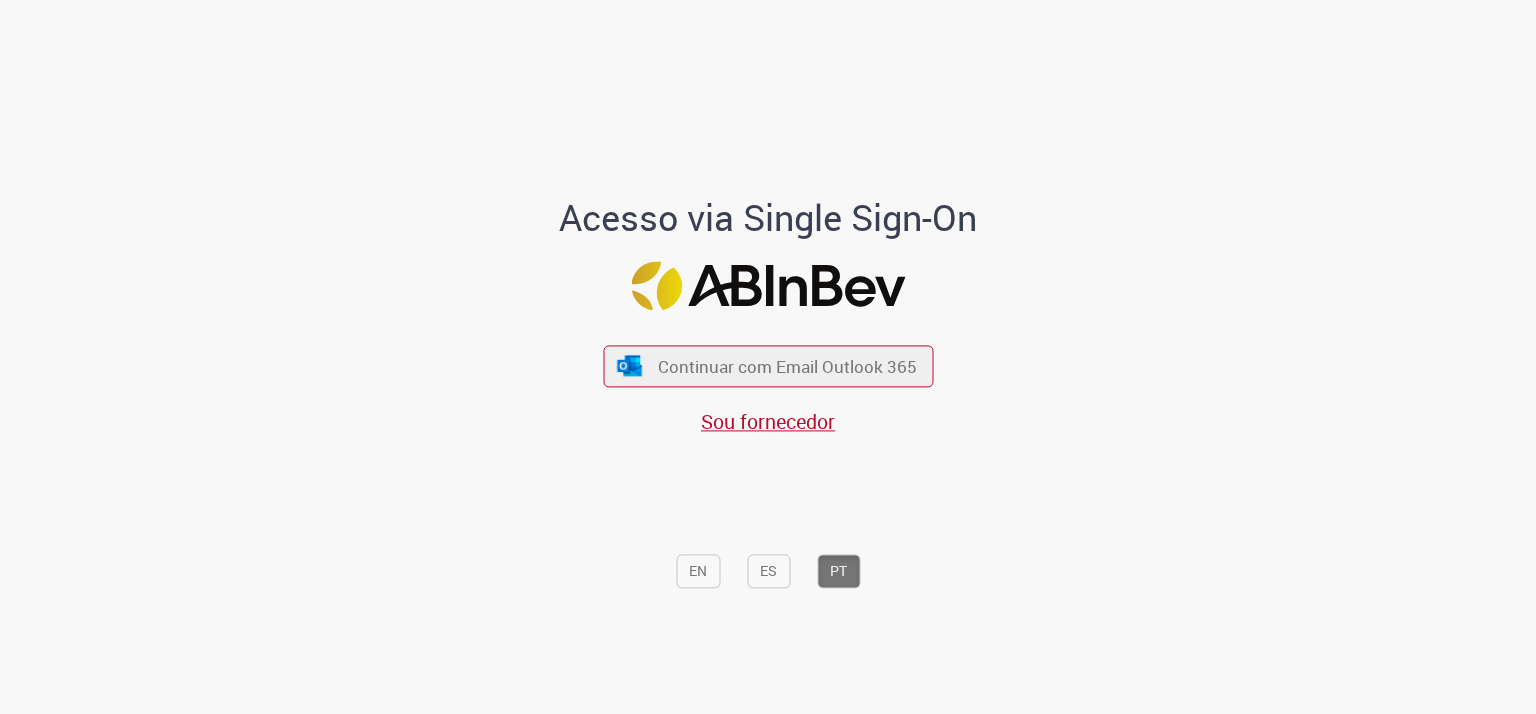 scroll, scrollTop: 0, scrollLeft: 0, axis: both 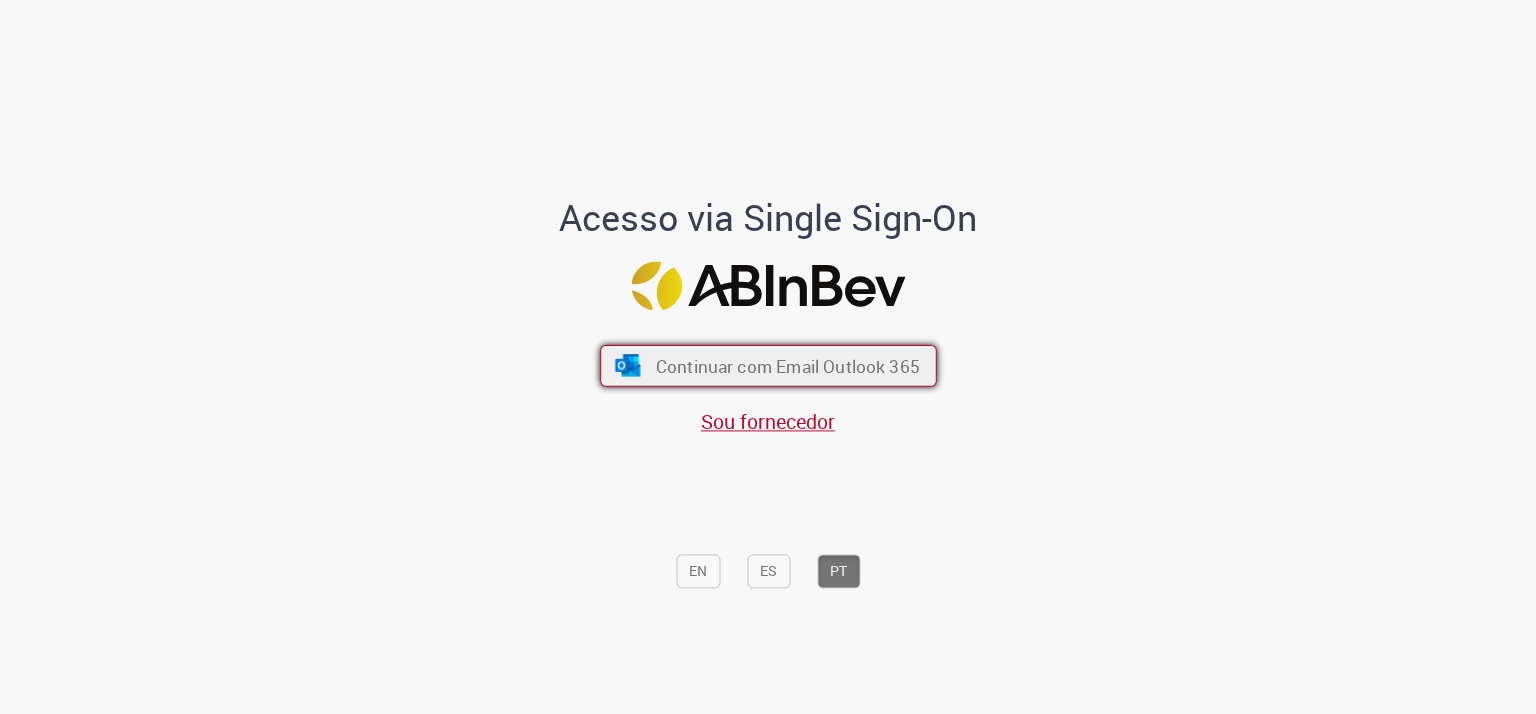click on "Continuar com Email Outlook 365" at bounding box center (787, 366) 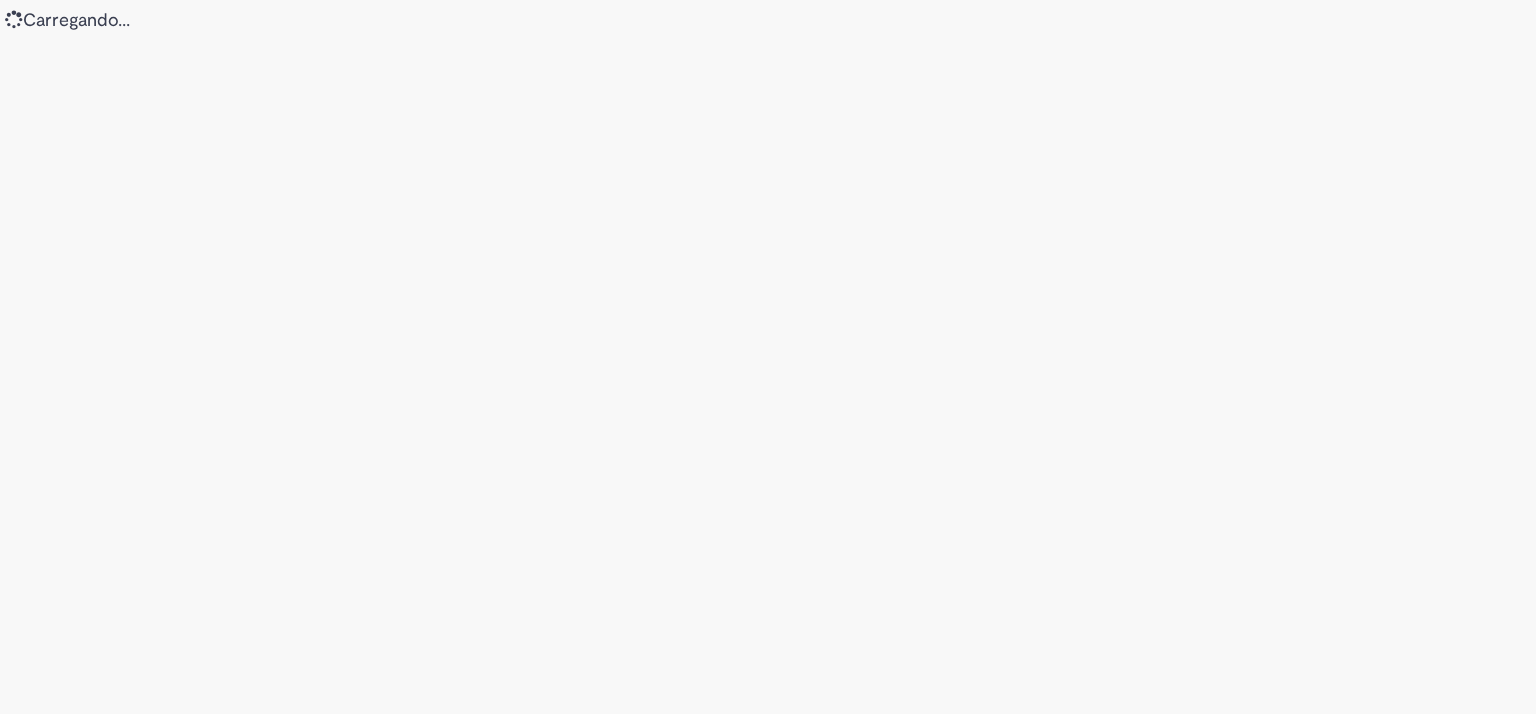 scroll, scrollTop: 0, scrollLeft: 0, axis: both 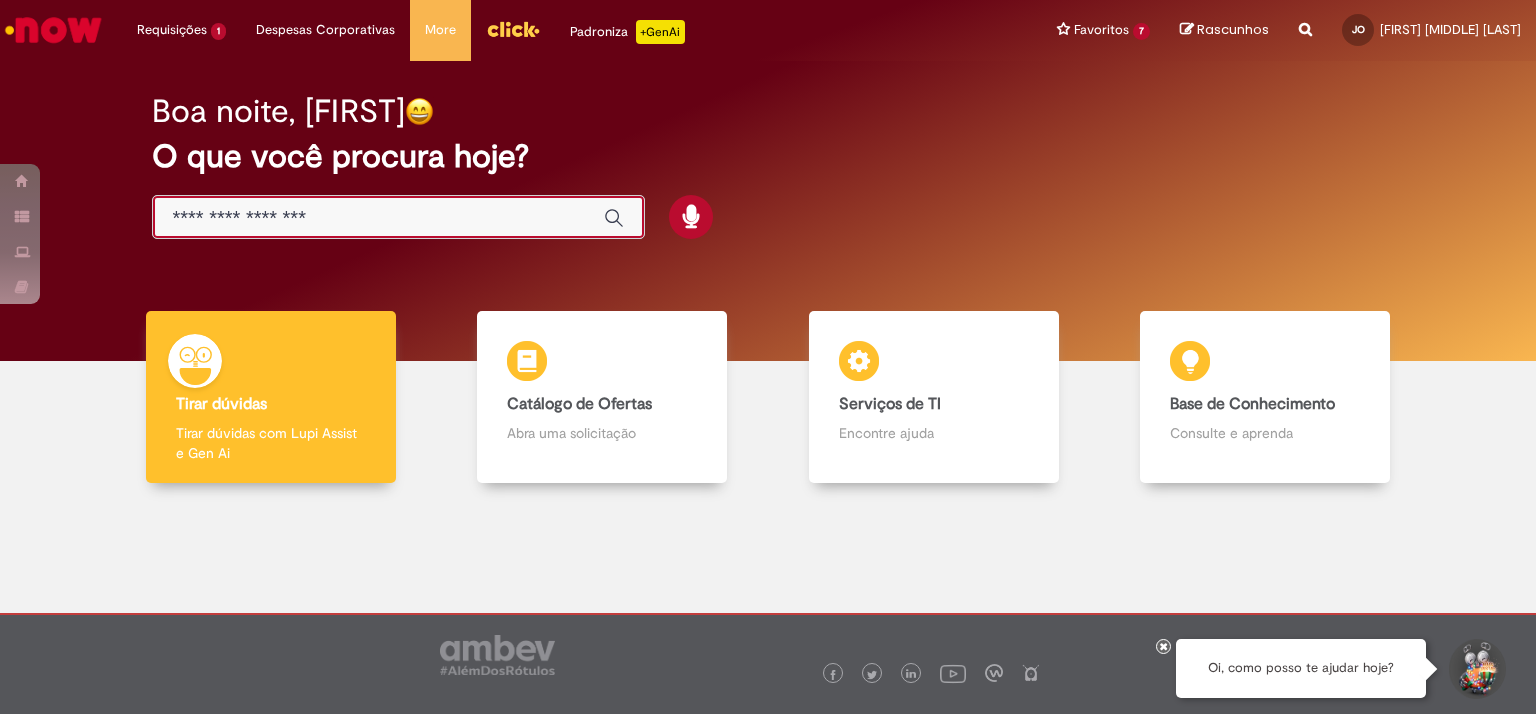 click at bounding box center (378, 218) 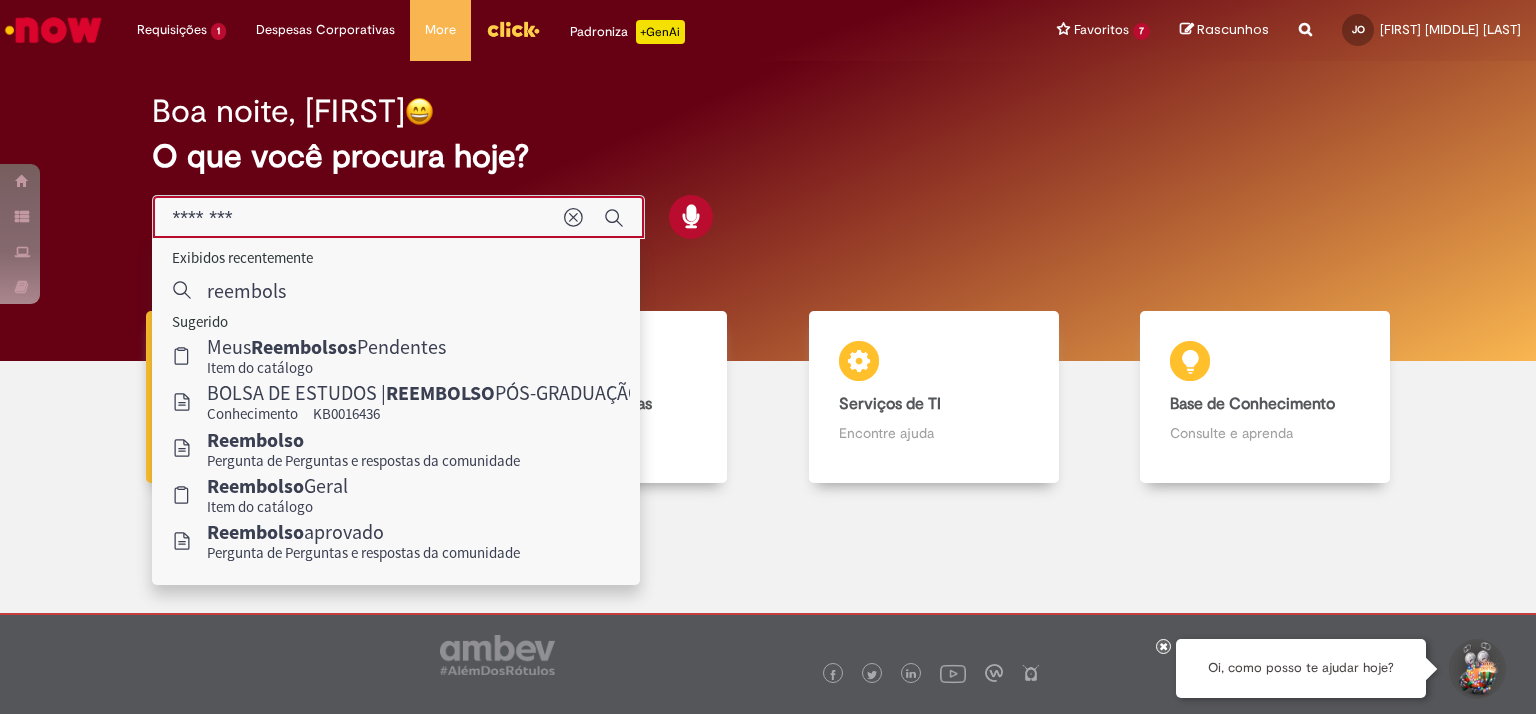 type on "*********" 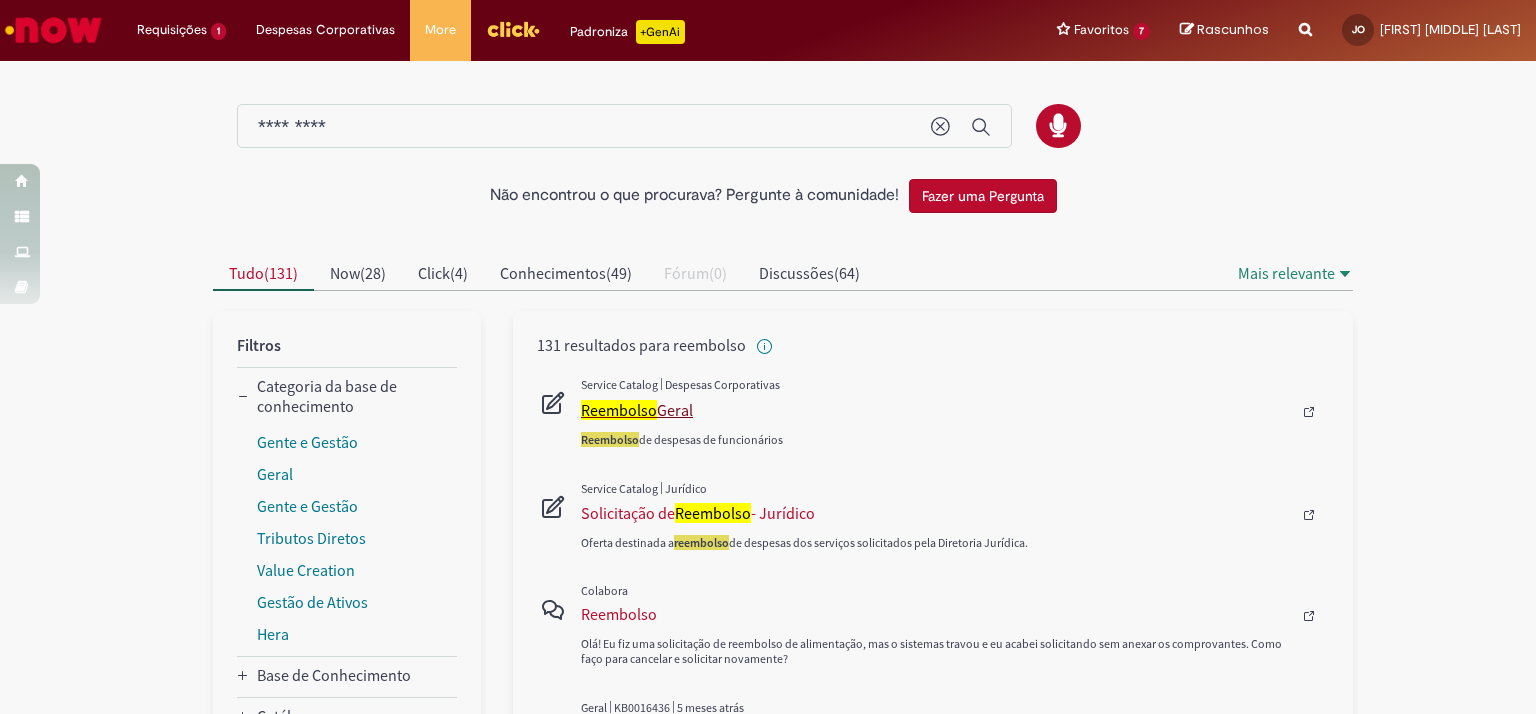 click on "Reembolso  Geral" at bounding box center [936, 410] 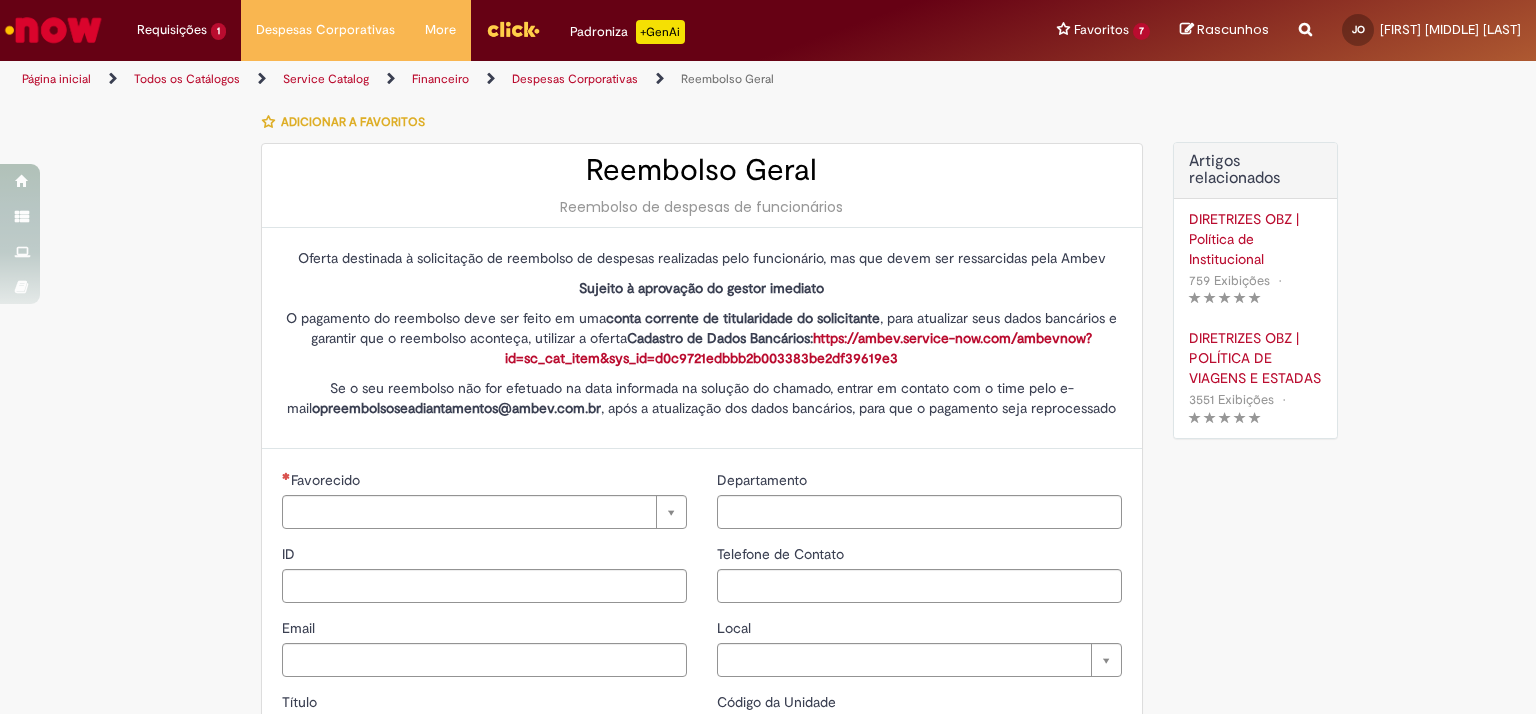 type on "********" 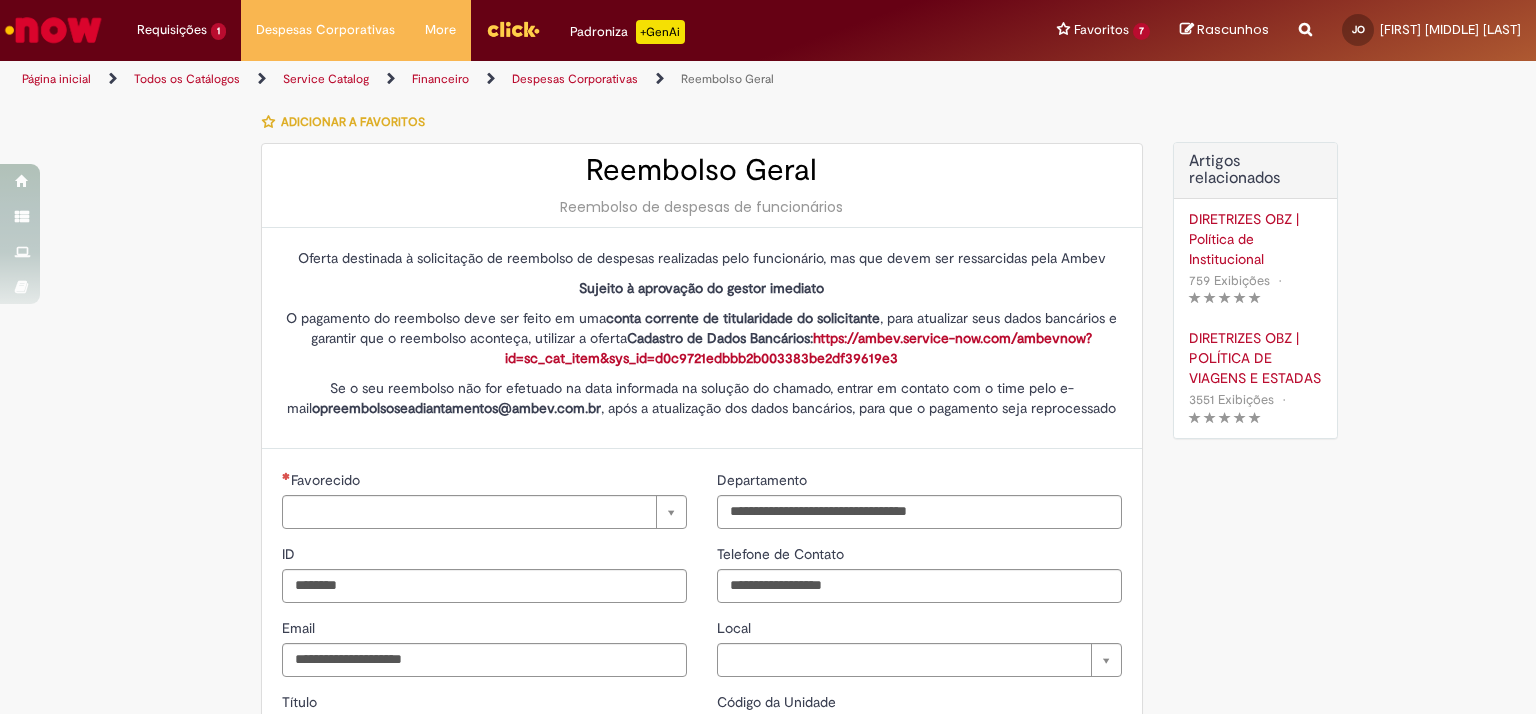 type on "**********" 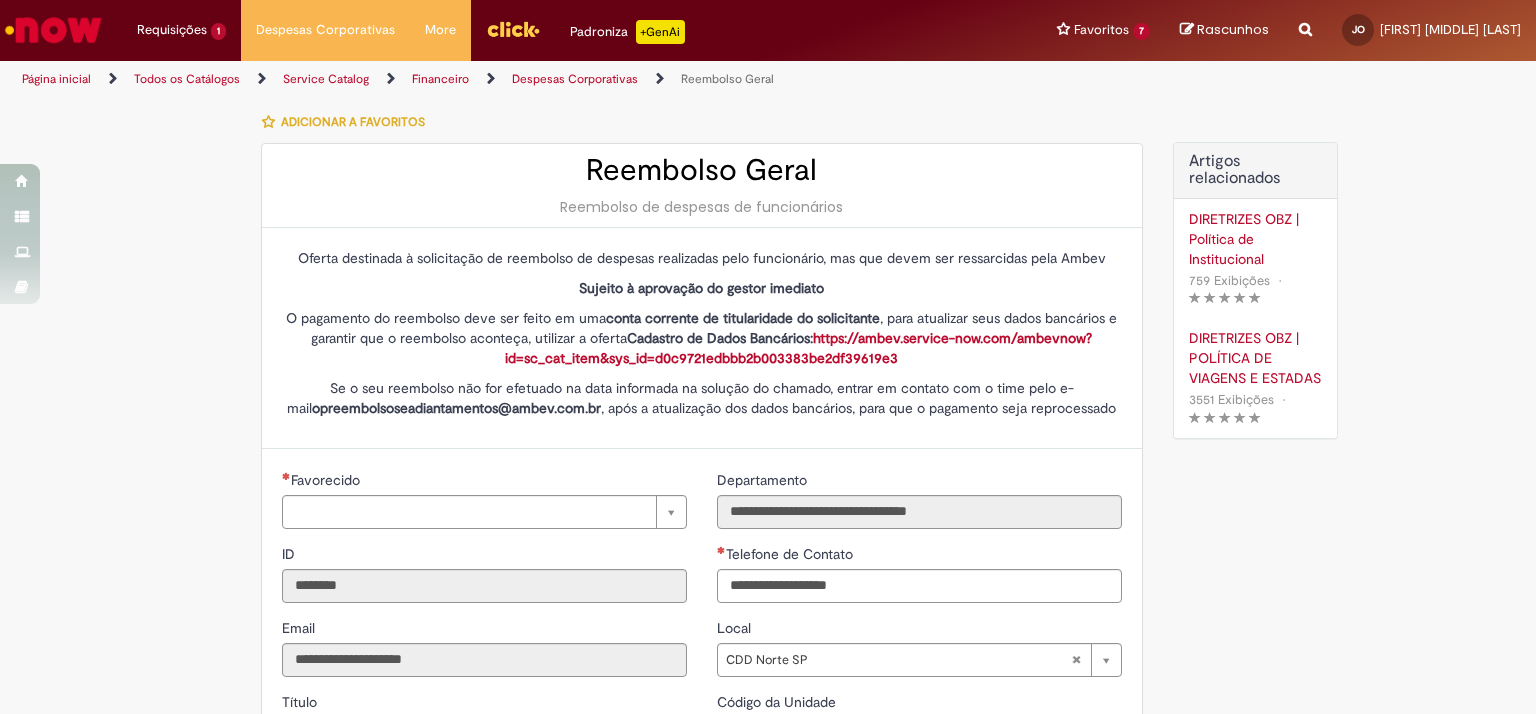 type on "**********" 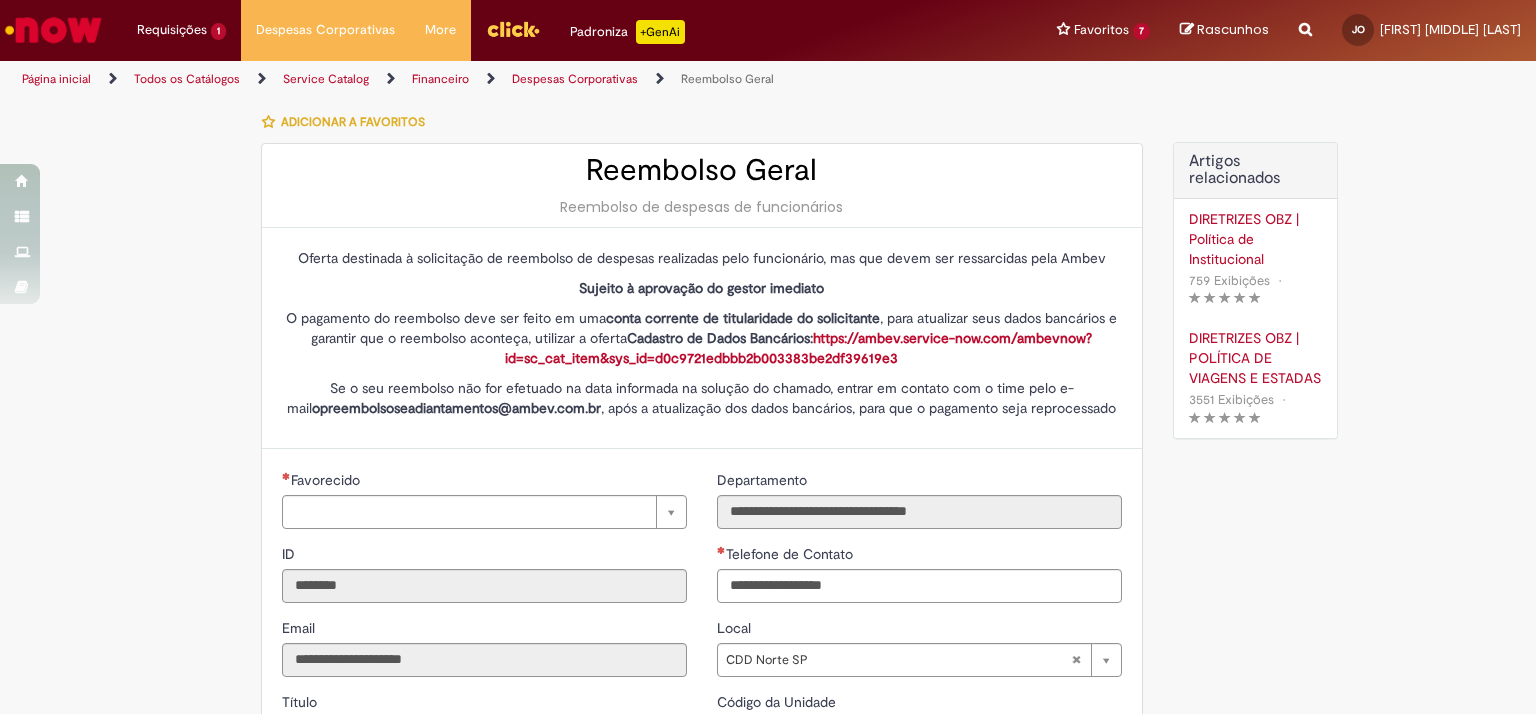 type on "**********" 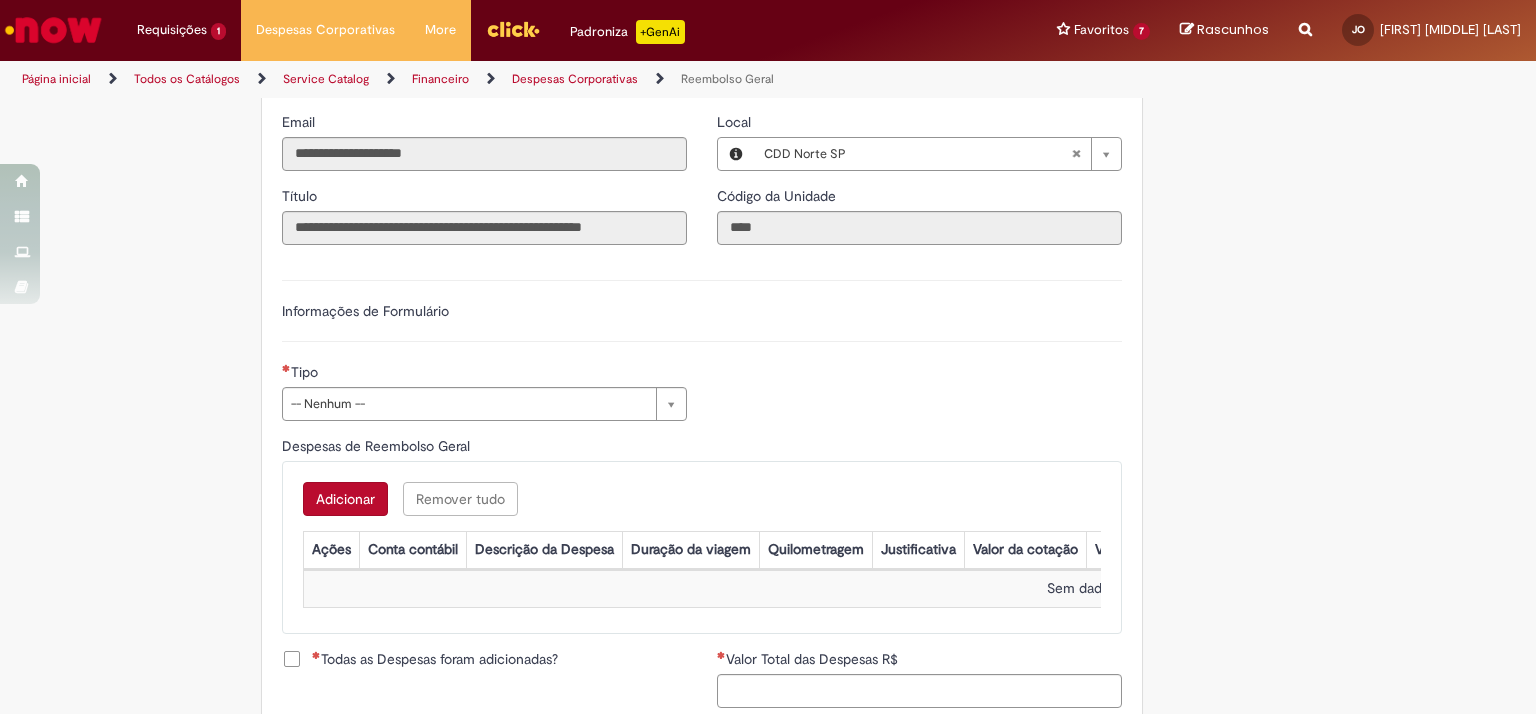scroll, scrollTop: 566, scrollLeft: 0, axis: vertical 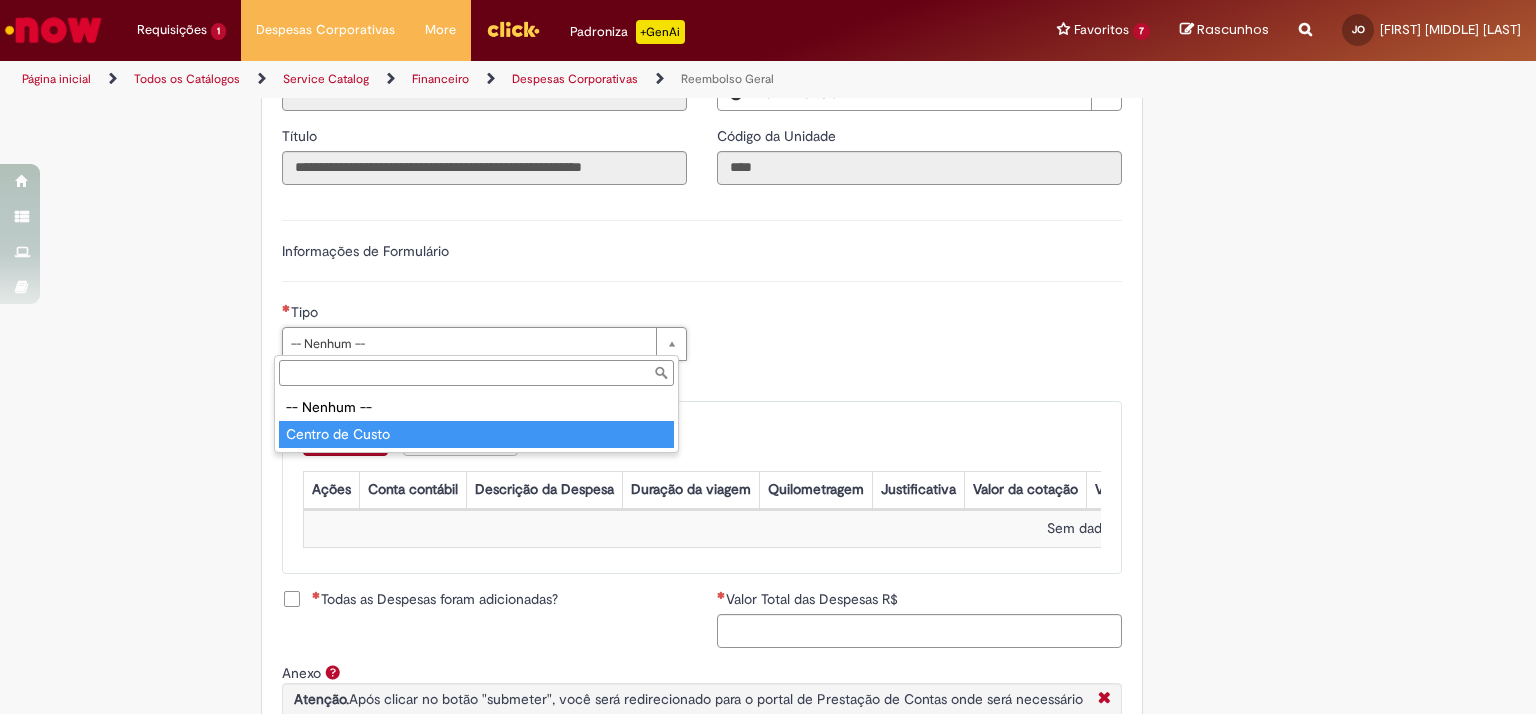 type on "**********" 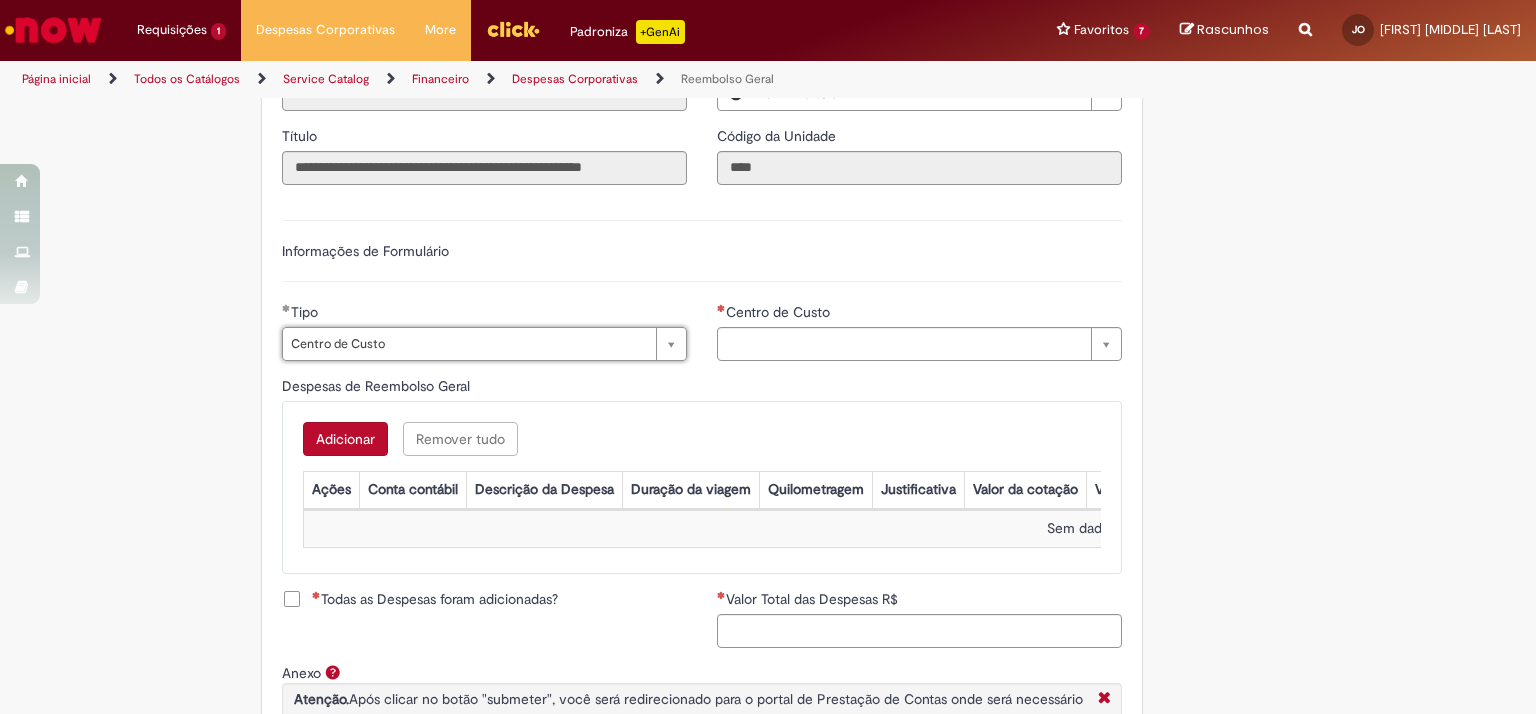 type on "**********" 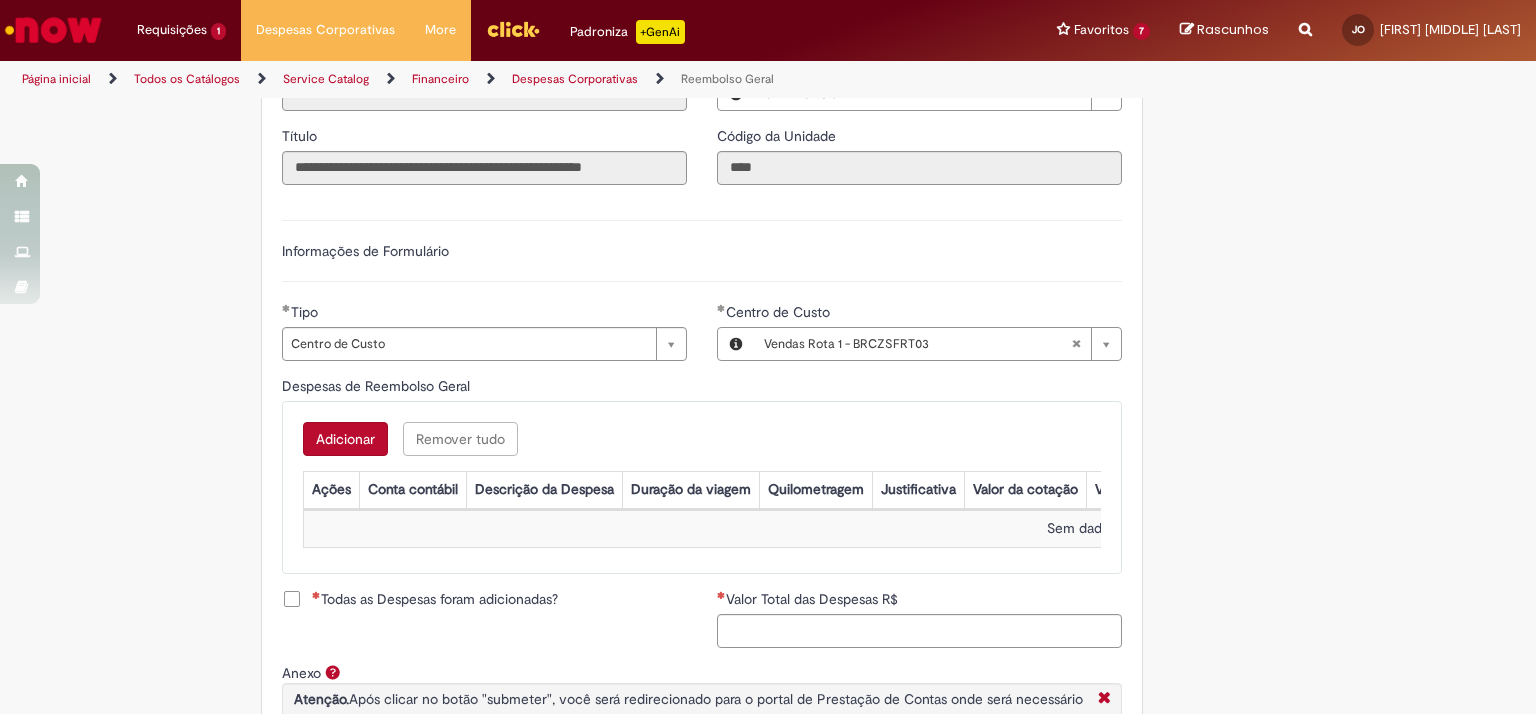 click on "**********" at bounding box center (919, 339) 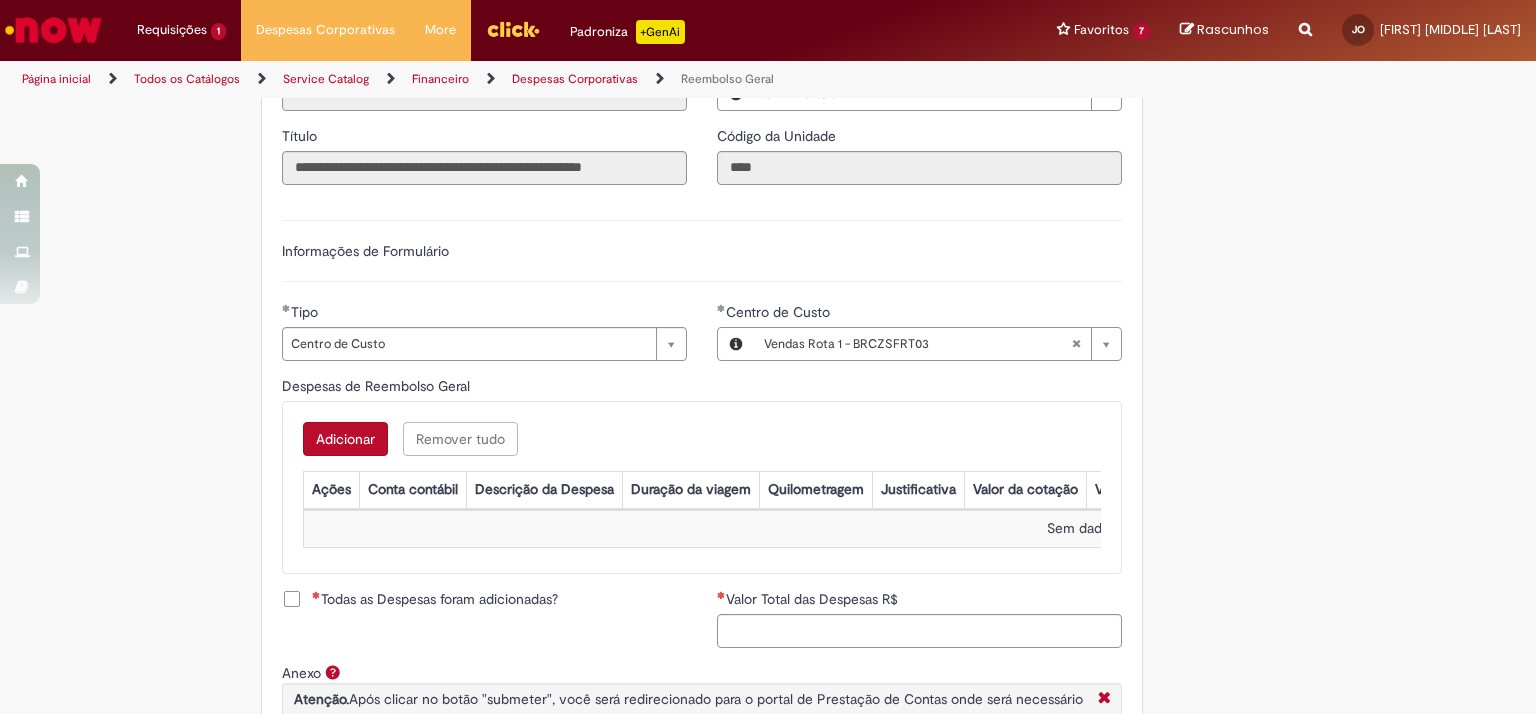 click on "Adicionar" at bounding box center [345, 439] 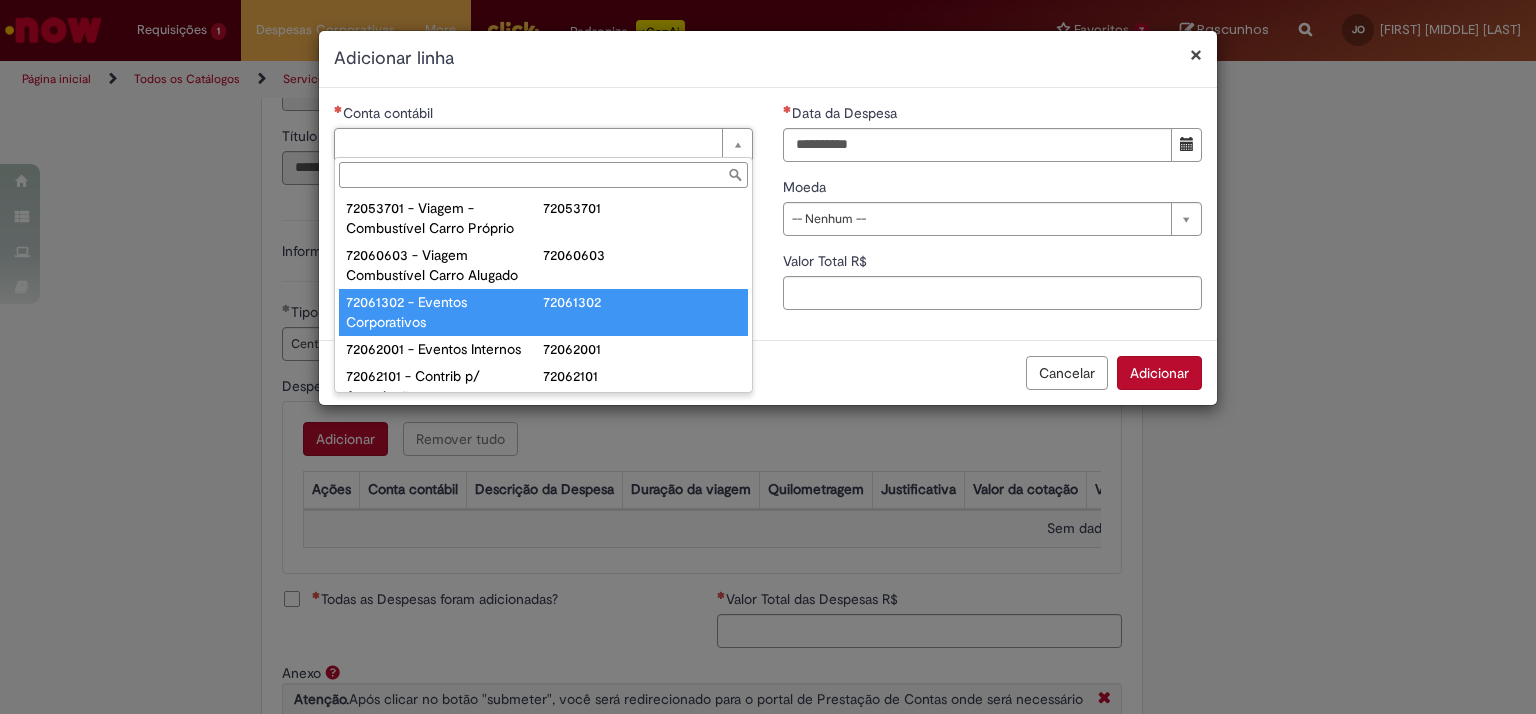 scroll, scrollTop: 1364, scrollLeft: 0, axis: vertical 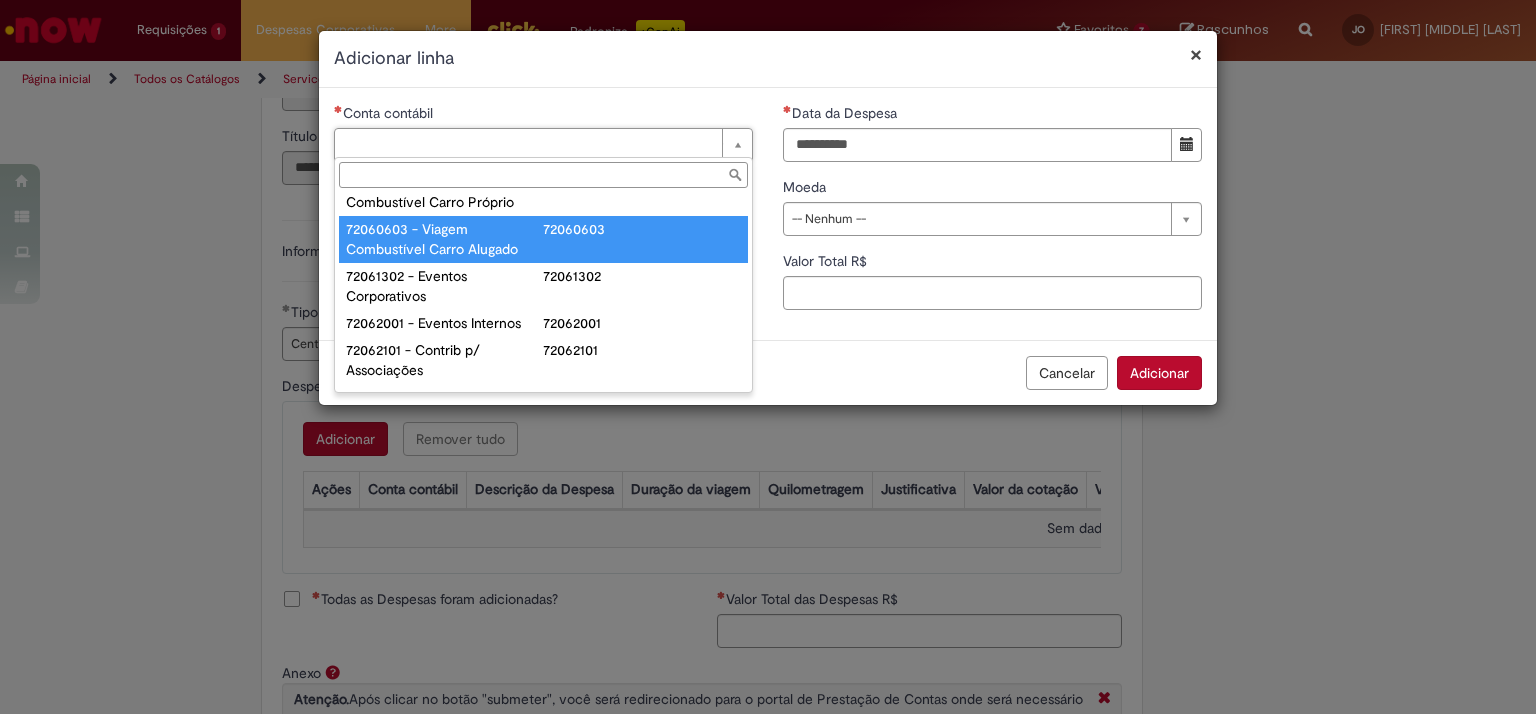 type on "**********" 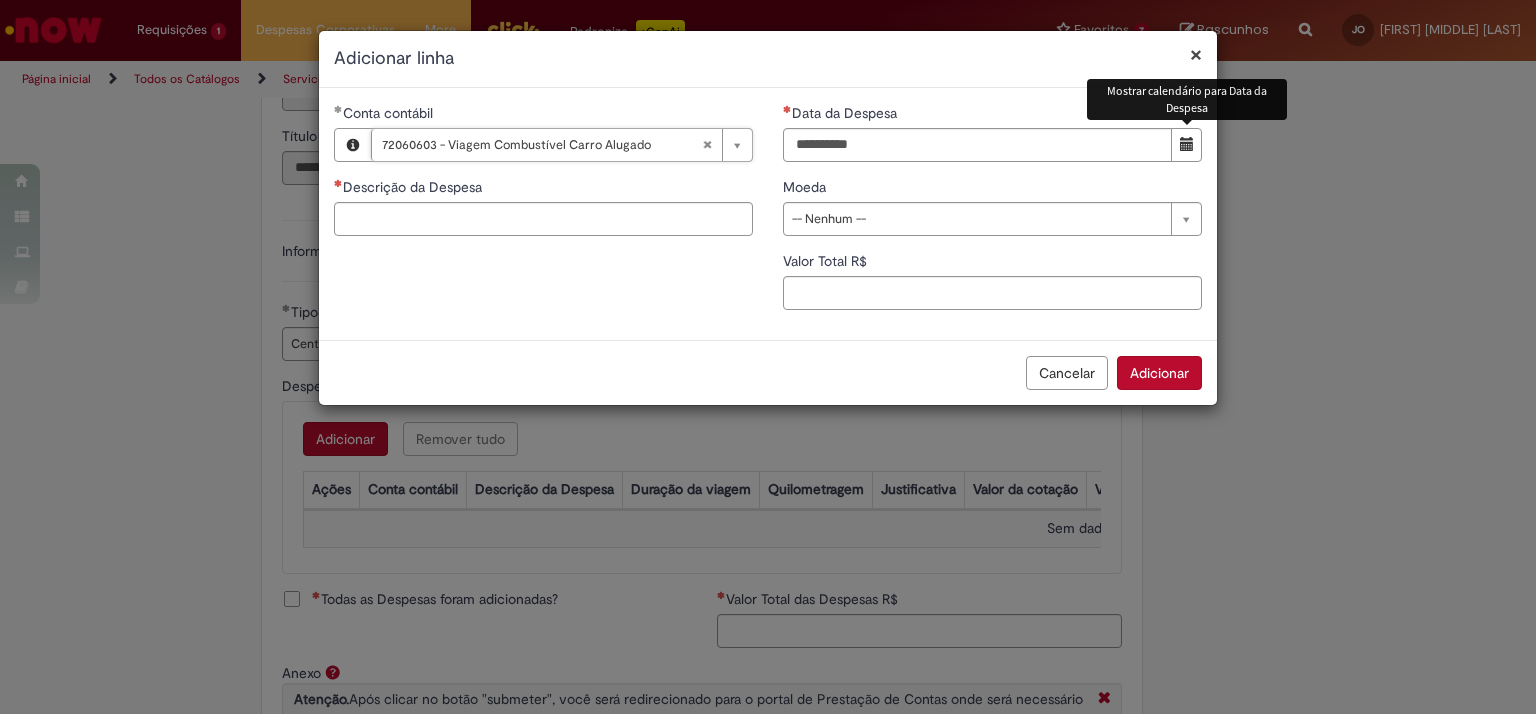 click at bounding box center (1187, 144) 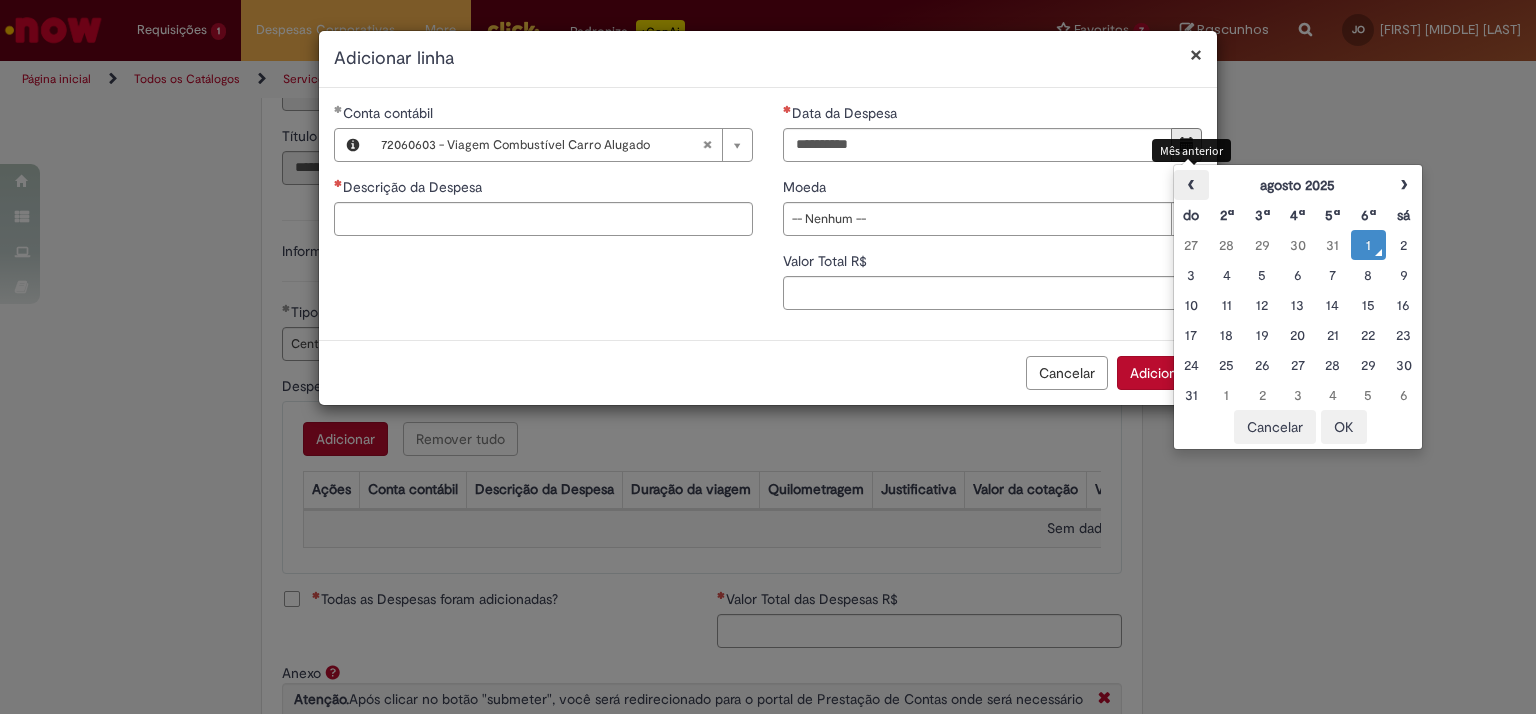 click on "‹" at bounding box center [1191, 185] 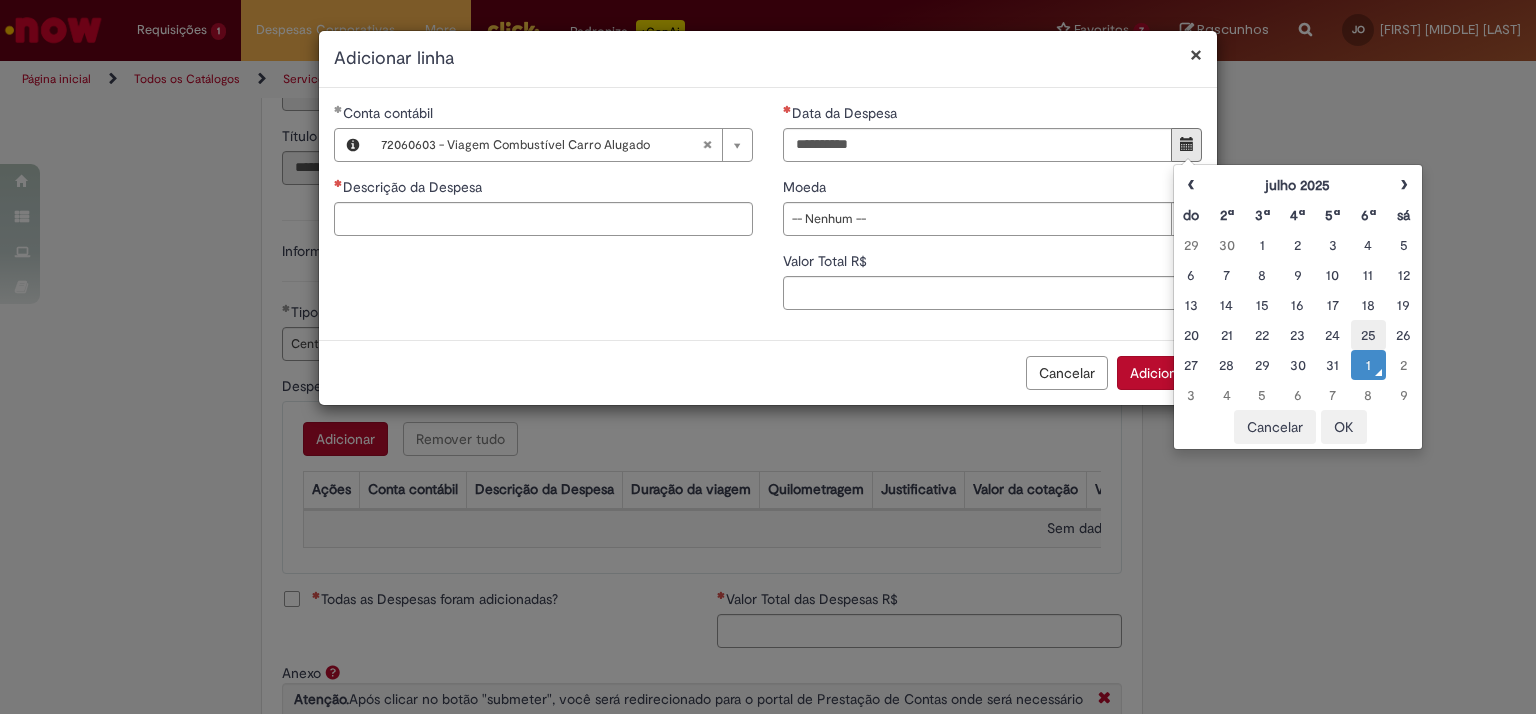 click on "25" at bounding box center [1368, 335] 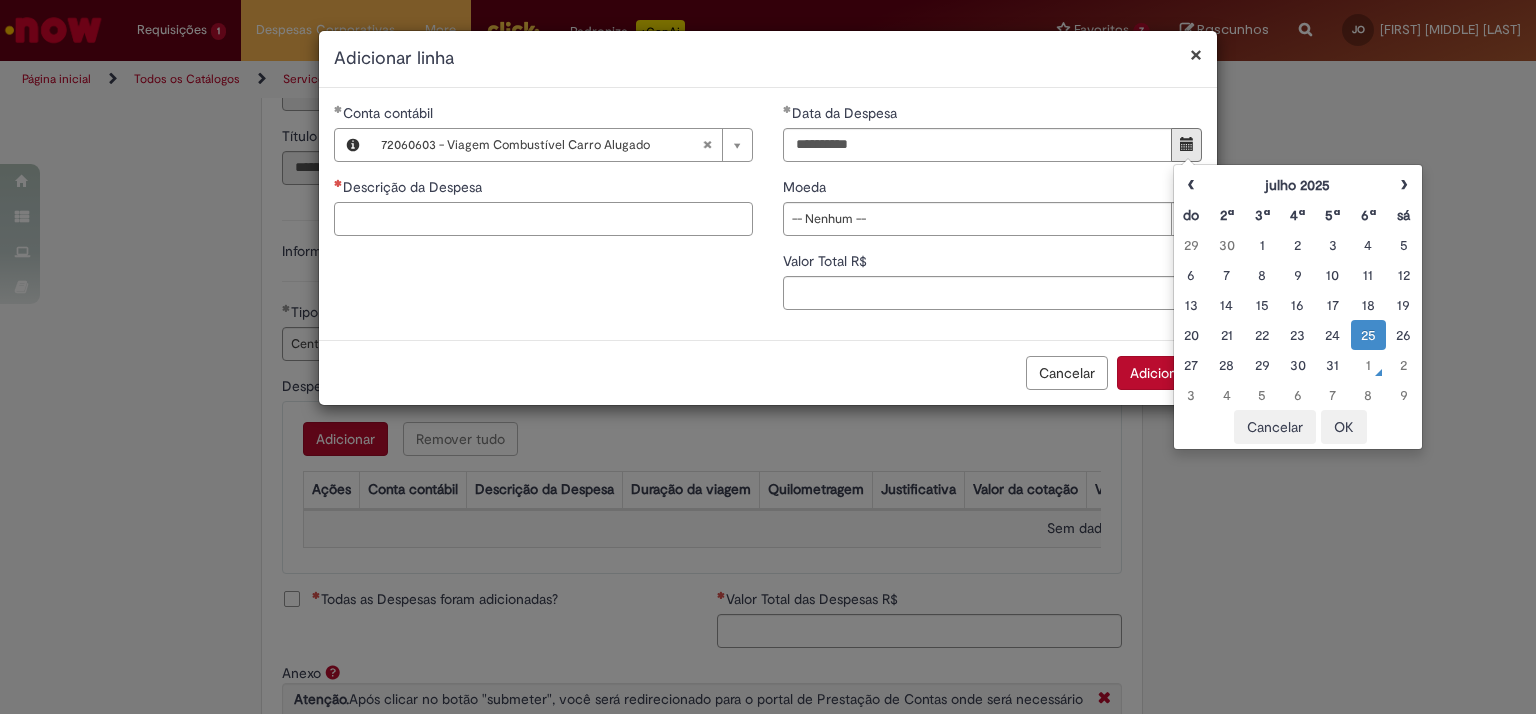 click on "Descrição da Despesa" at bounding box center (543, 219) 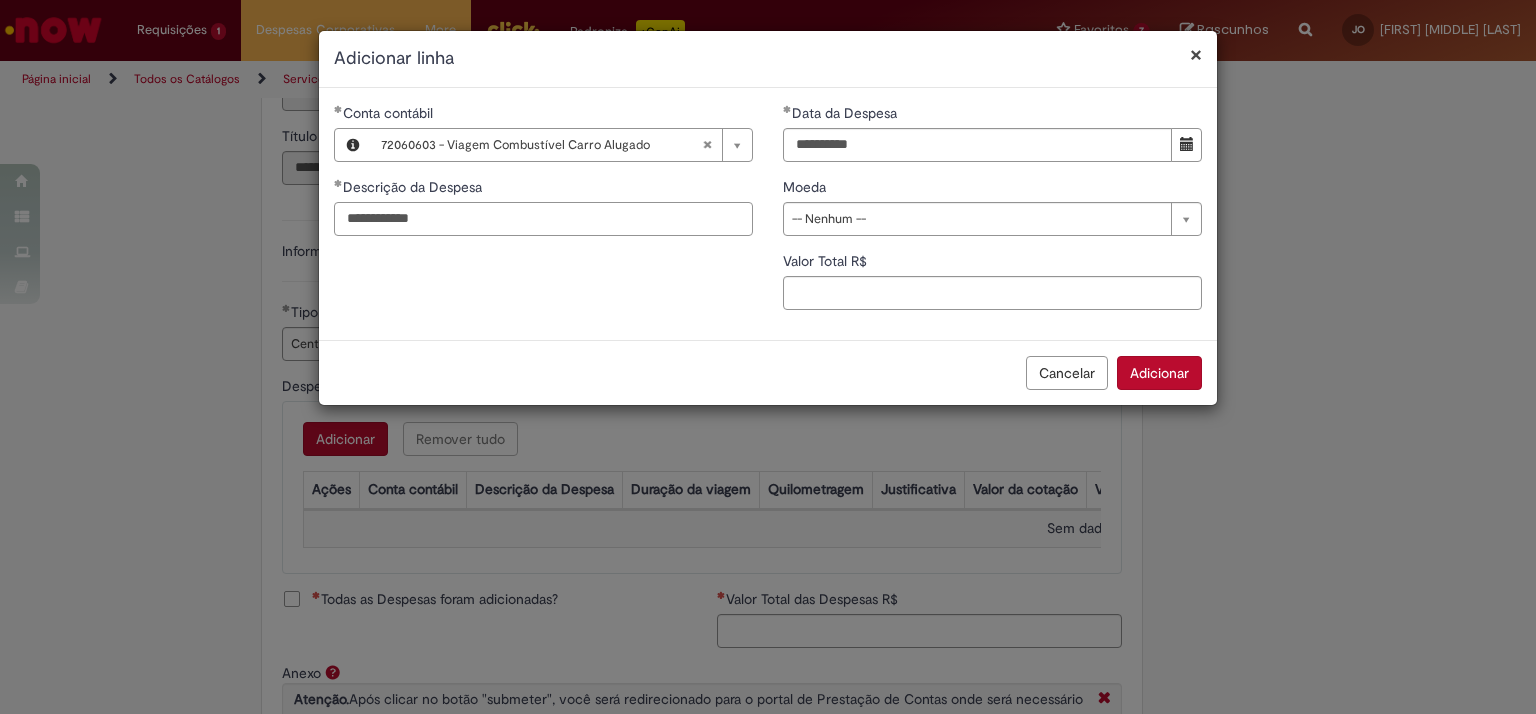 type on "**********" 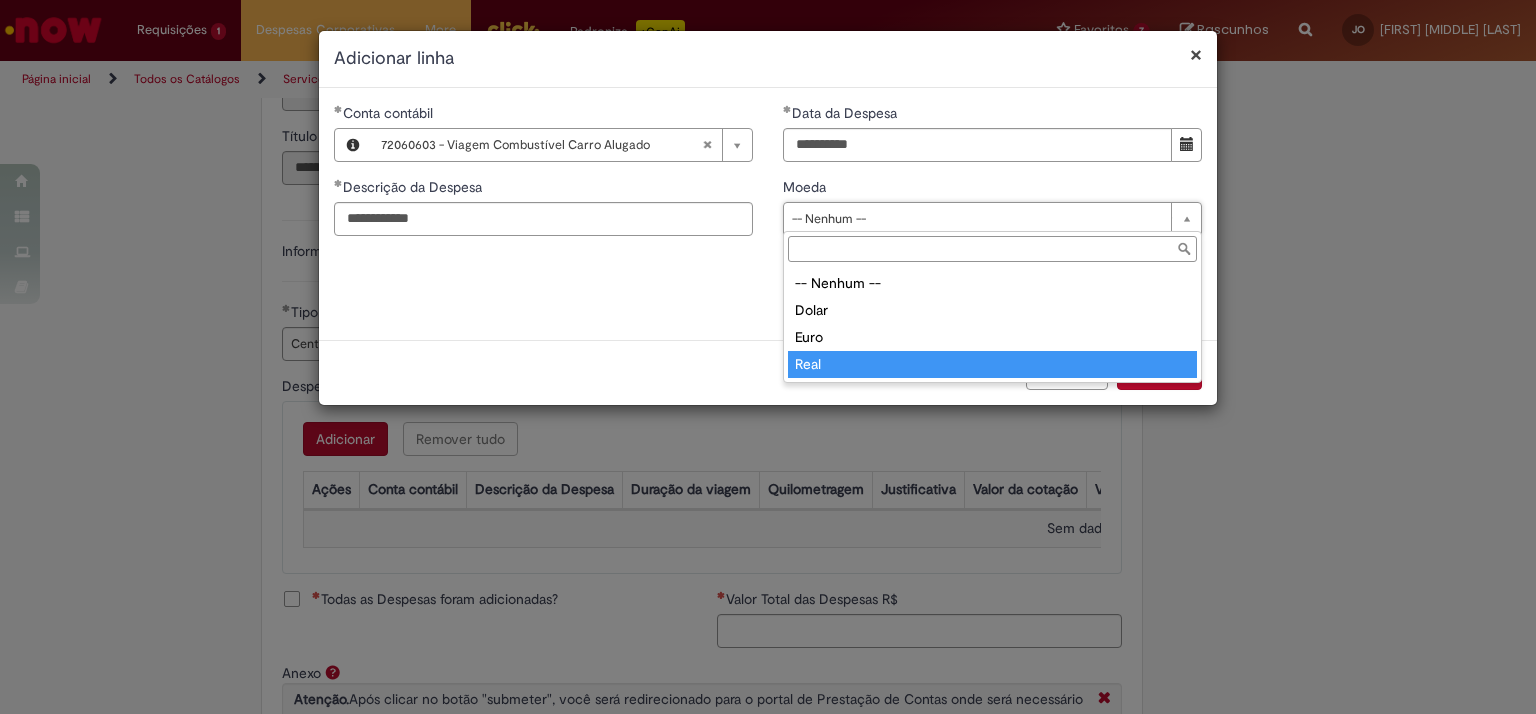 type on "****" 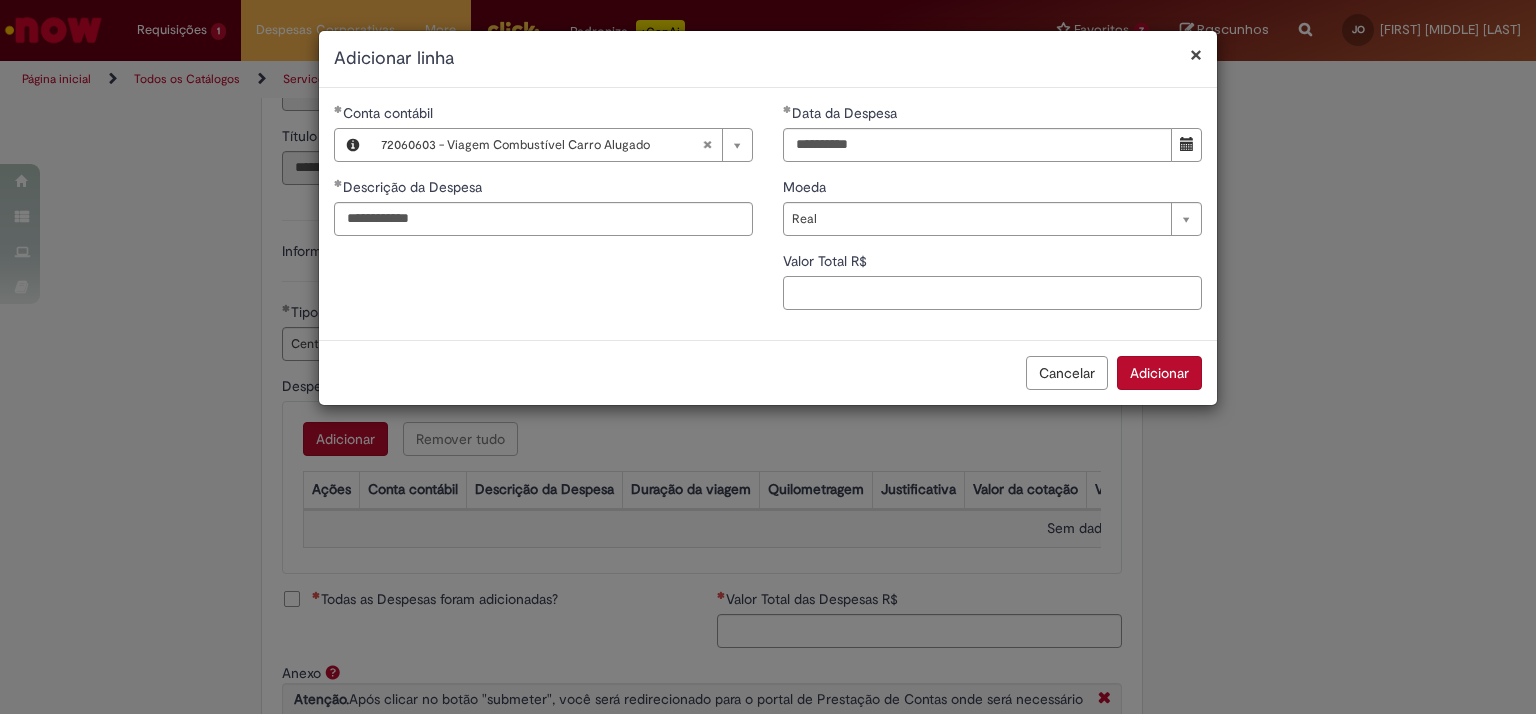 click on "Valor Total R$" at bounding box center (992, 293) 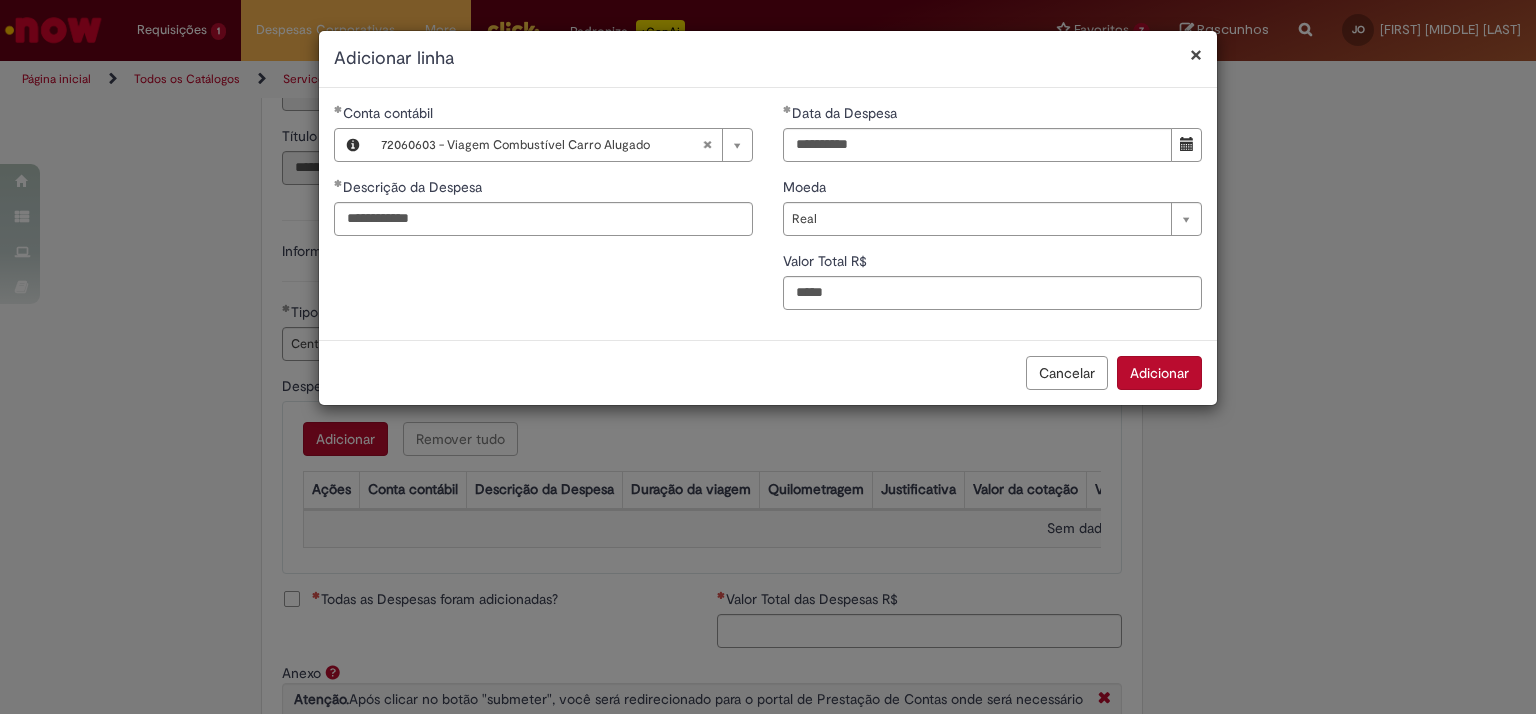 type on "**" 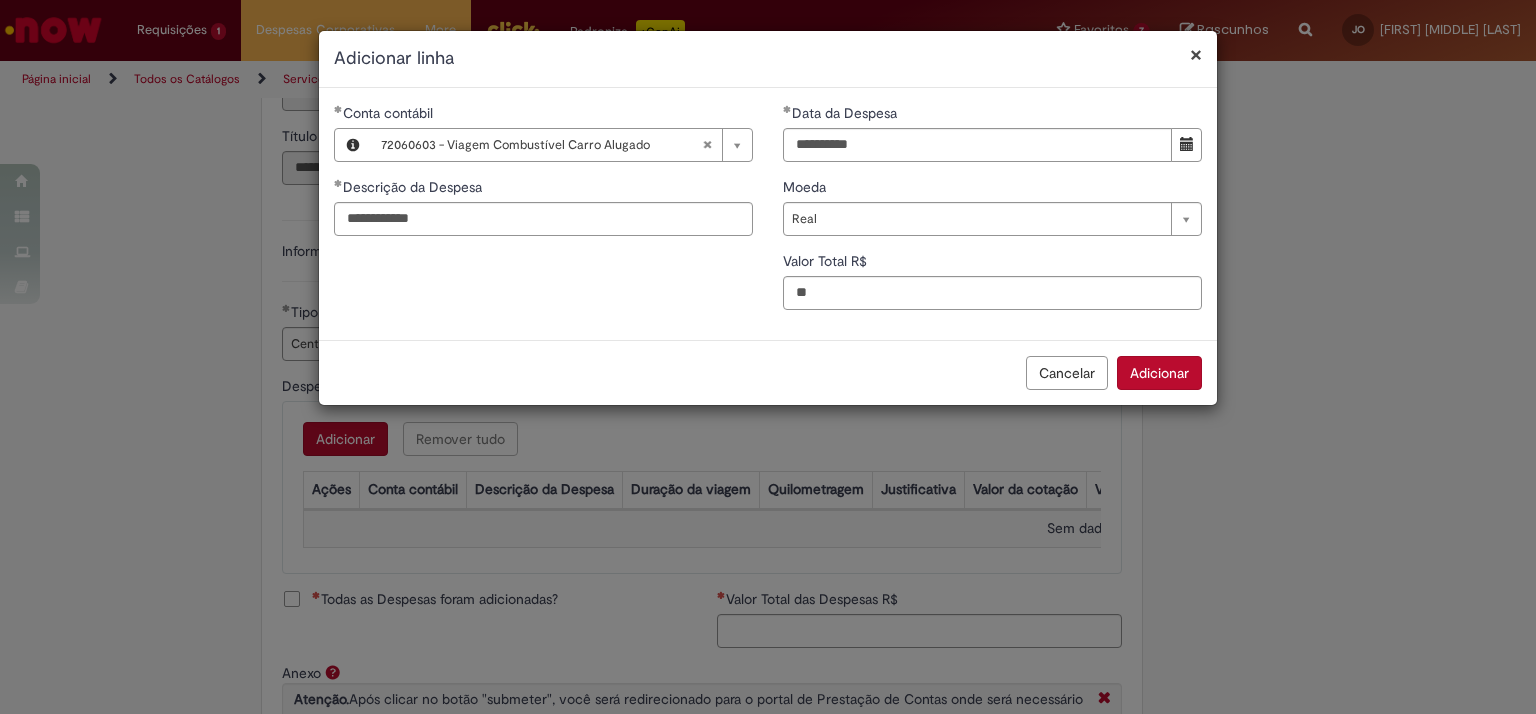 click on "Adicionar" at bounding box center (1159, 373) 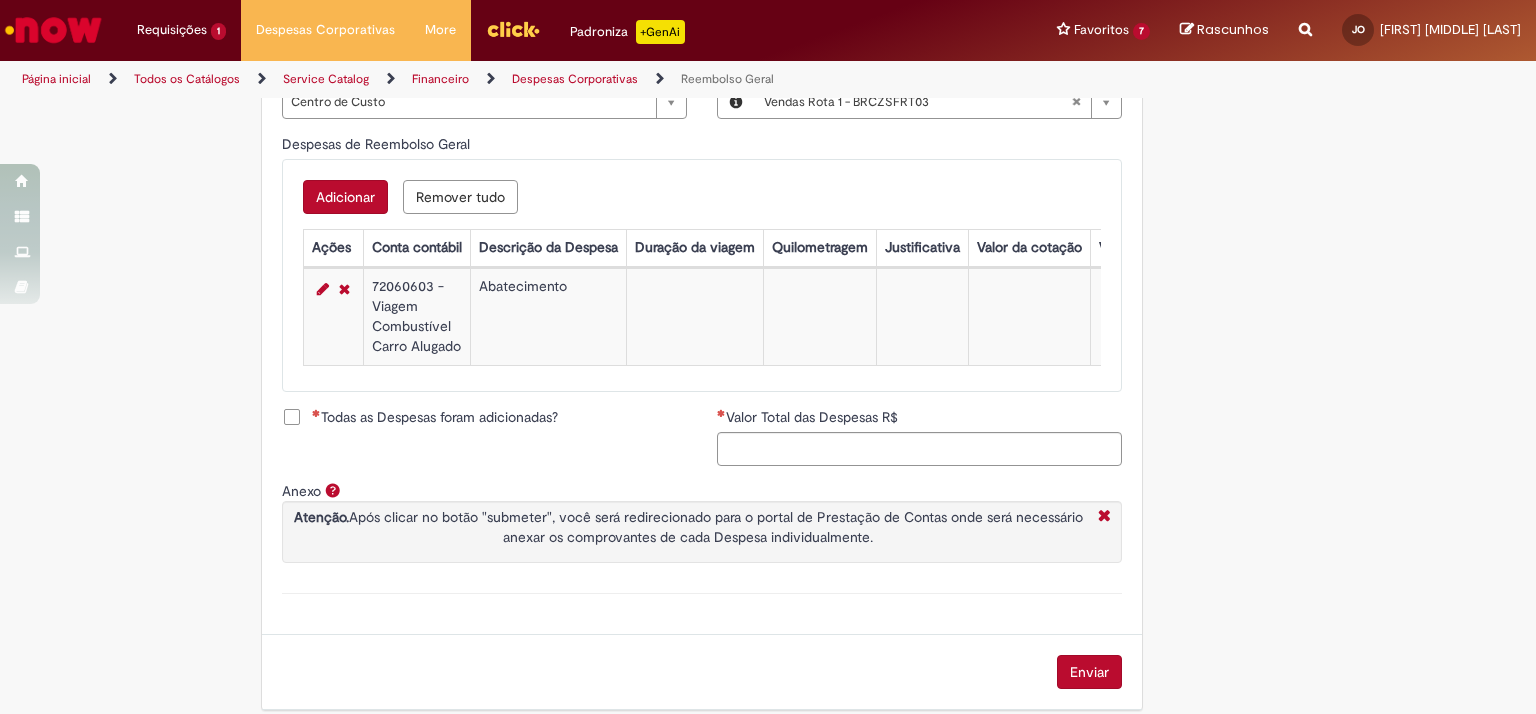 scroll, scrollTop: 837, scrollLeft: 0, axis: vertical 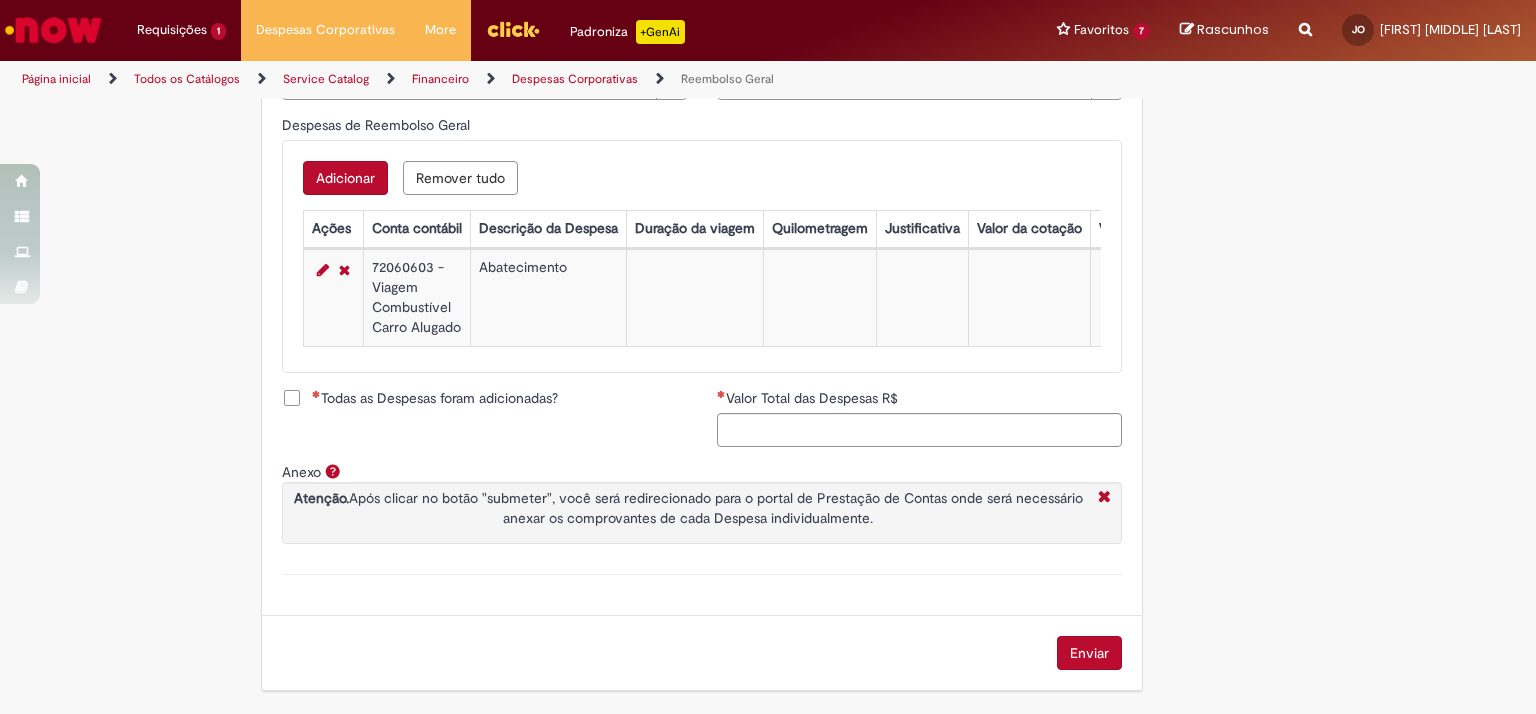 click on "Adicionar" at bounding box center [345, 178] 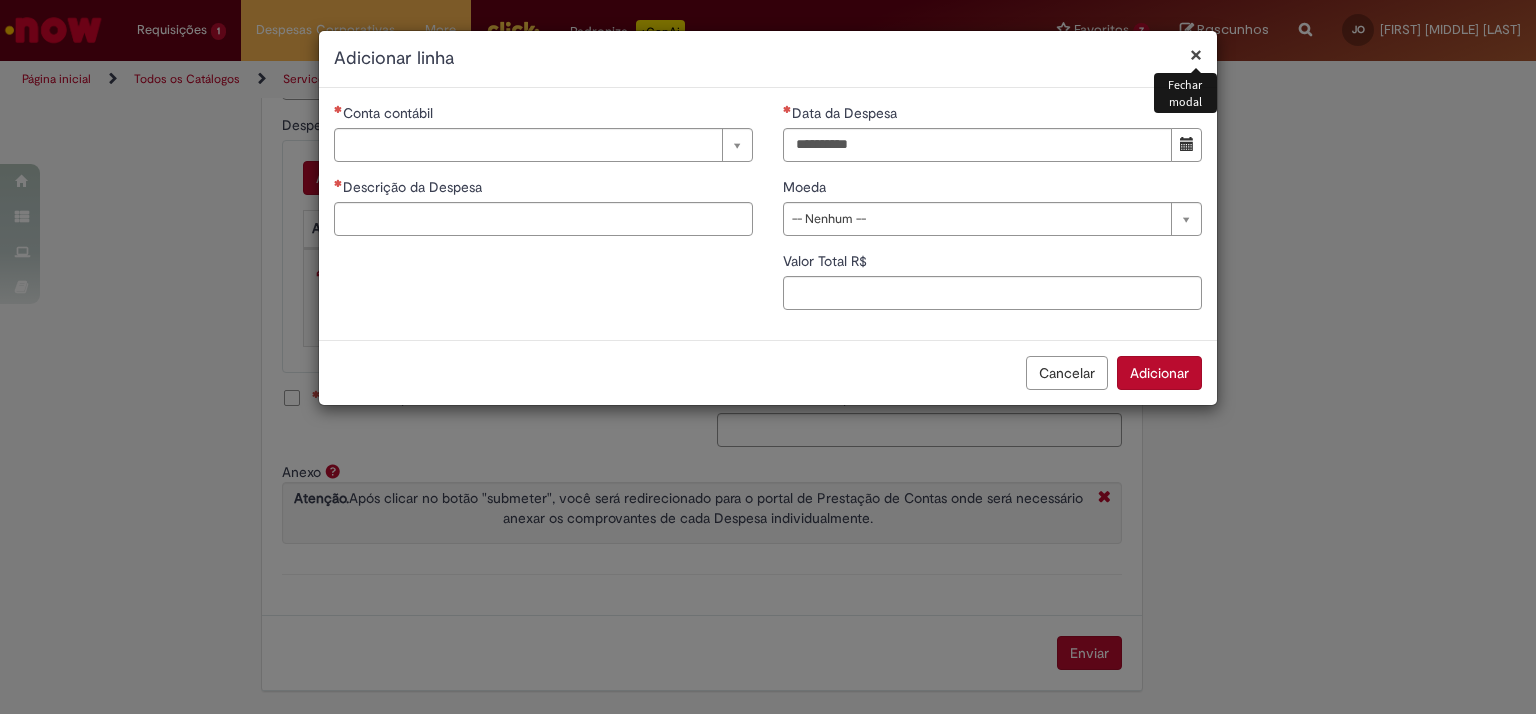 click on "Conta contábil" at bounding box center [543, 115] 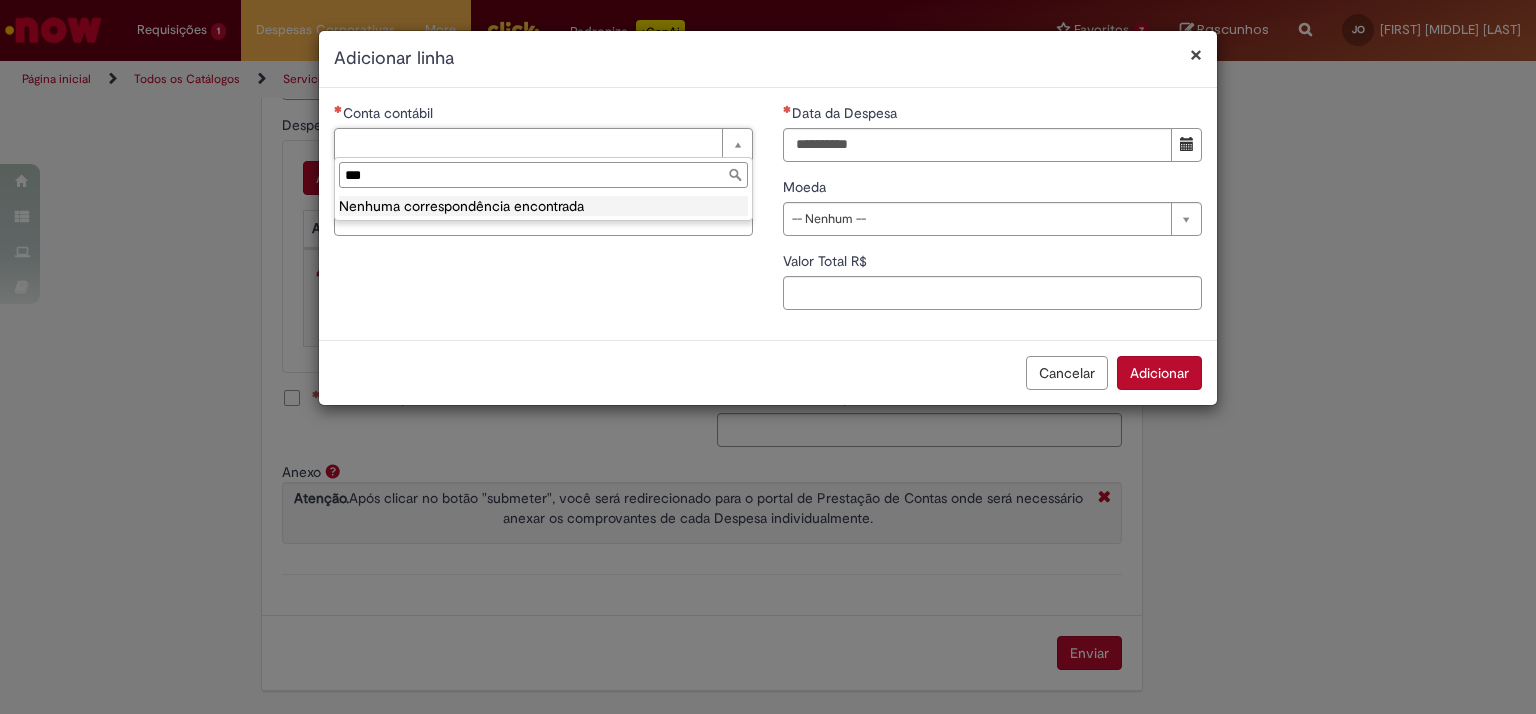 scroll, scrollTop: 0, scrollLeft: 0, axis: both 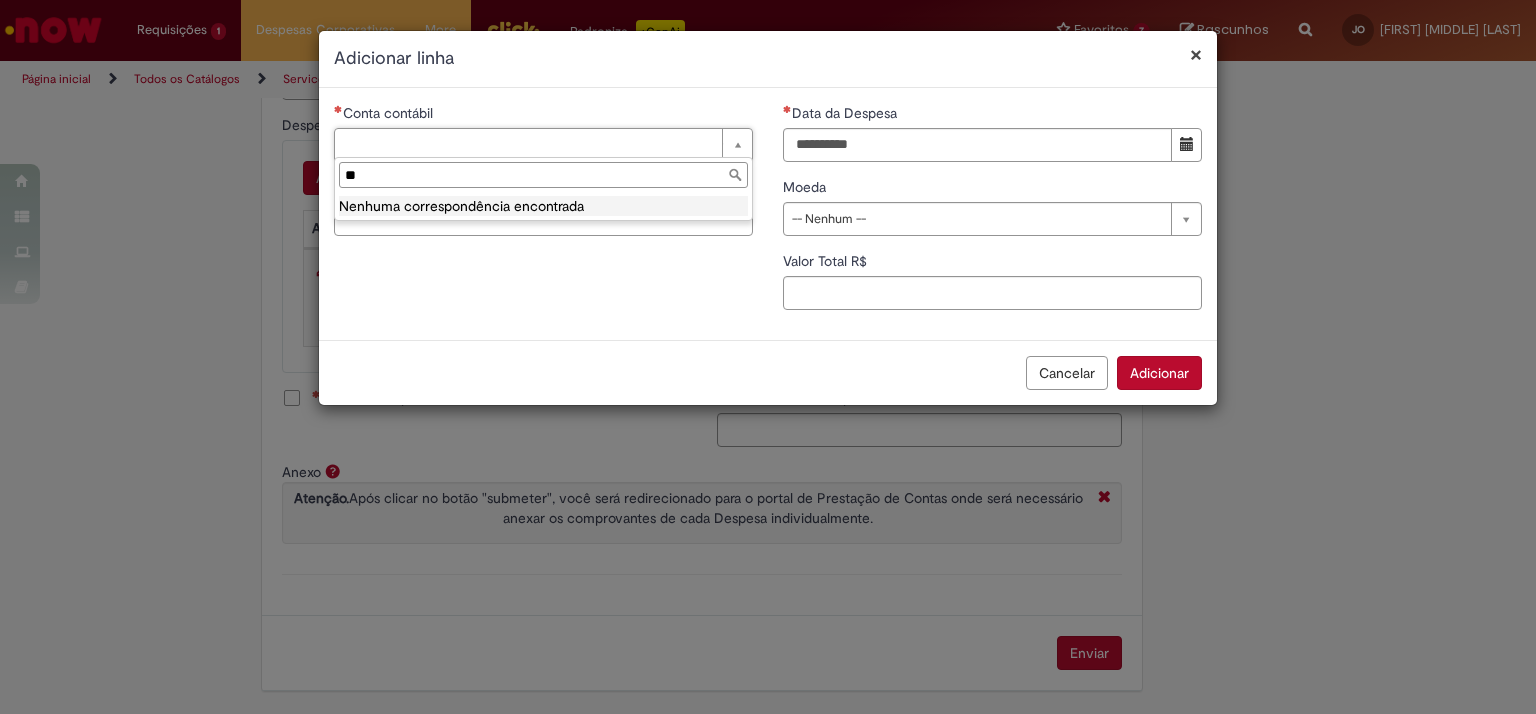 type on "*" 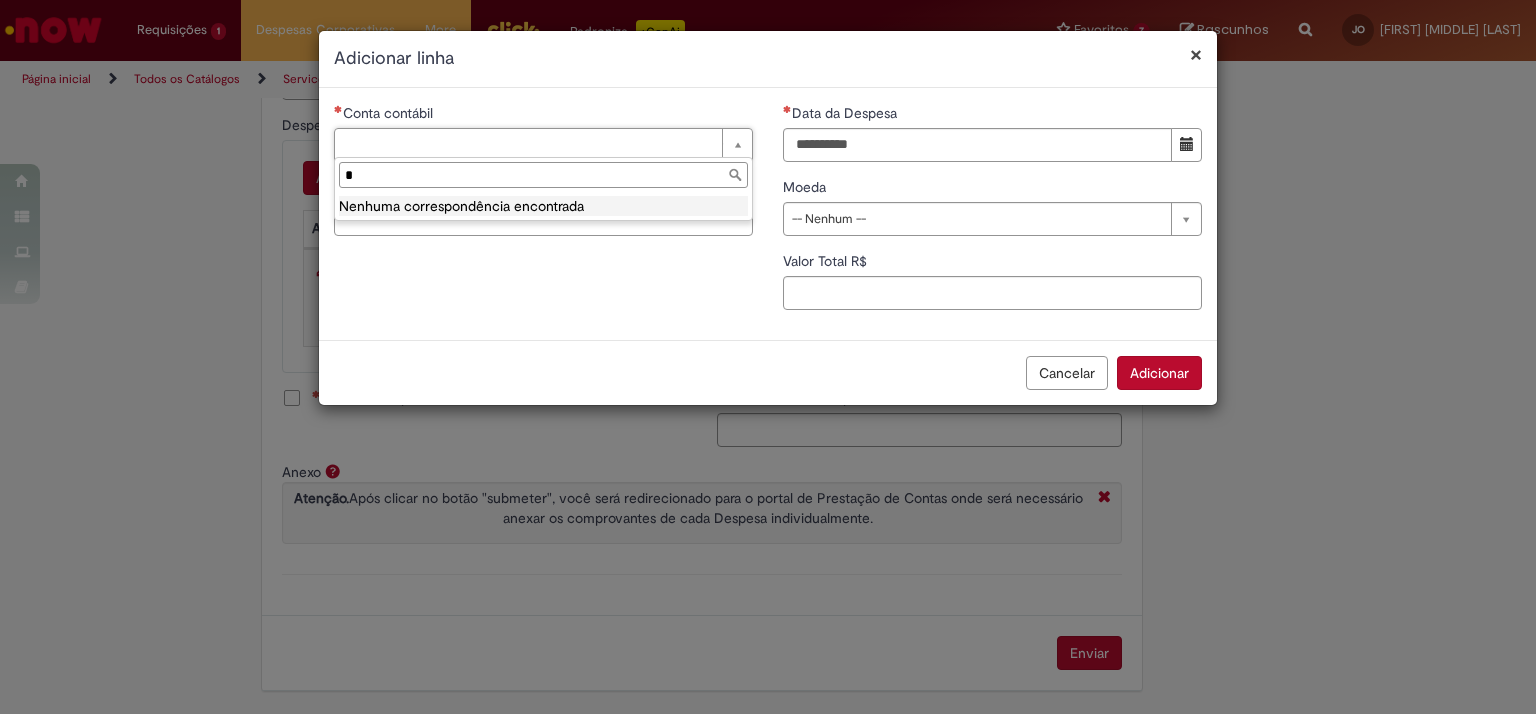 type 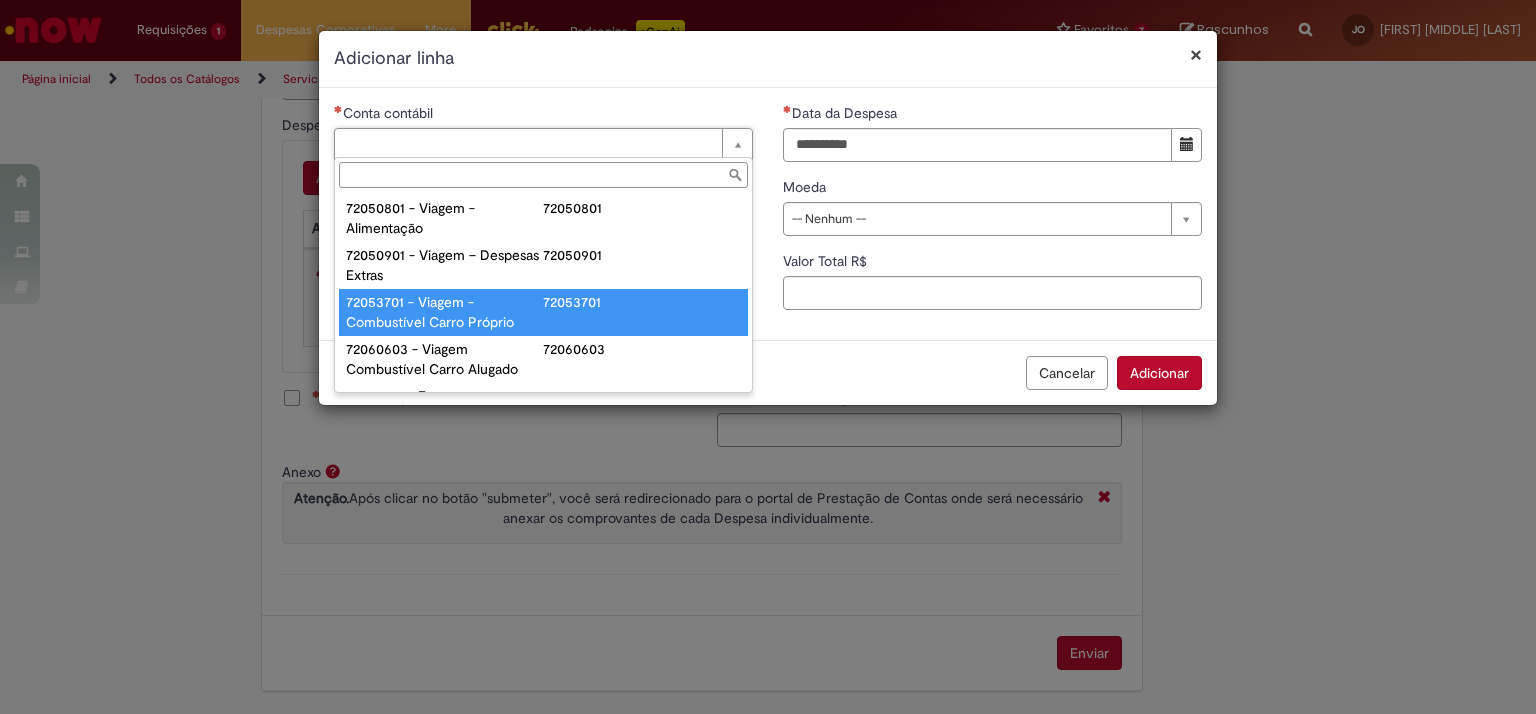 scroll, scrollTop: 1291, scrollLeft: 0, axis: vertical 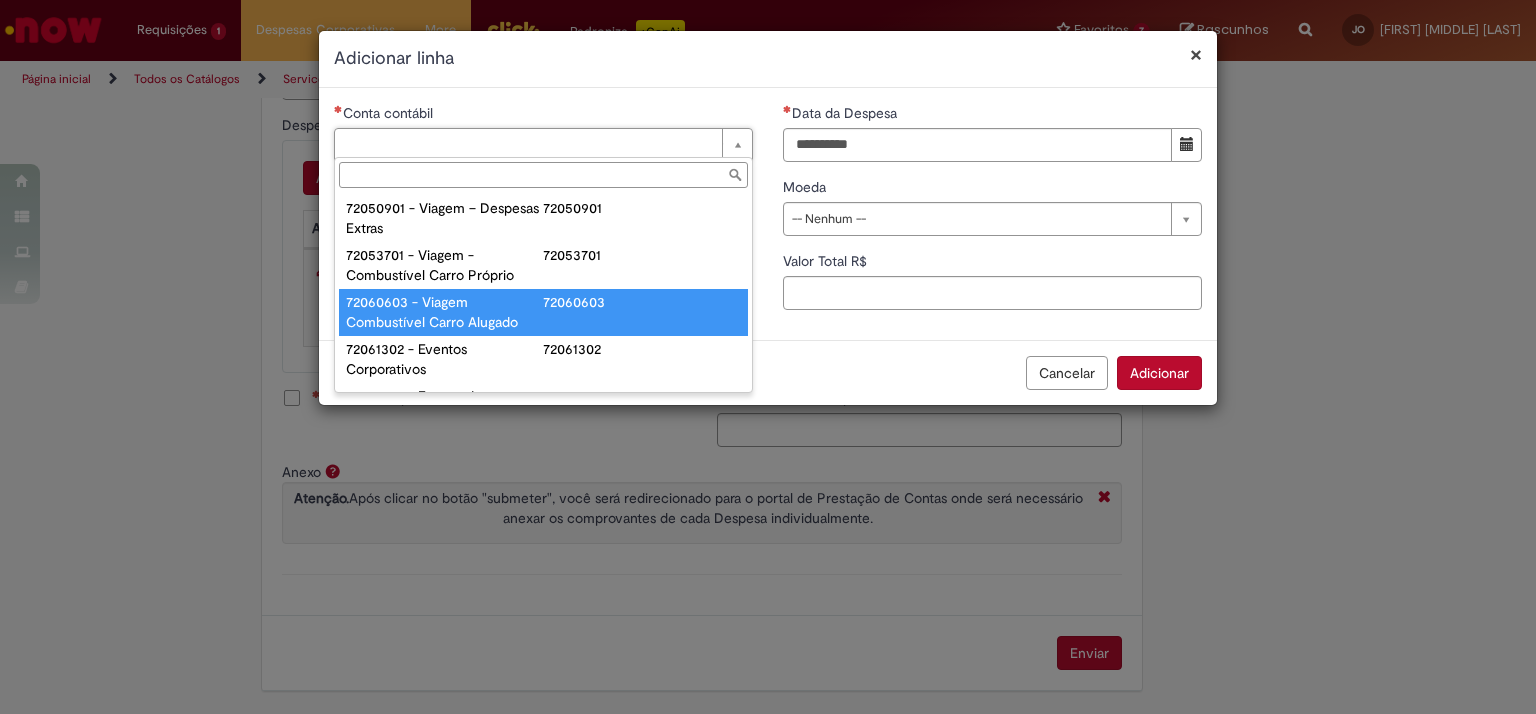 type on "**********" 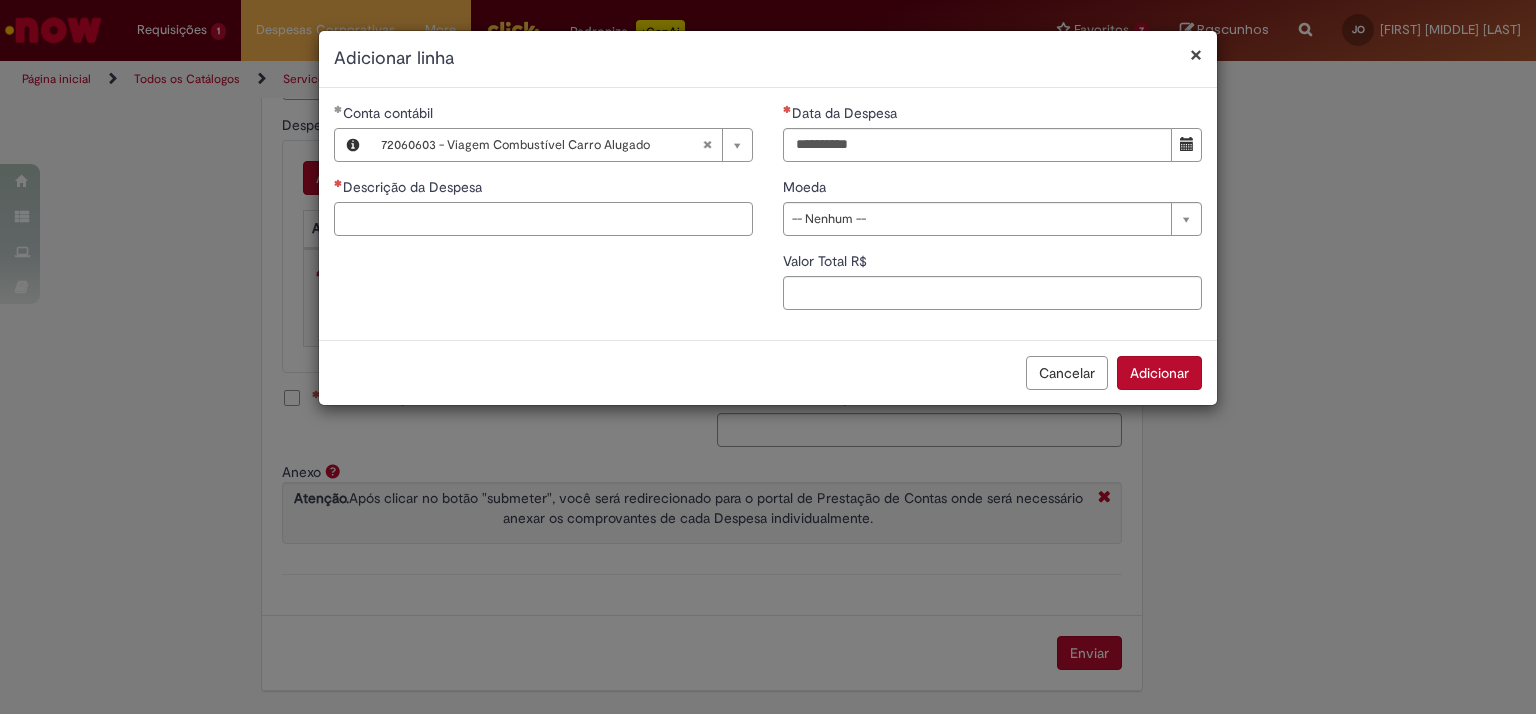 click on "Descrição da Despesa" at bounding box center [543, 219] 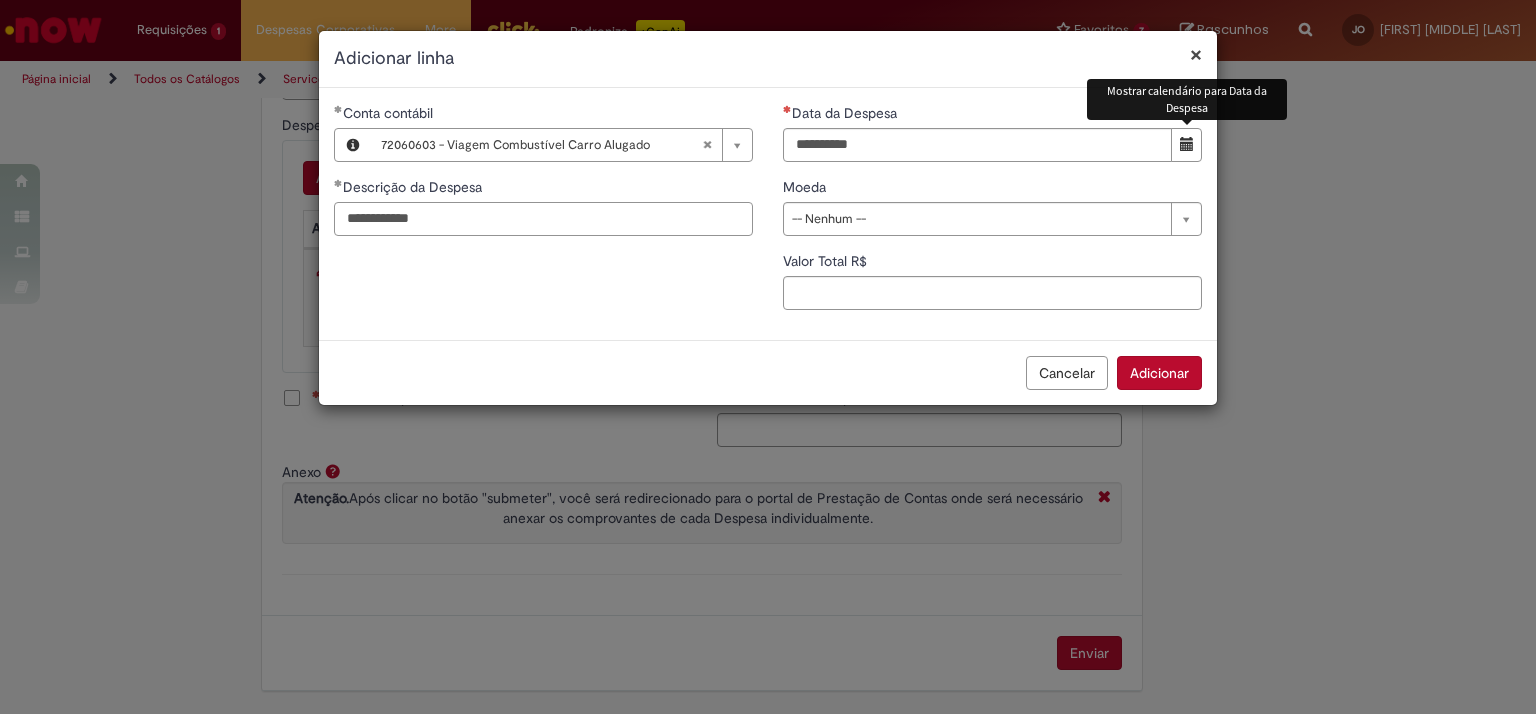 type on "**********" 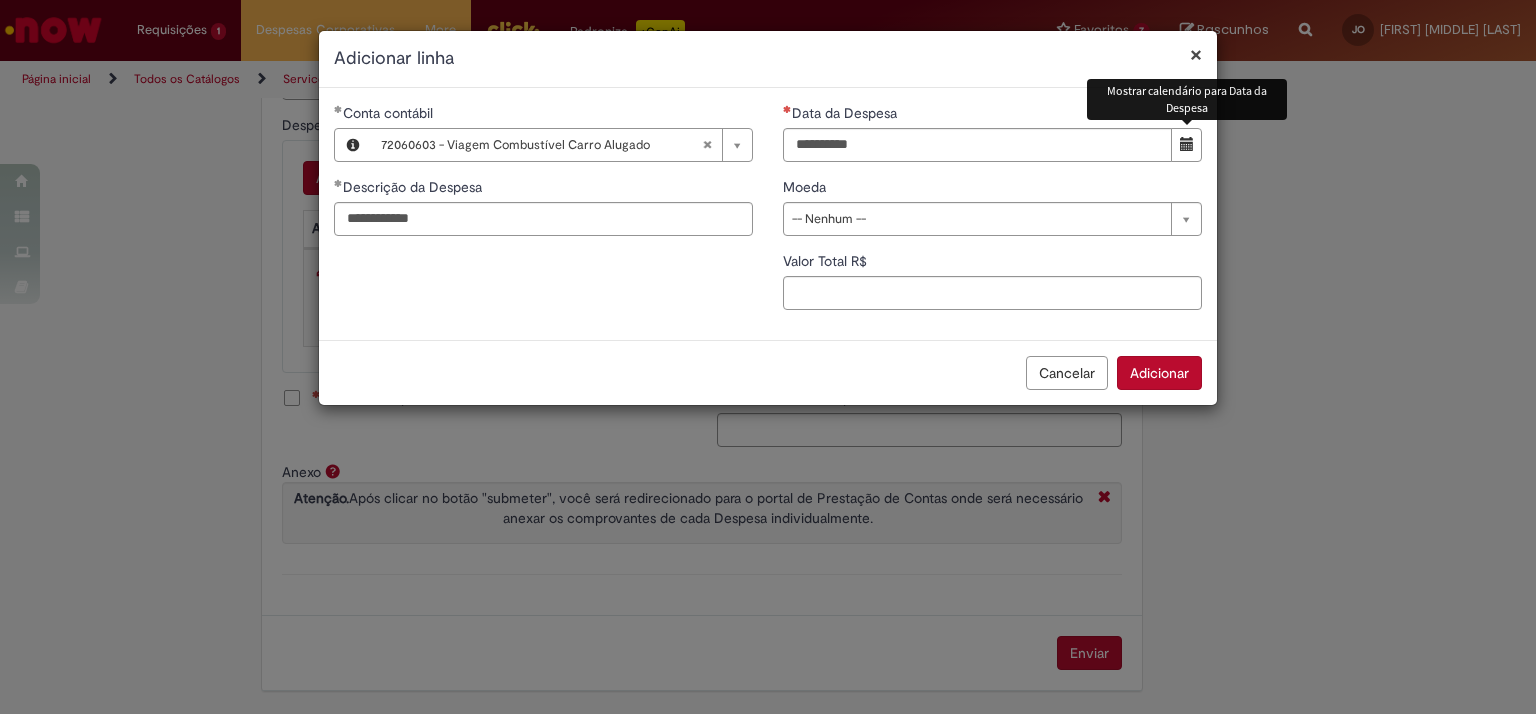 click at bounding box center (1186, 145) 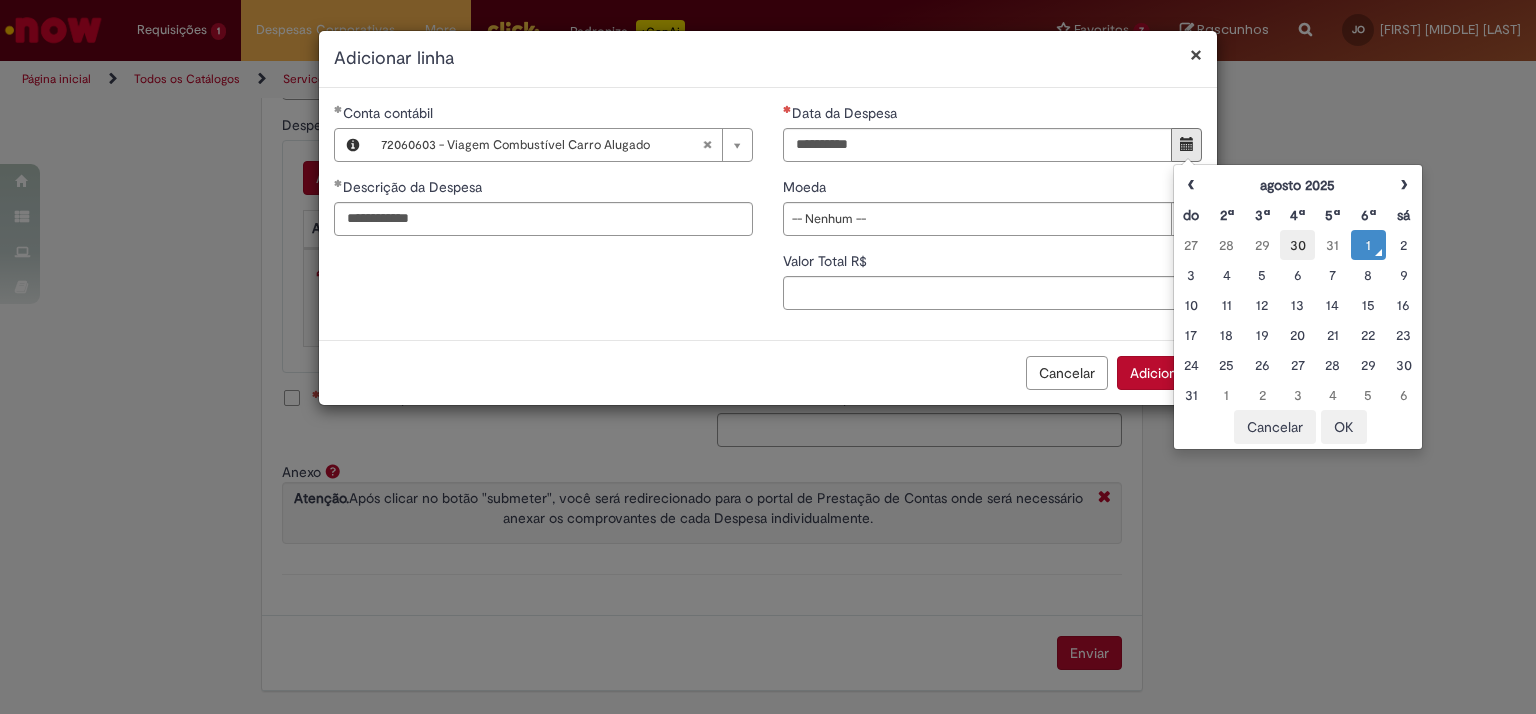 click on "30" at bounding box center (1297, 245) 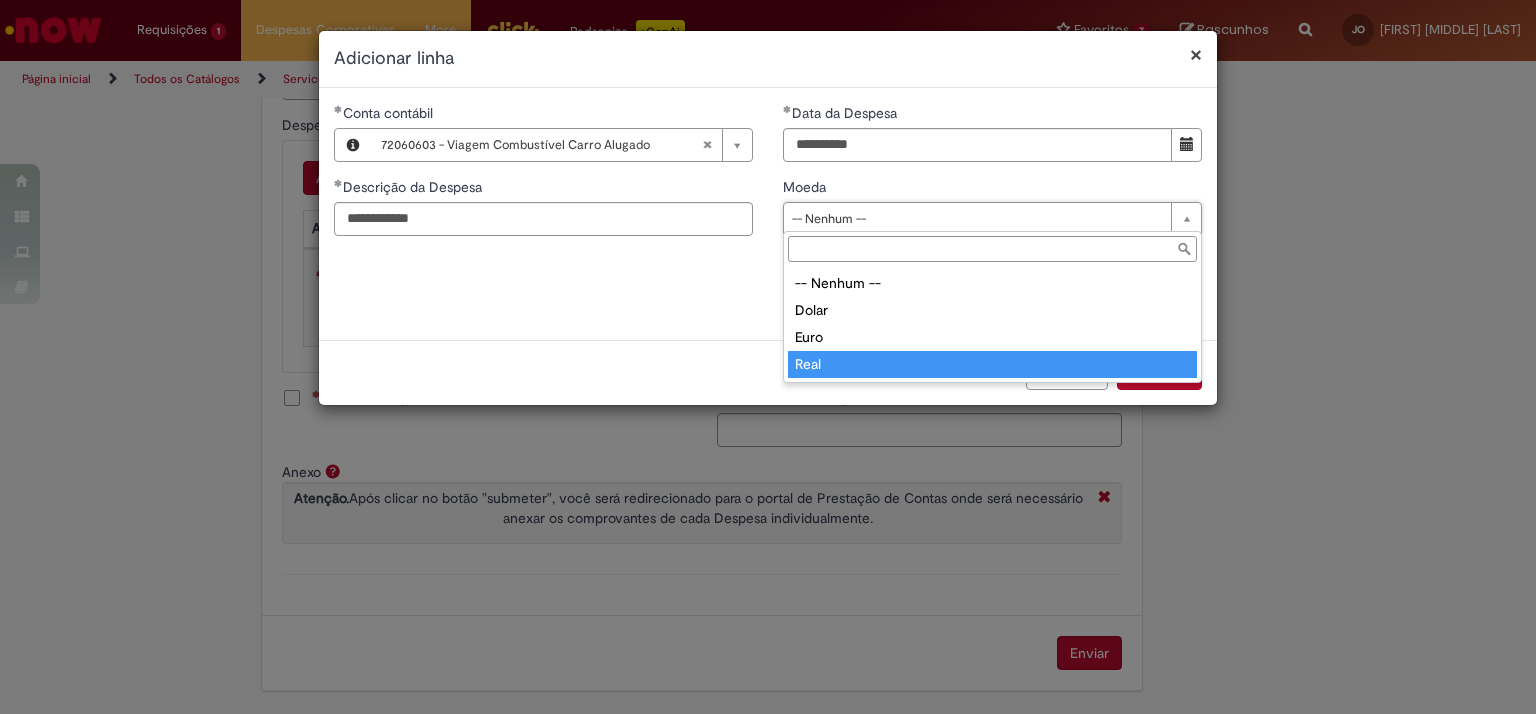 type on "****" 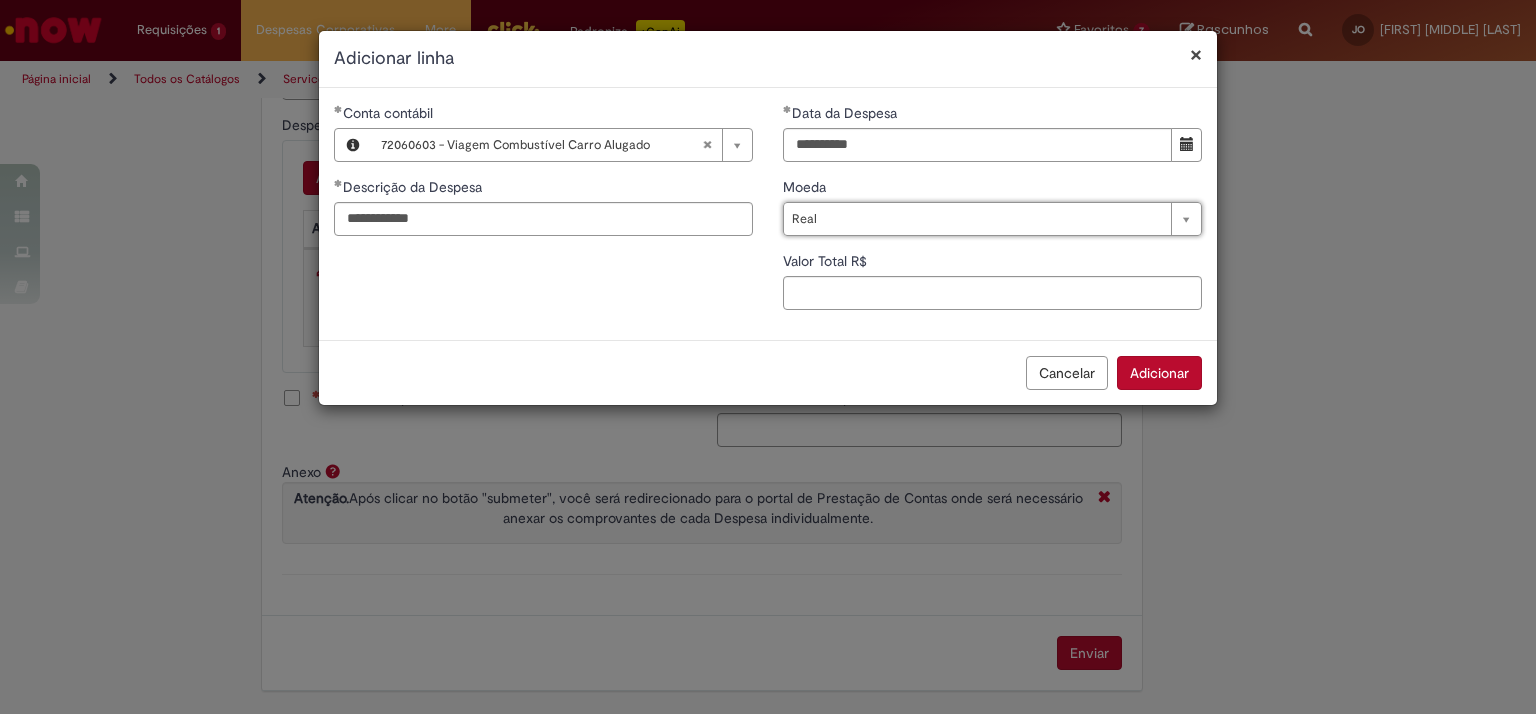 click on "**********" at bounding box center [992, 214] 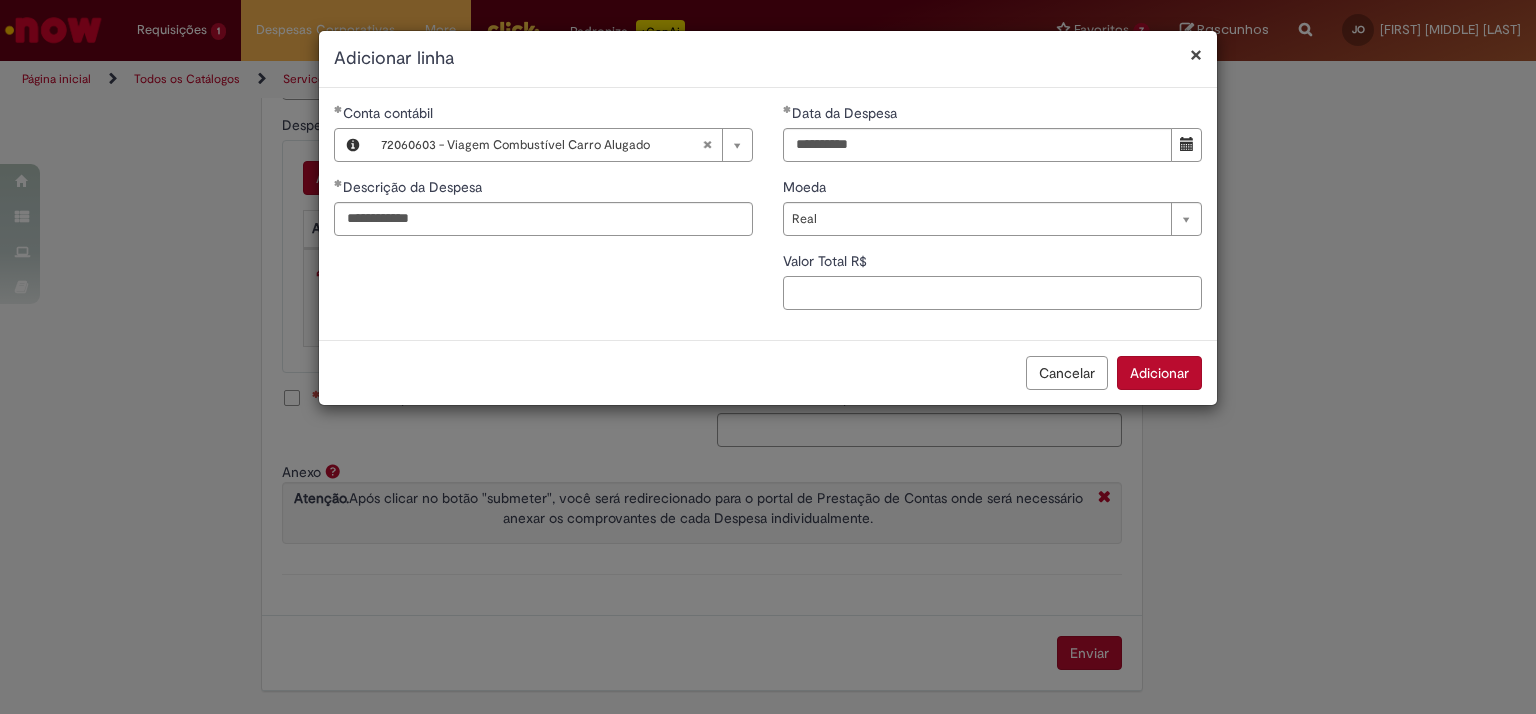click on "Valor Total R$" at bounding box center (992, 293) 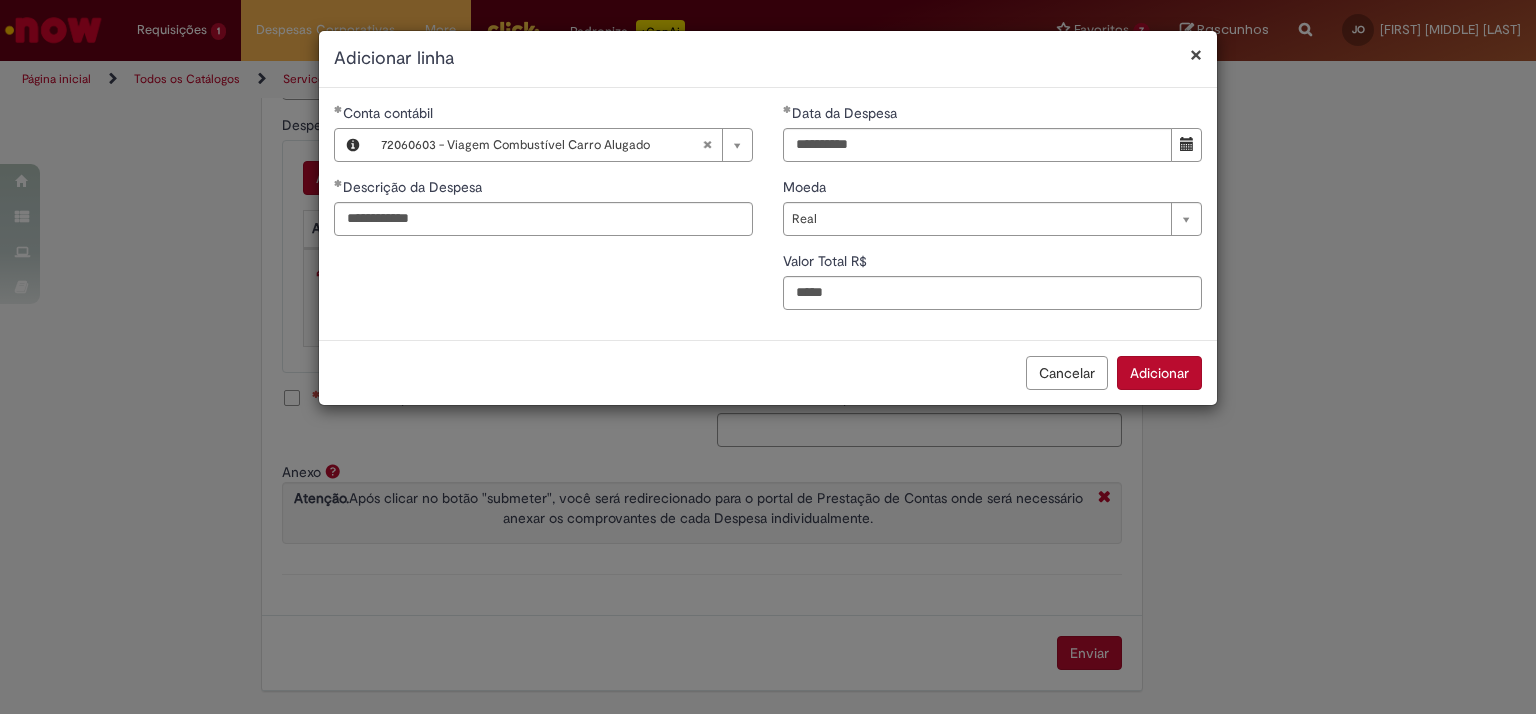 type on "*****" 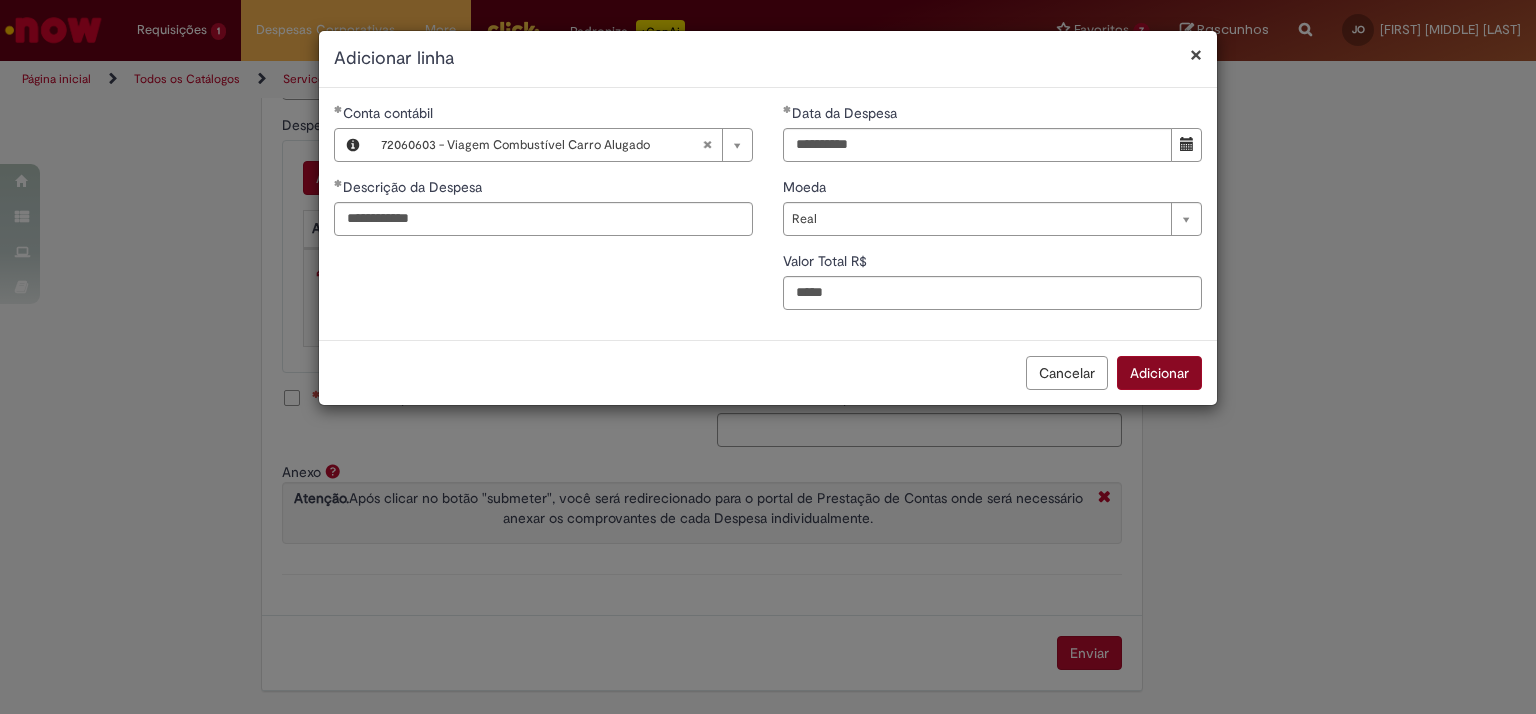 scroll, scrollTop: 837, scrollLeft: 0, axis: vertical 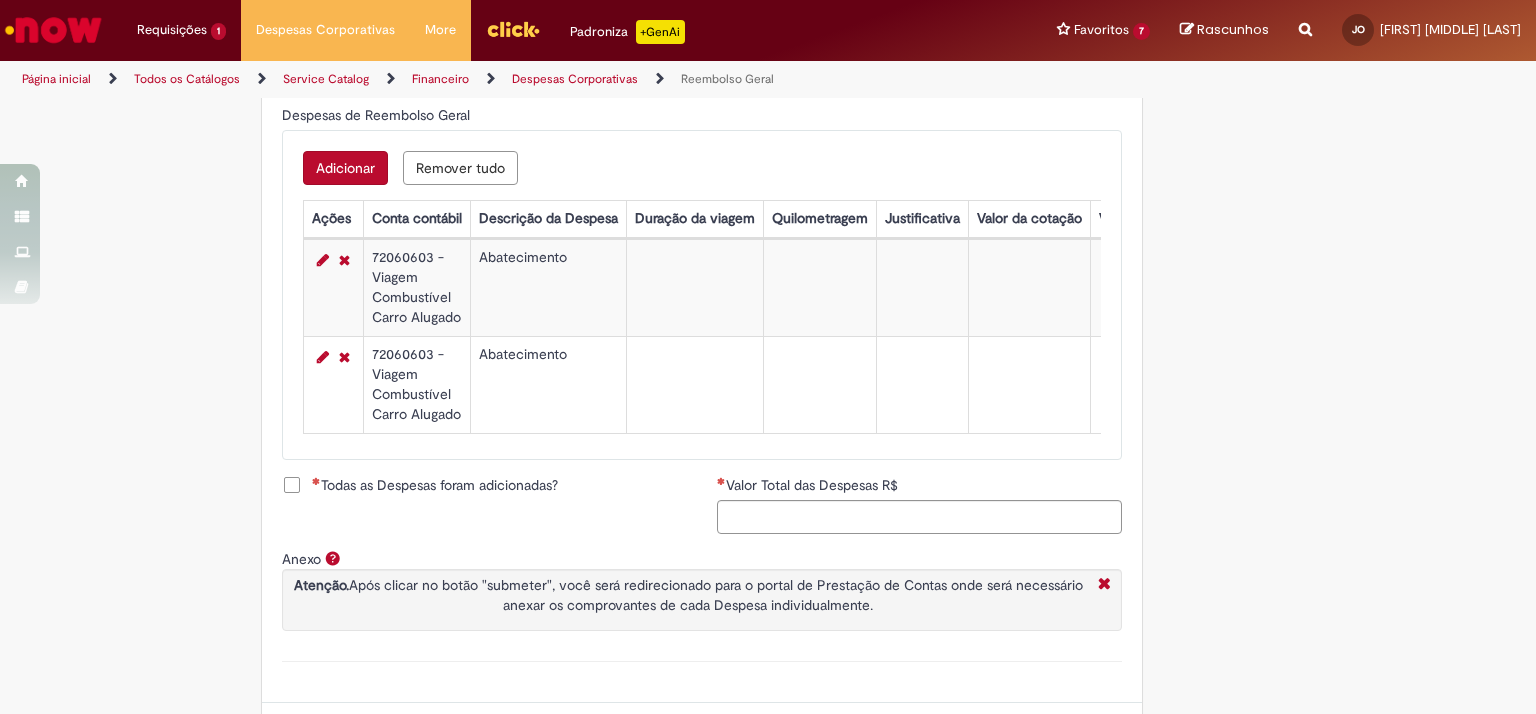 click on "Adicionar Remover tudo Despesas de Reembolso Geral Ações Conta contábil Descrição da Despesa Duração da viagem Quilometragem Justificativa Valor da cotação Valor por Litro Combustível Data da Despesa Moeda Valor Gasto em €/US Valor Total R$ ID Interno CC sap_a_integrar 72060603 -  Viagem Combustível Carro Alugado Abatecimento 25/07/2025 Real 60 af54cfccdb87095084b91403149619a9 s4 72060603 -  Viagem Combustível Carro Alugado Abatecimento 30/07/2025 Real 96.32 af54cfccdb87095084b91403149619a9 s4" at bounding box center (702, 295) 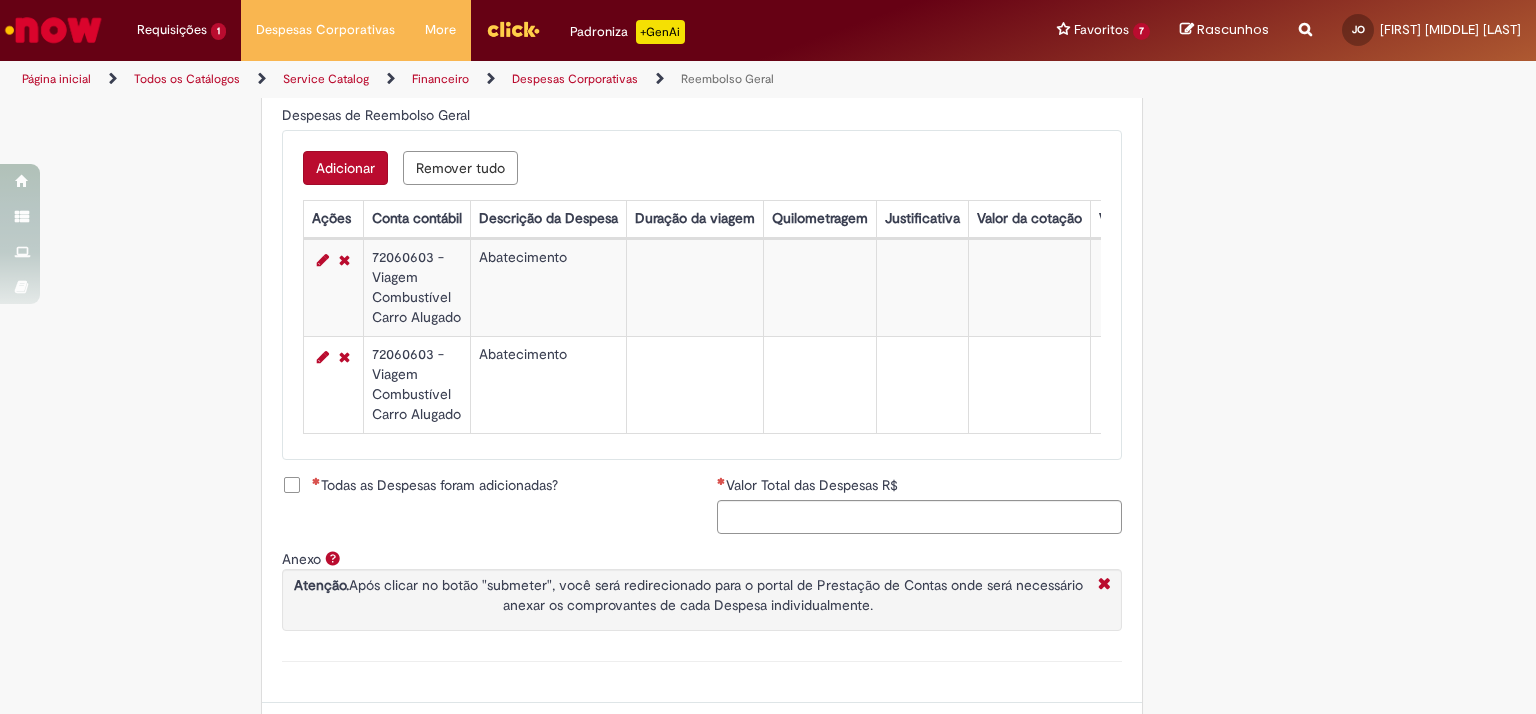 click on "Adicionar" at bounding box center (345, 168) 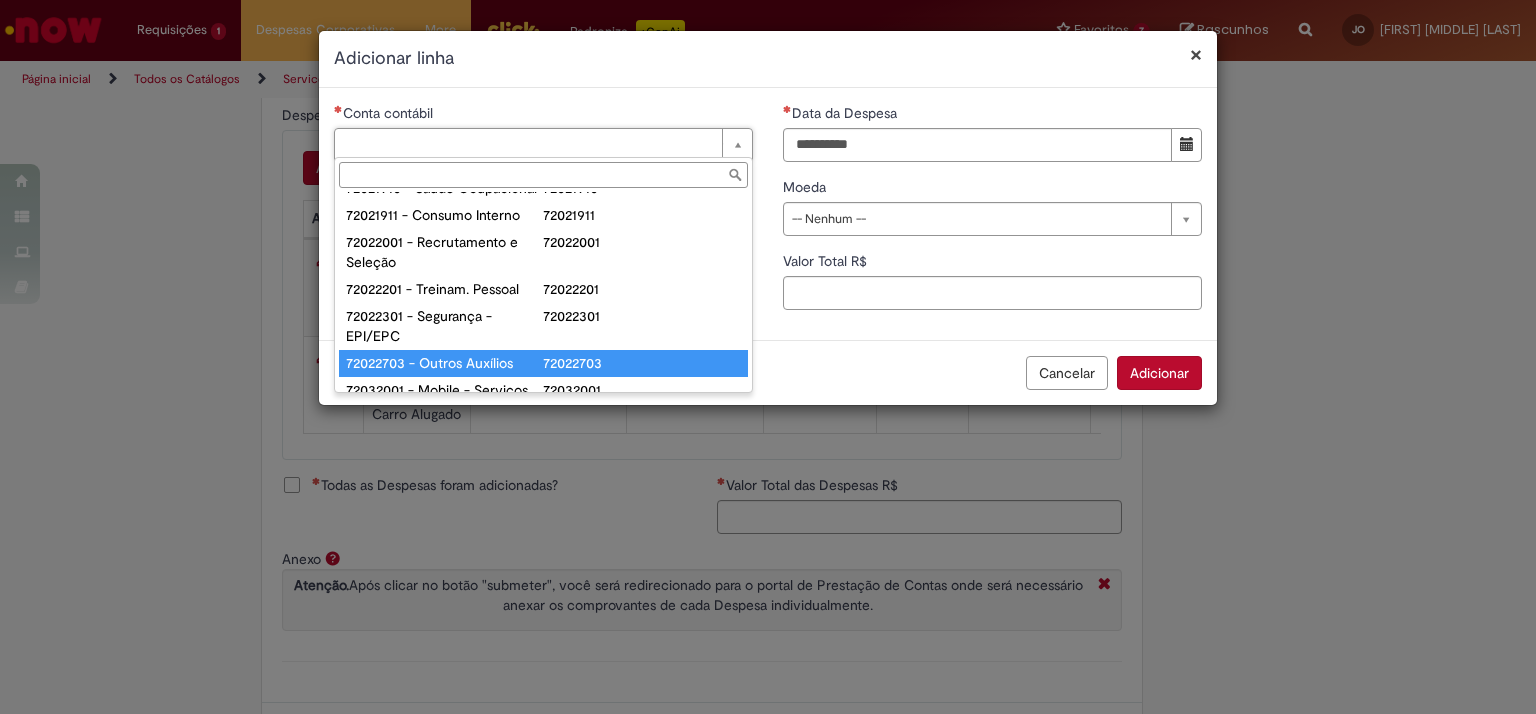 scroll, scrollTop: 116, scrollLeft: 0, axis: vertical 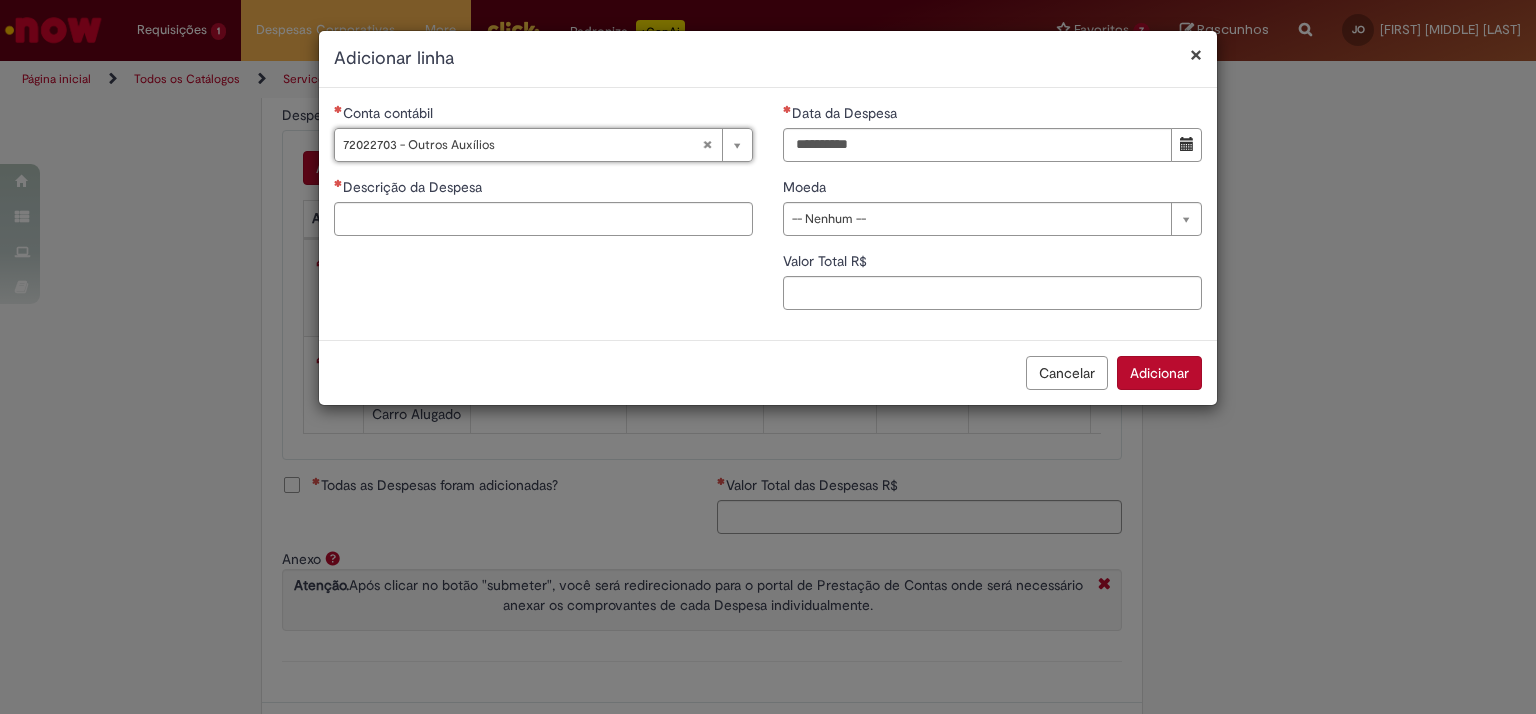 type on "**********" 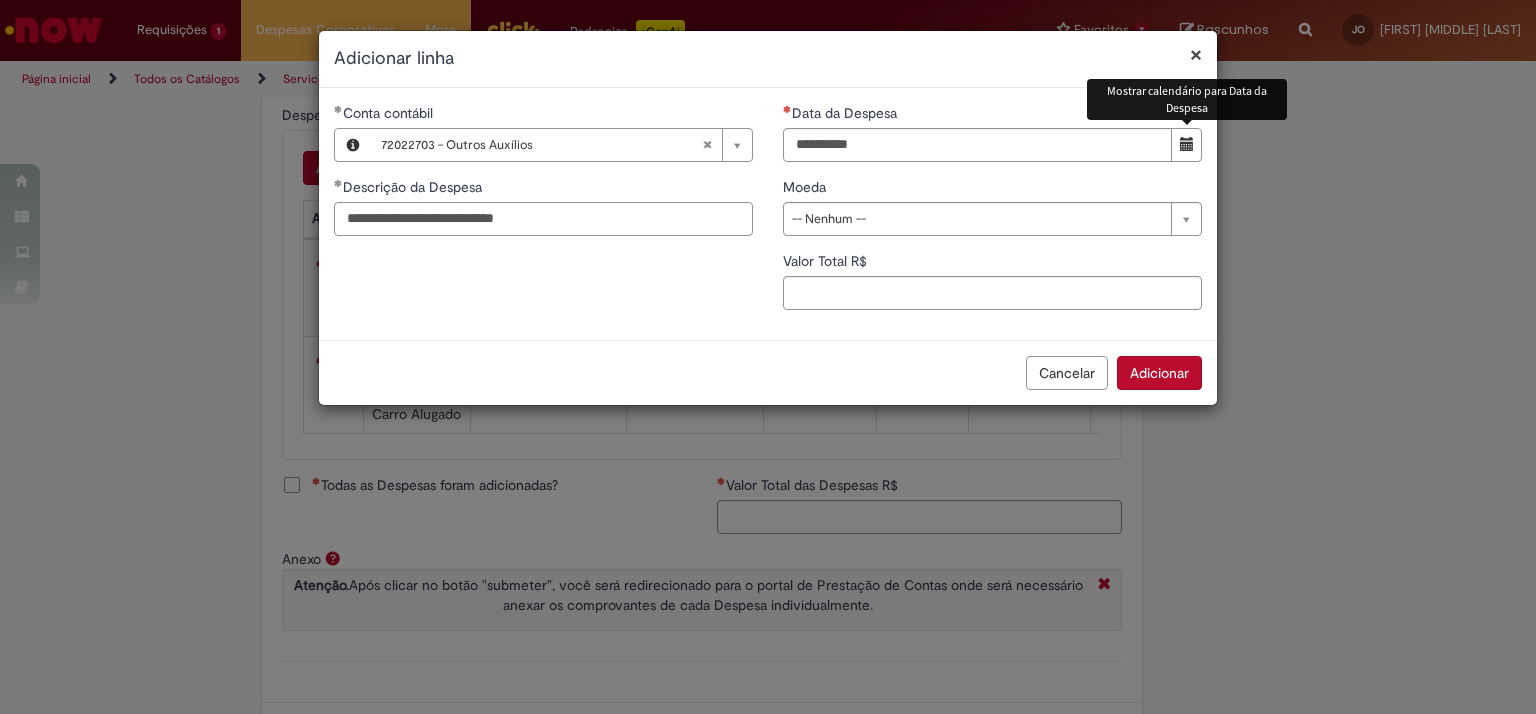 type on "**********" 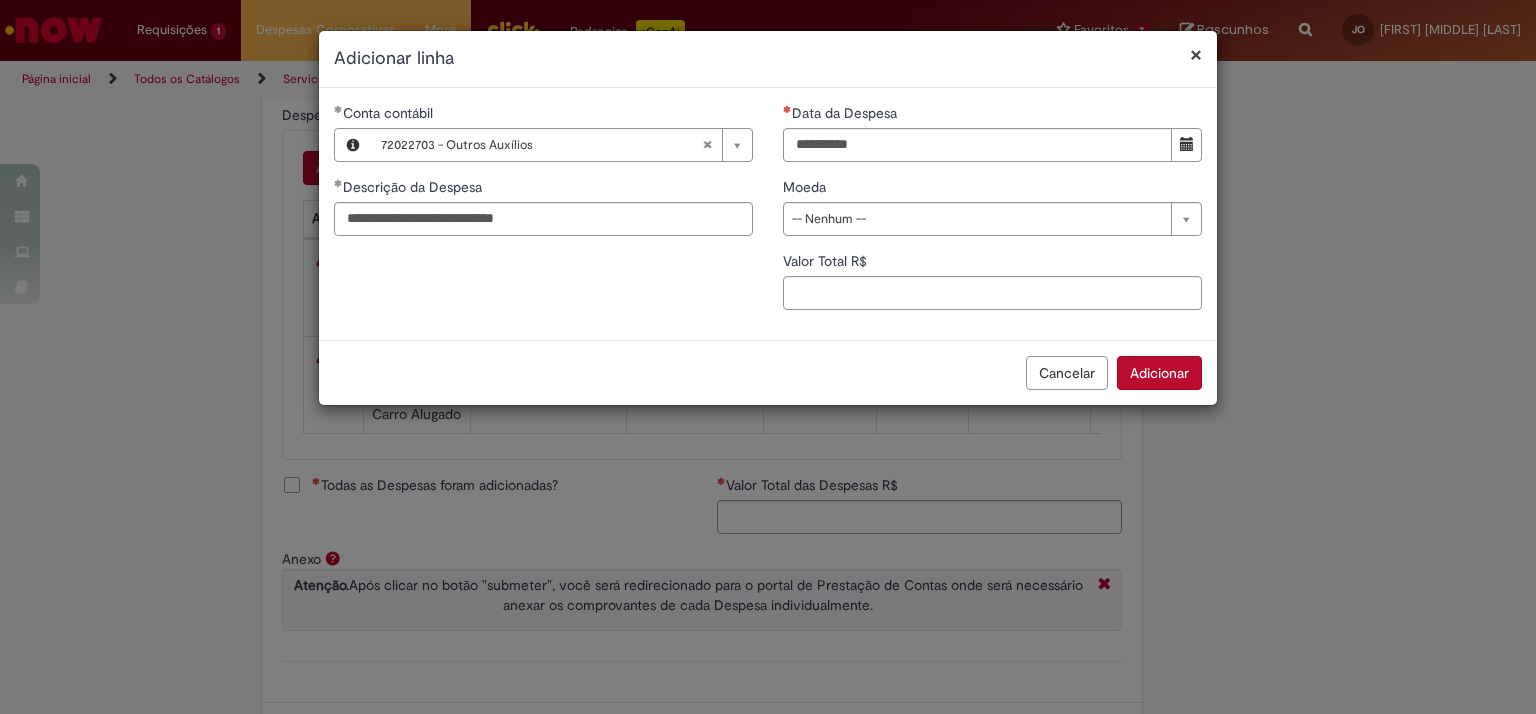 click at bounding box center (1186, 145) 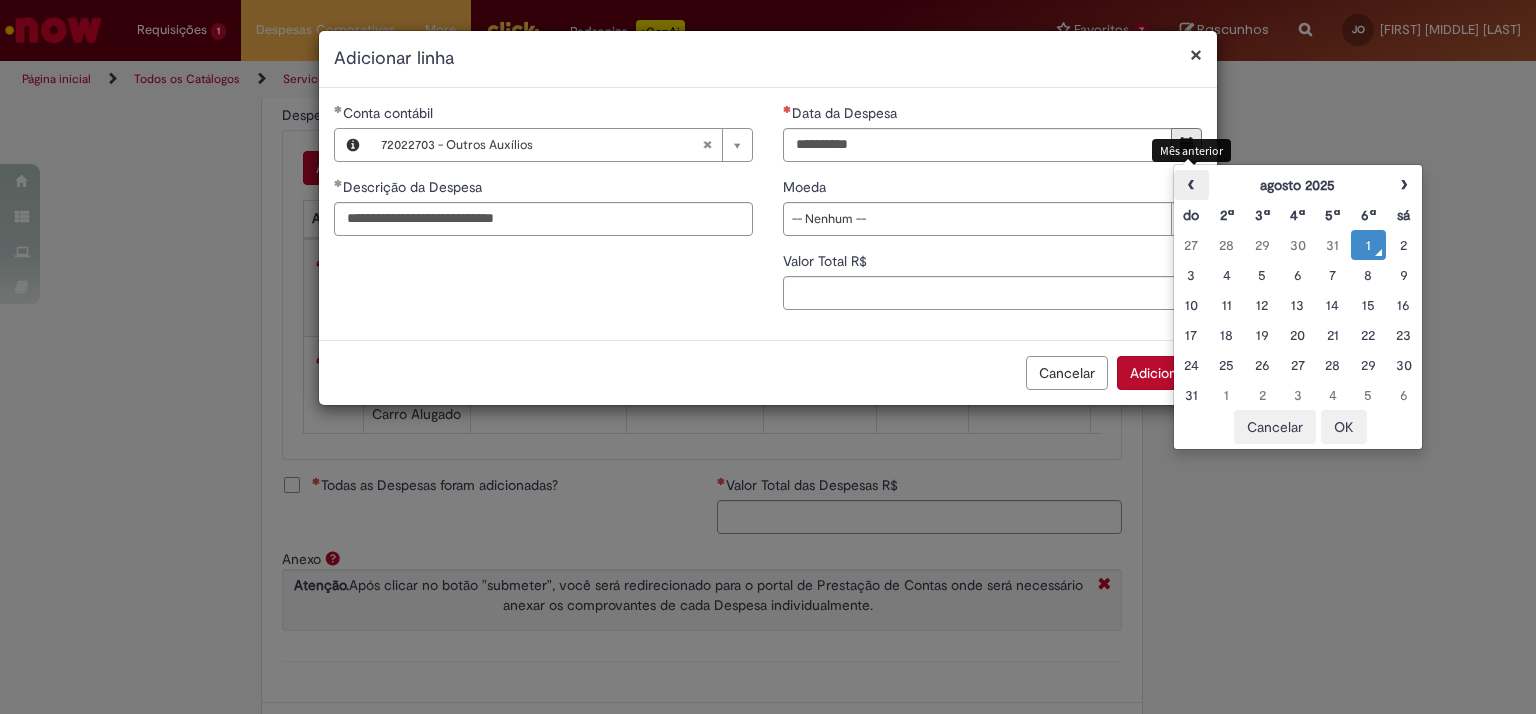 click on "‹" at bounding box center [1191, 185] 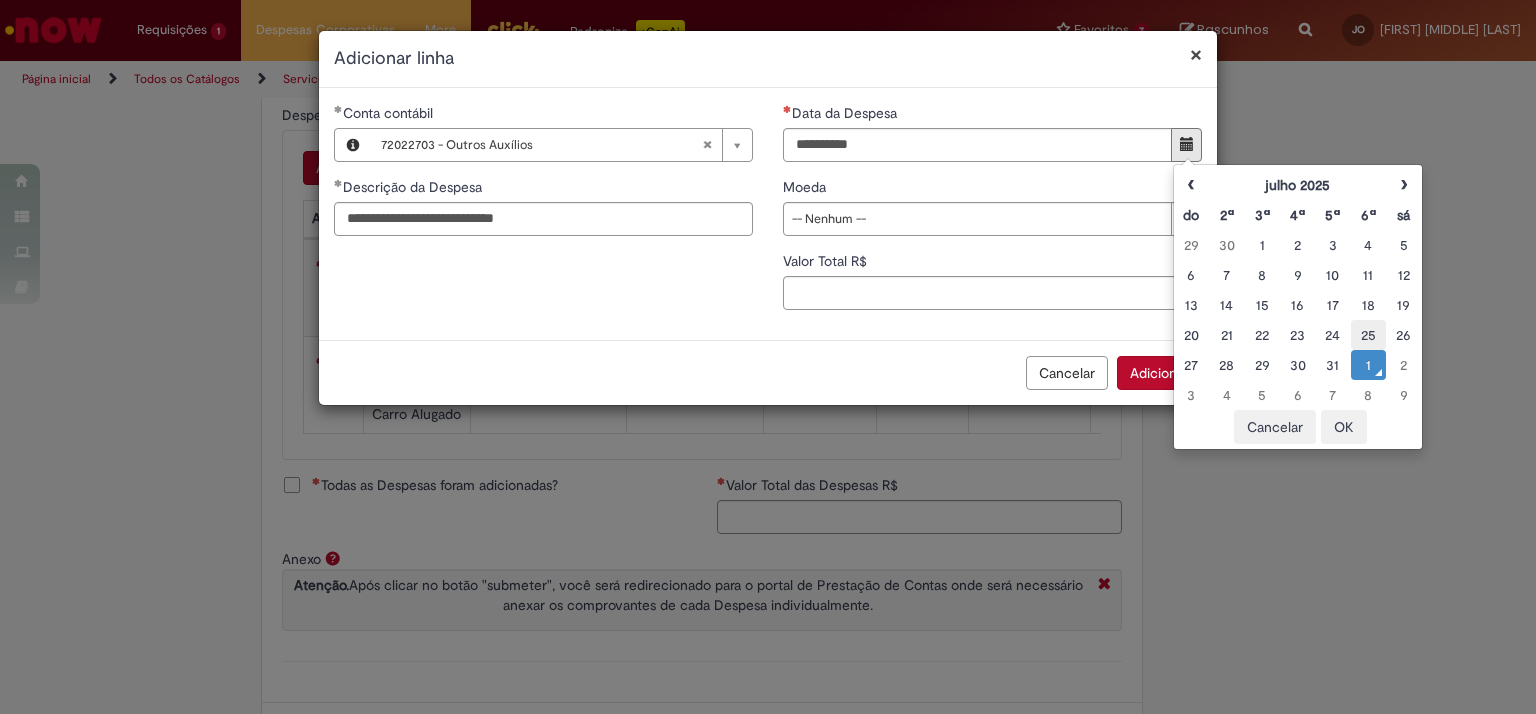 click on "25" at bounding box center (1368, 335) 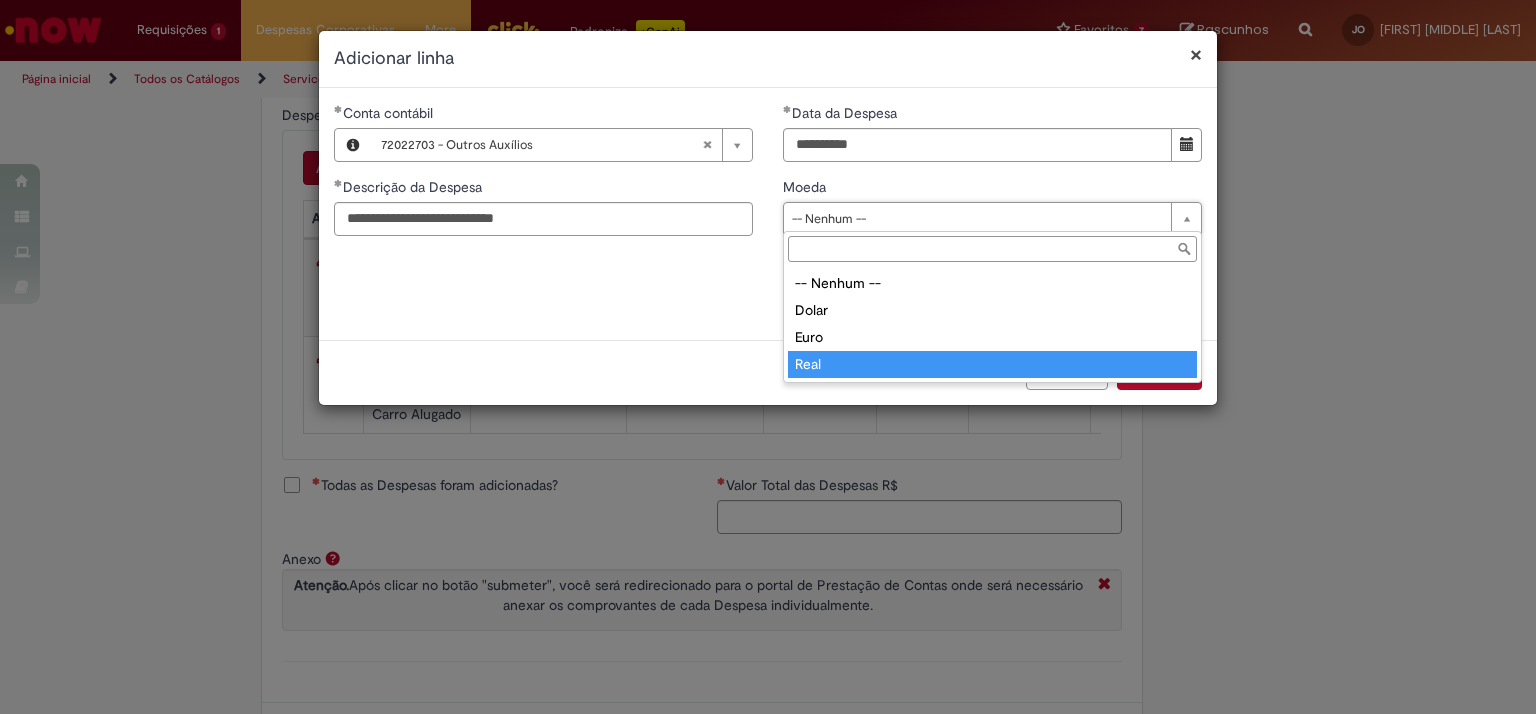 type on "****" 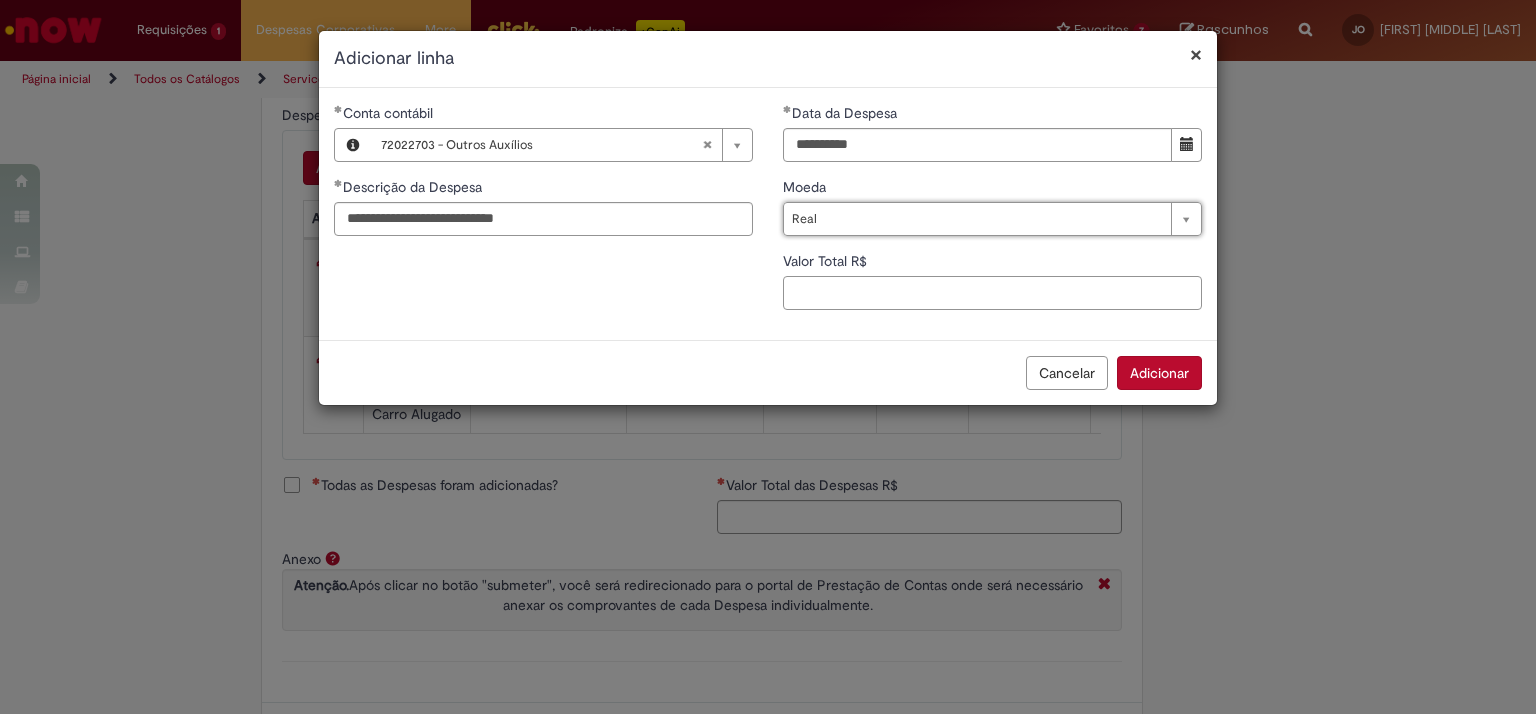 click on "Valor Total R$" at bounding box center (992, 293) 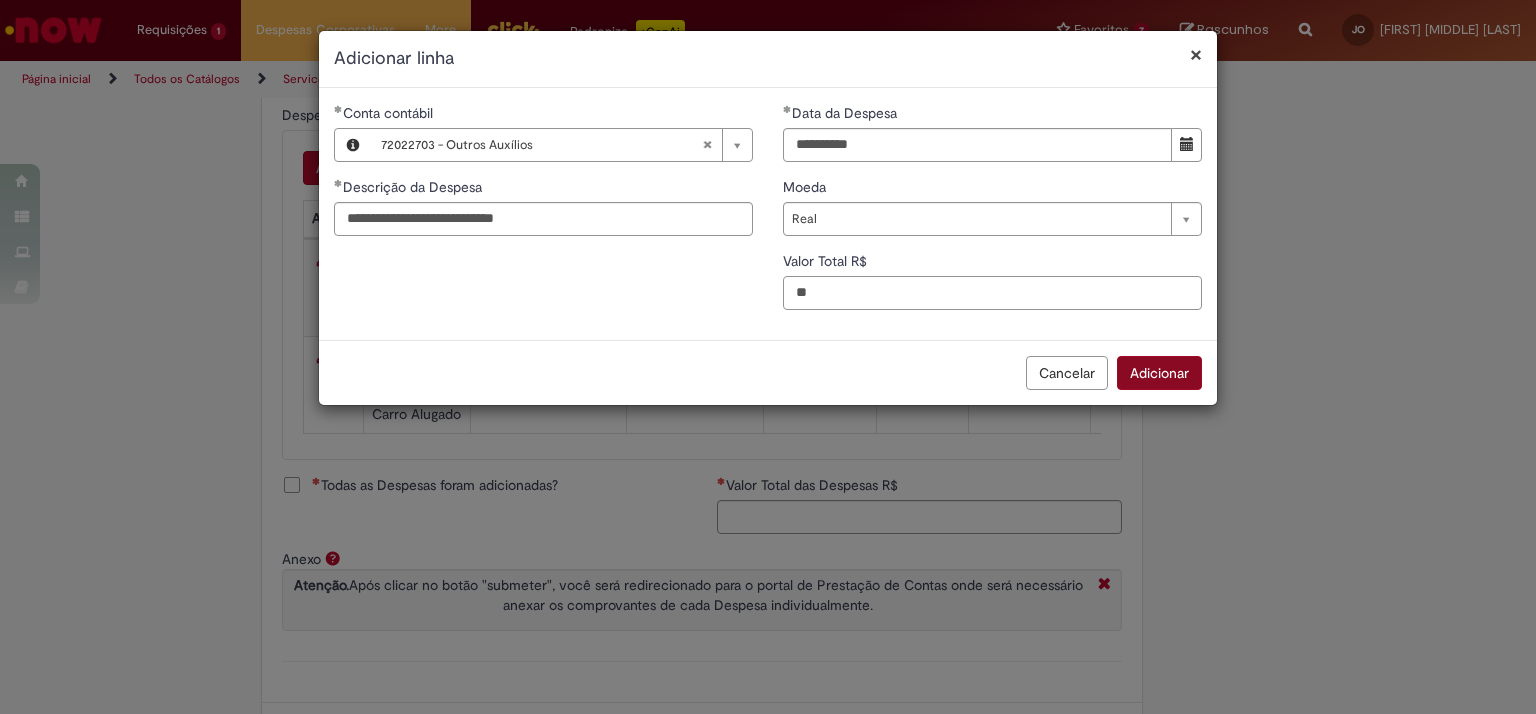 type on "**" 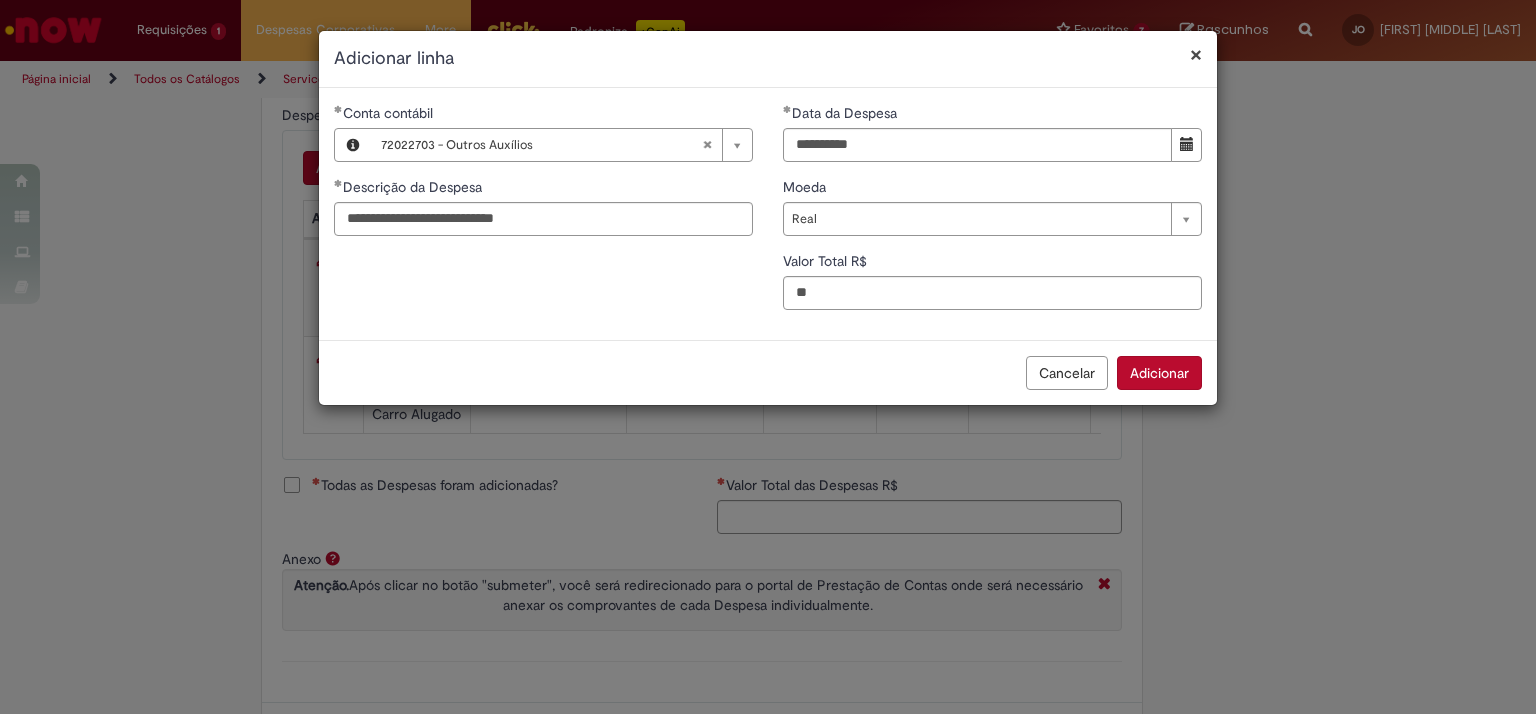 click on "Adicionar" at bounding box center (1159, 373) 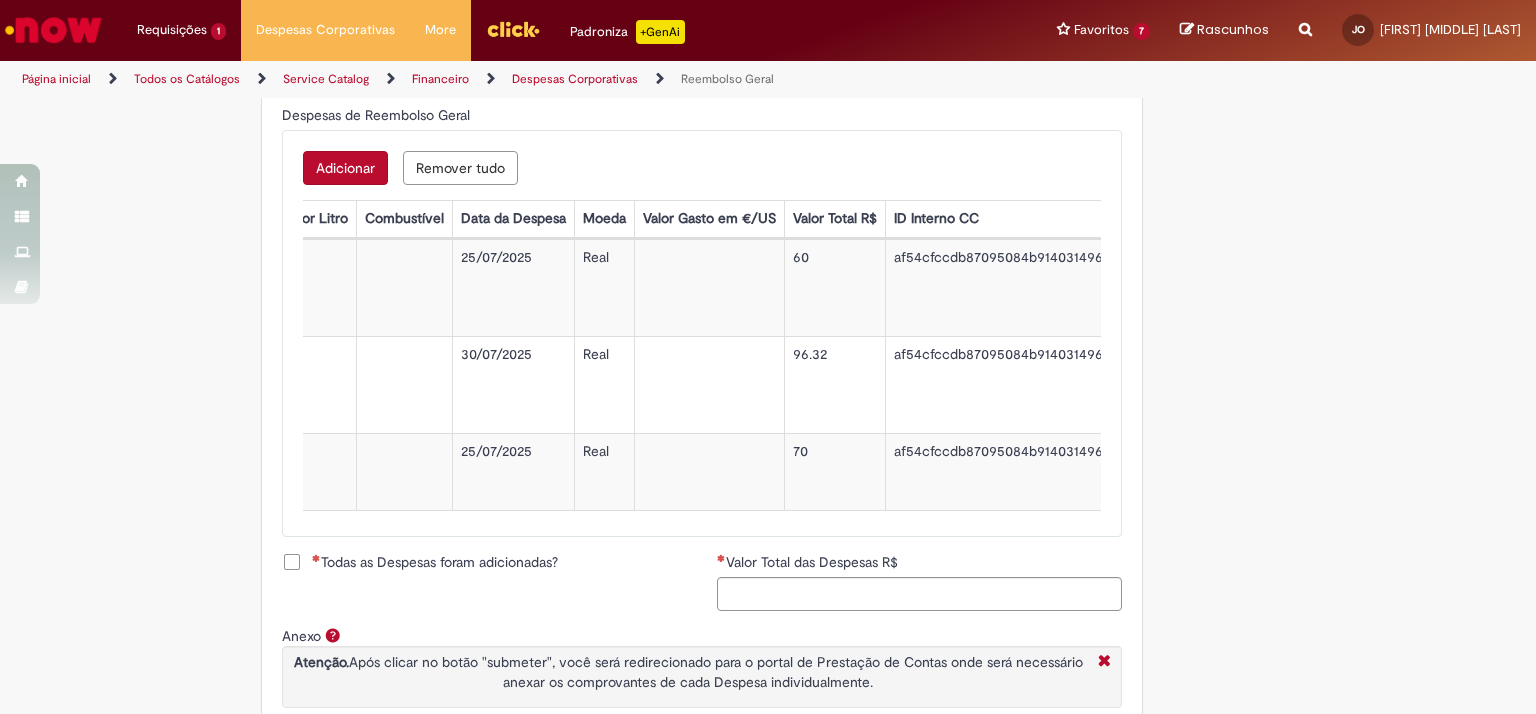 scroll, scrollTop: 0, scrollLeft: 859, axis: horizontal 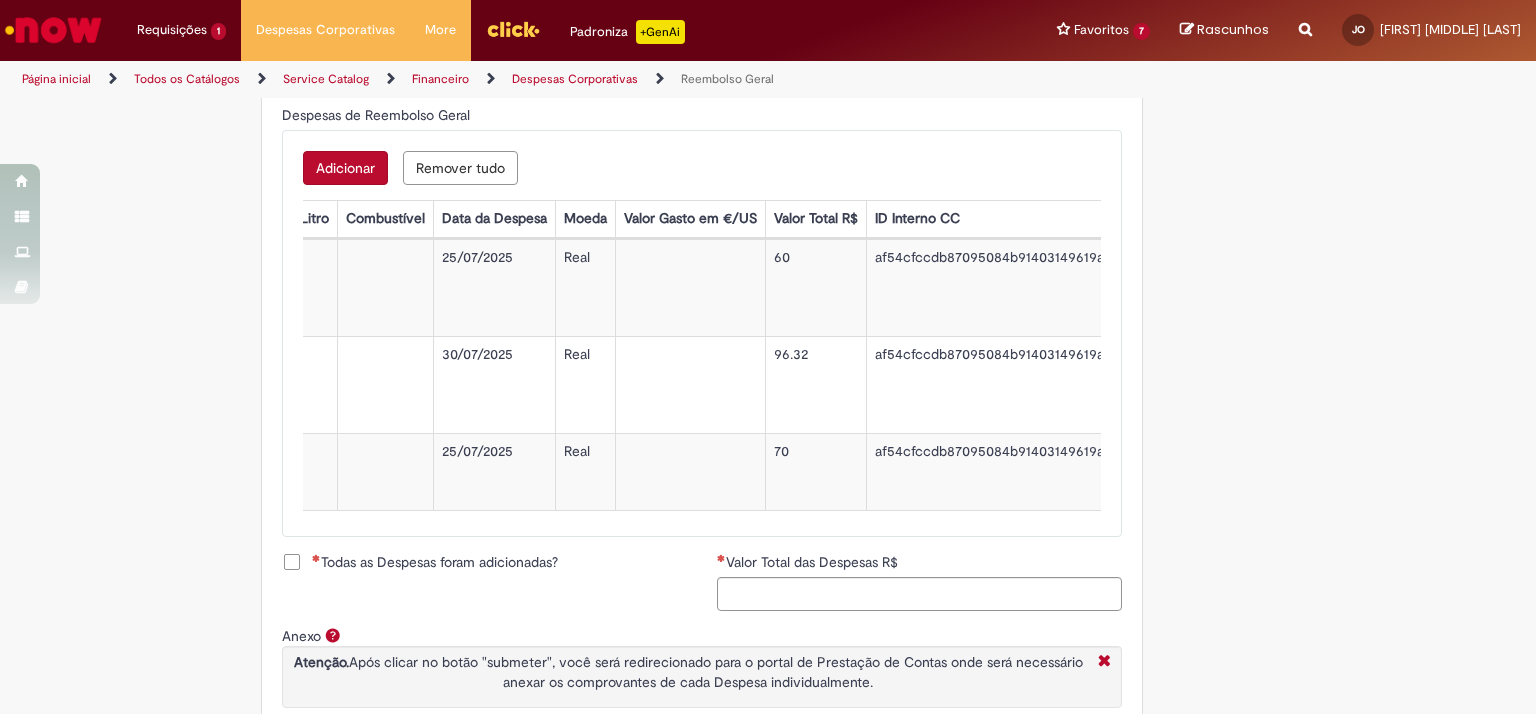 click on "Todas as Despesas foram adicionadas?" at bounding box center (435, 562) 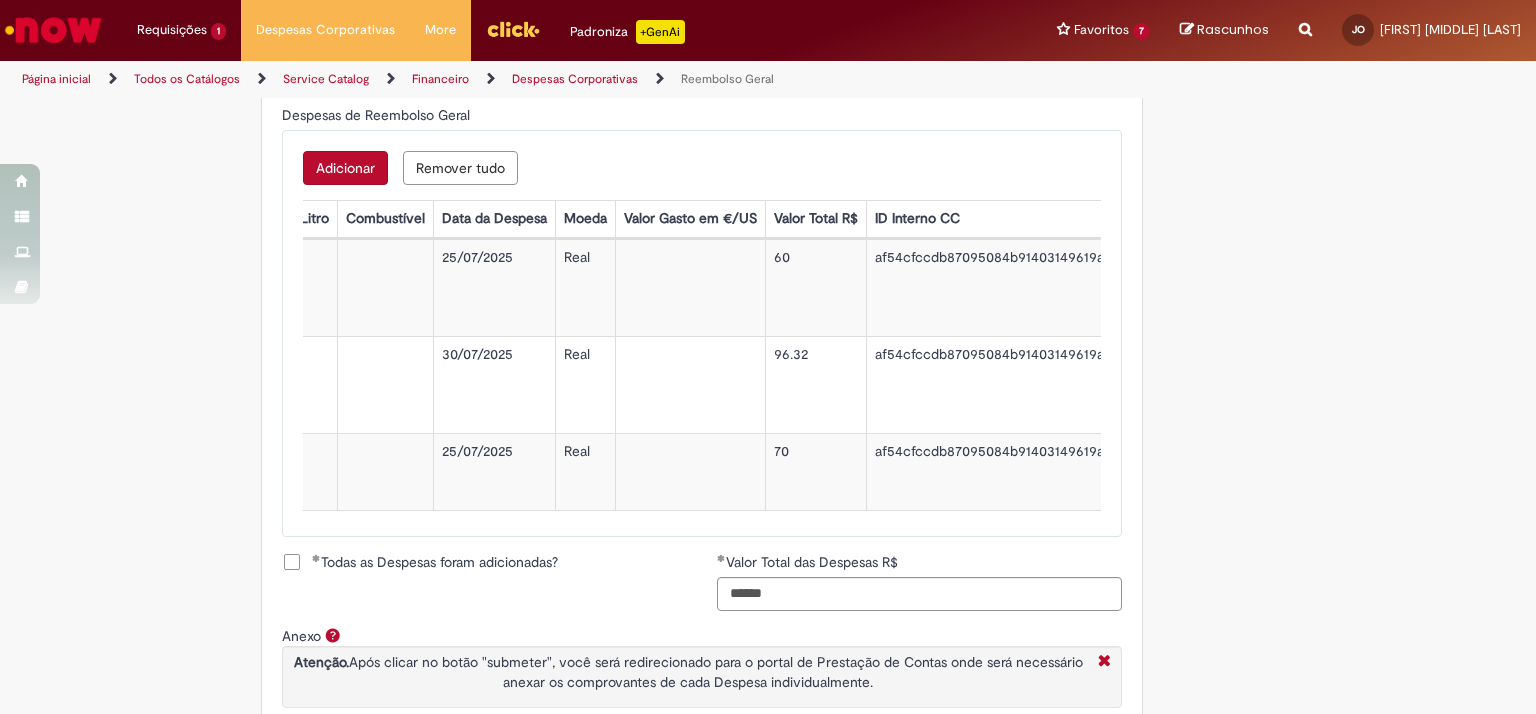 scroll, scrollTop: 1011, scrollLeft: 0, axis: vertical 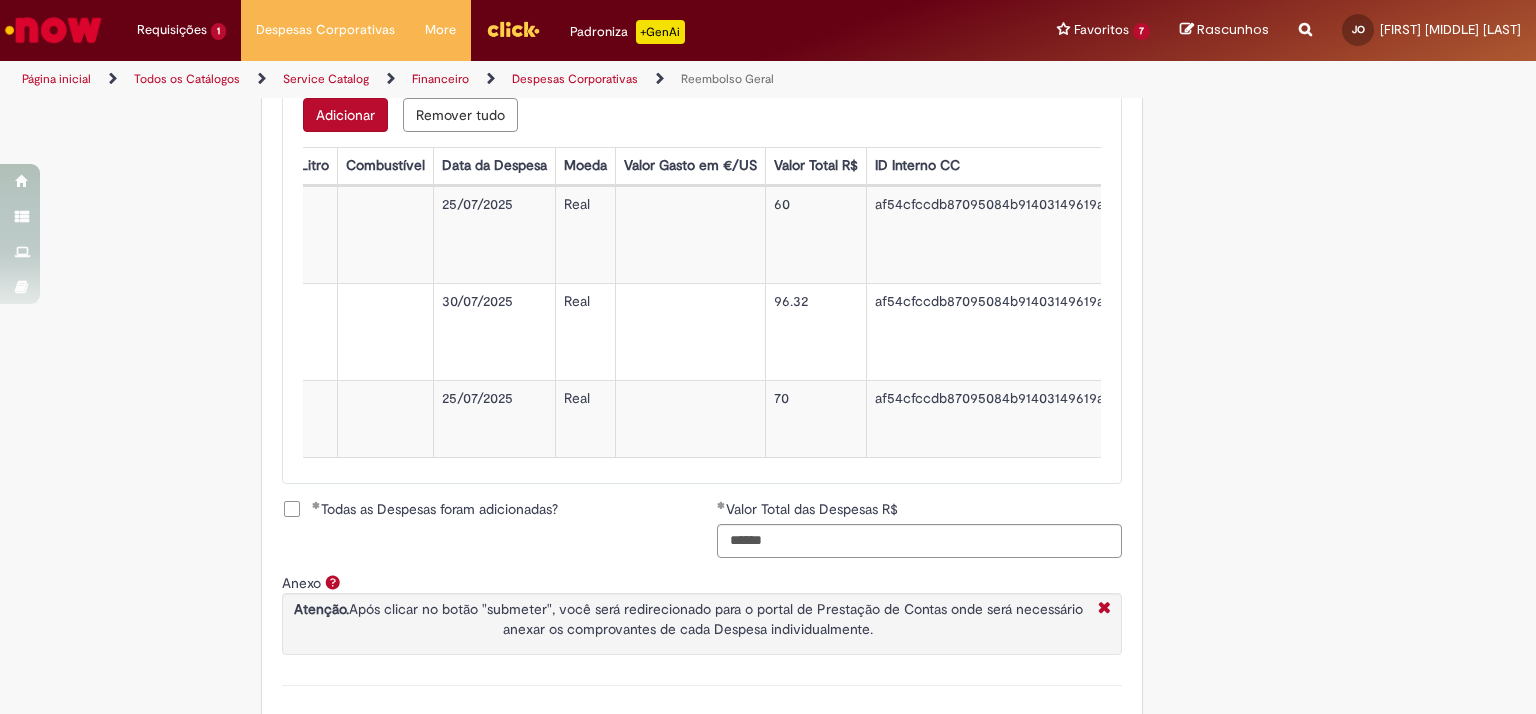 click on "af54cfccdb87095084b91403149619a9" at bounding box center (993, 234) 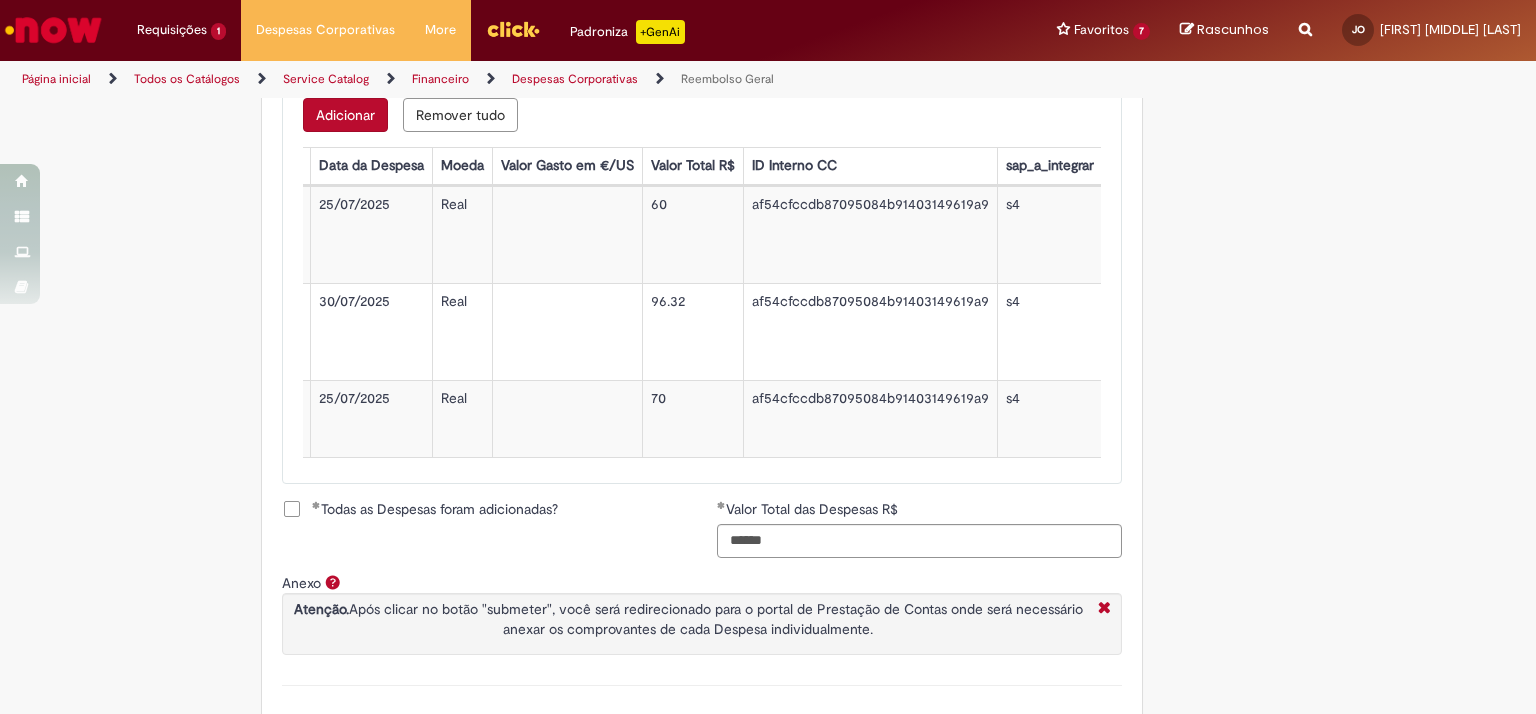 scroll, scrollTop: 0, scrollLeft: 0, axis: both 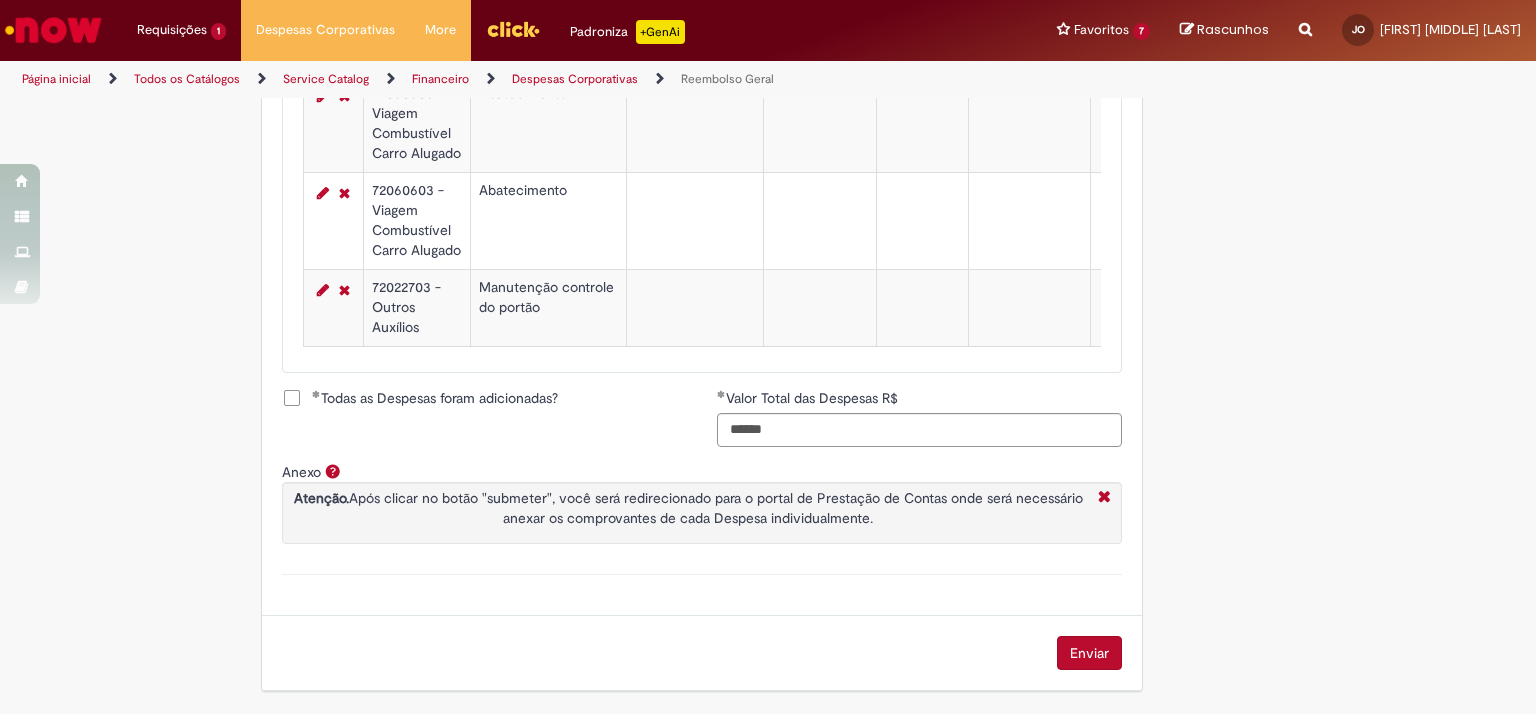 click on "Enviar" at bounding box center (1089, 653) 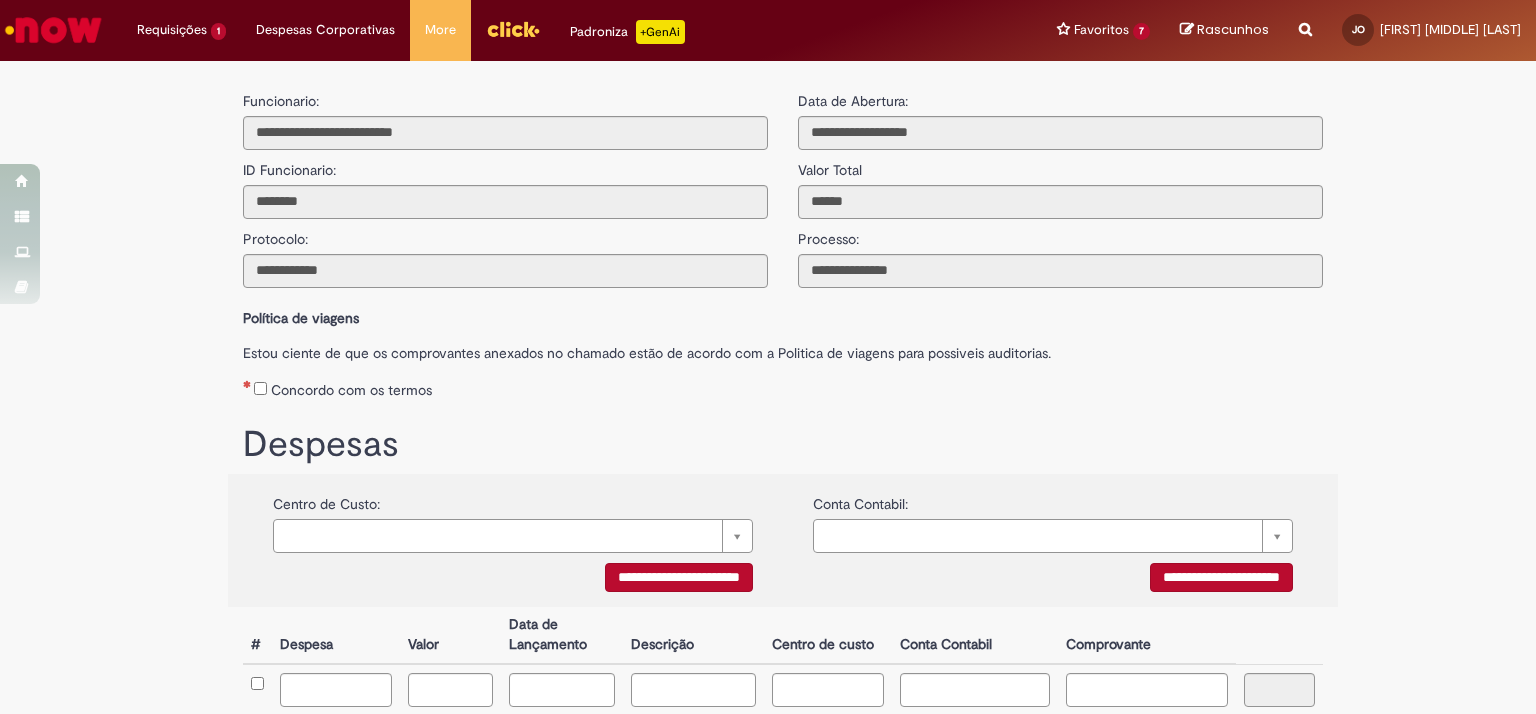scroll, scrollTop: 0, scrollLeft: 0, axis: both 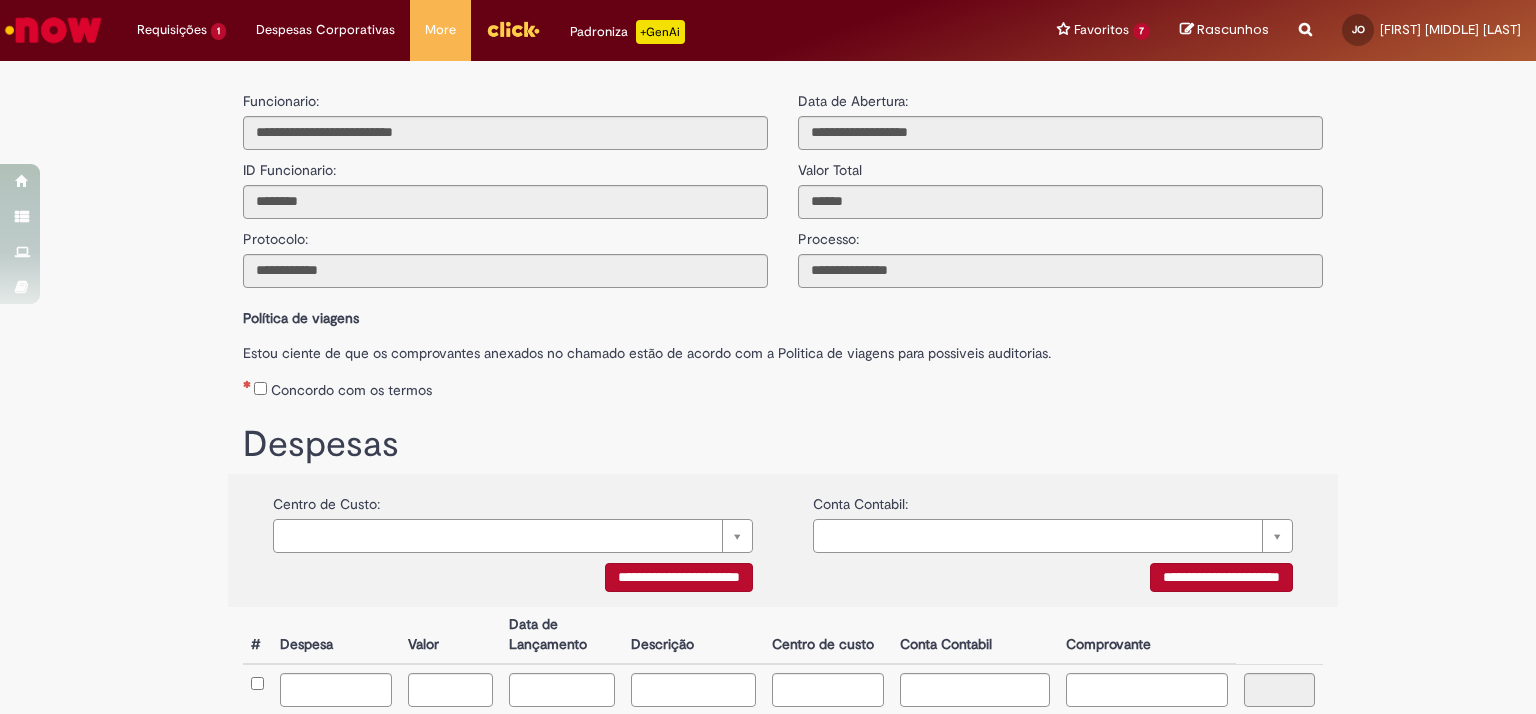 click on "**********" at bounding box center [679, 577] 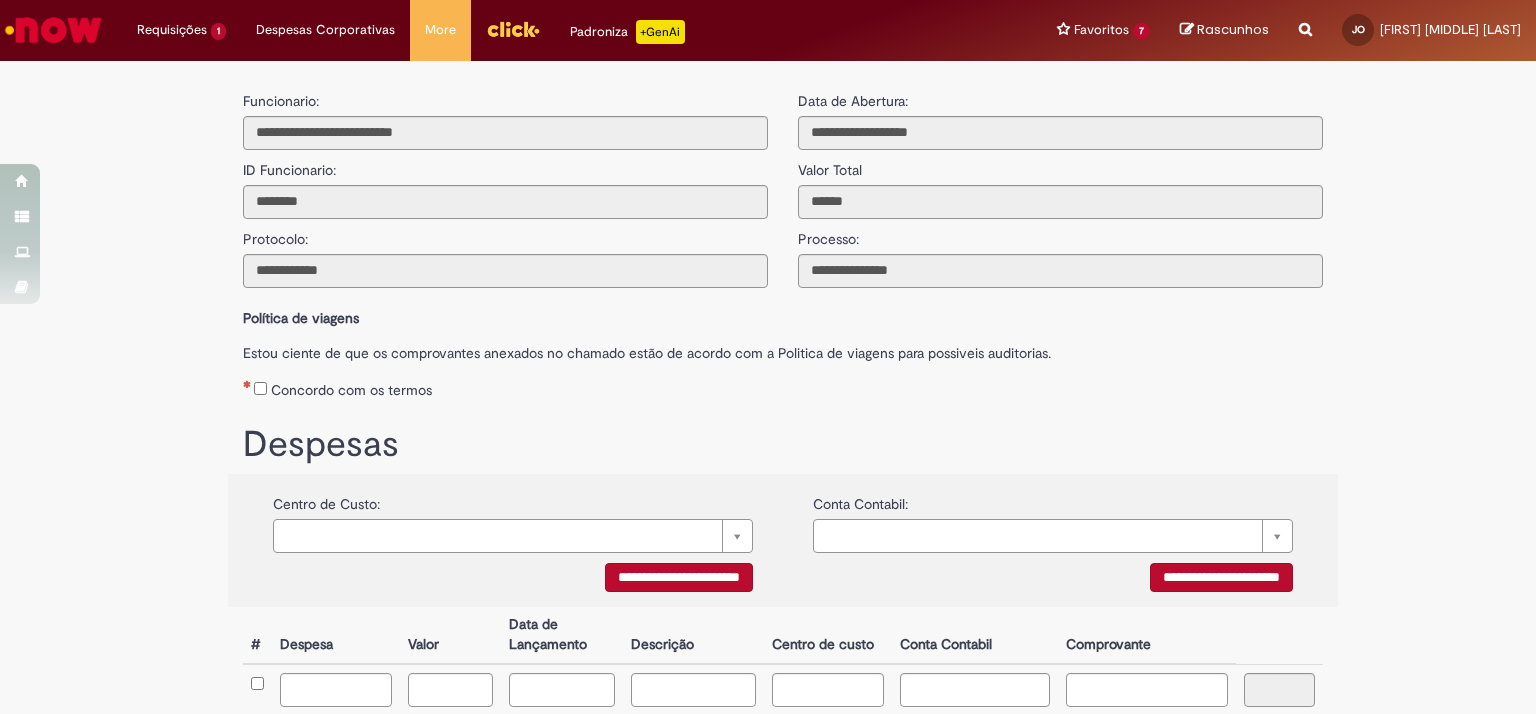 click on "**********" at bounding box center [1221, 577] 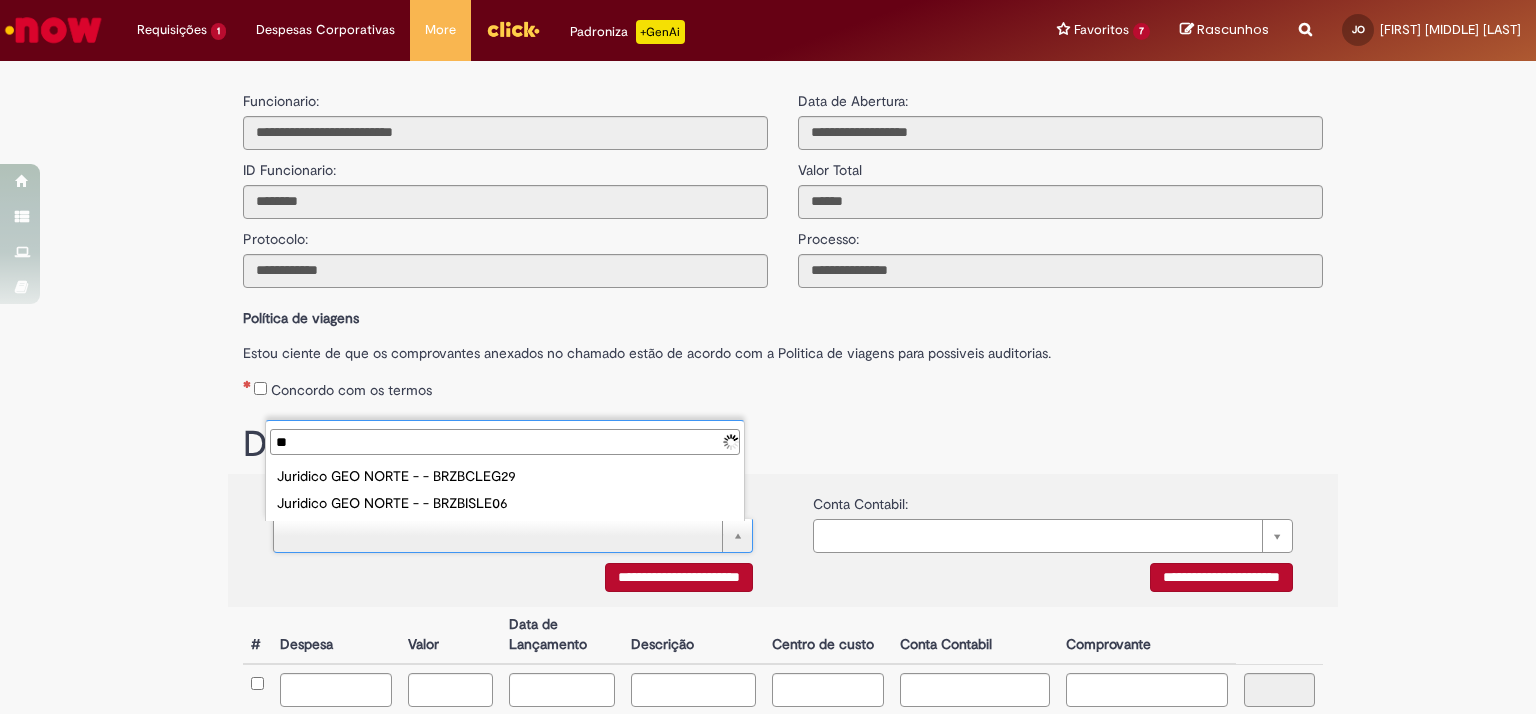 type on "*" 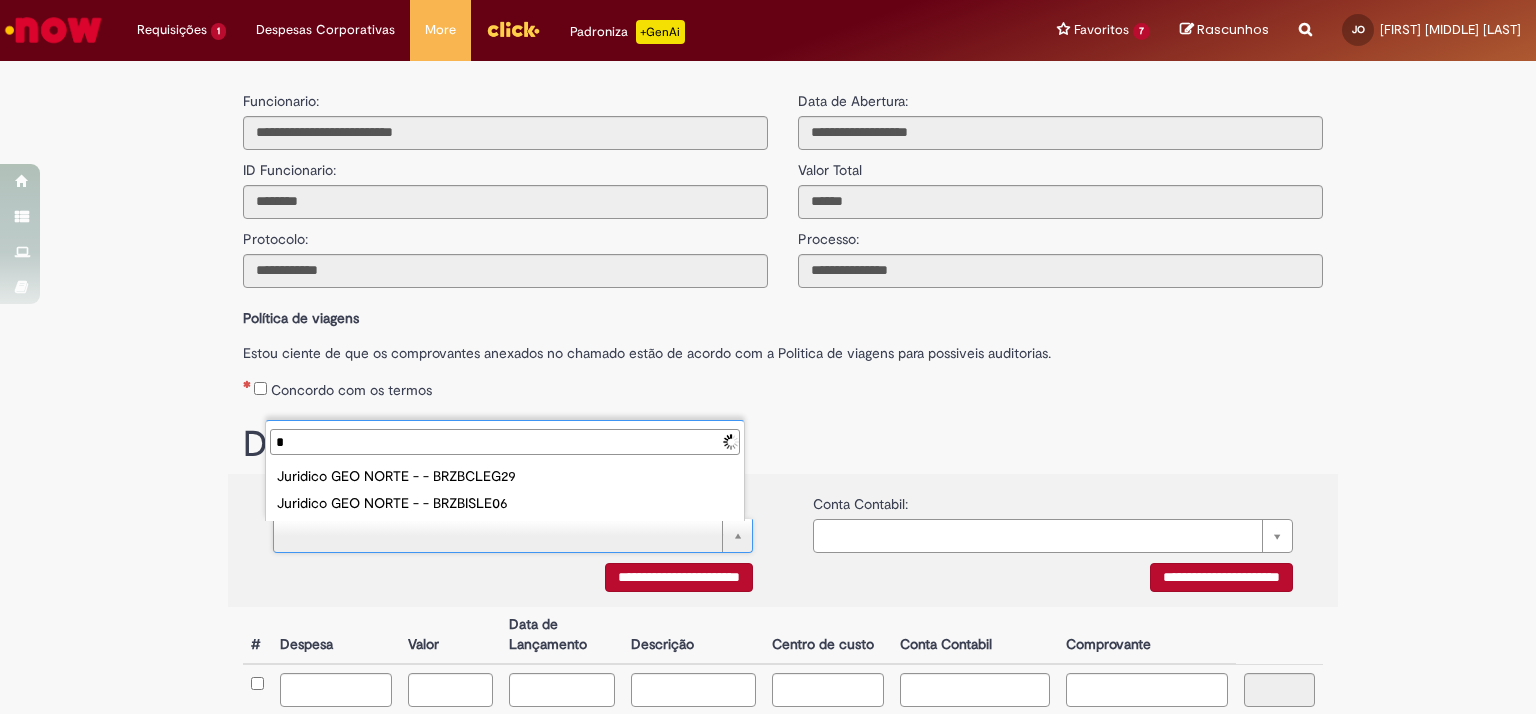 type 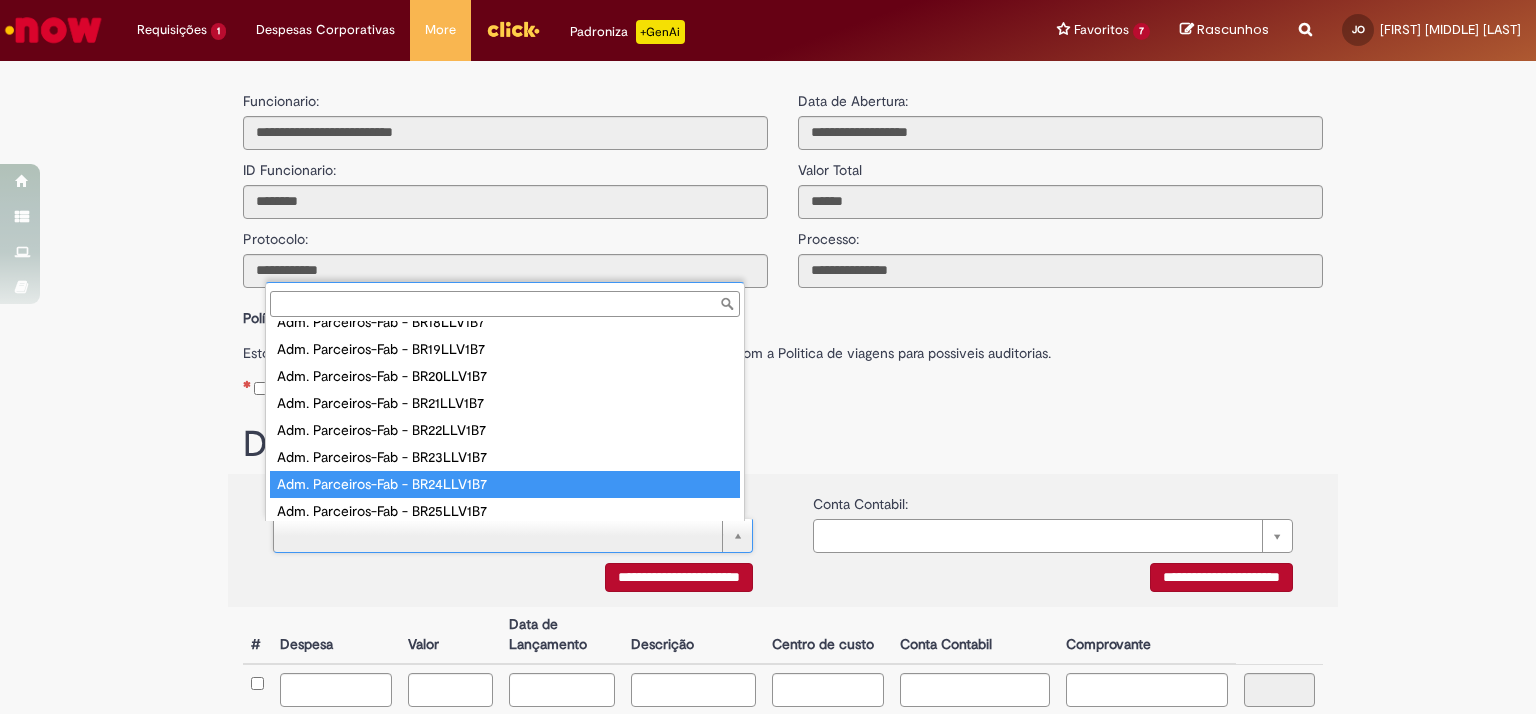 scroll, scrollTop: 5848, scrollLeft: 0, axis: vertical 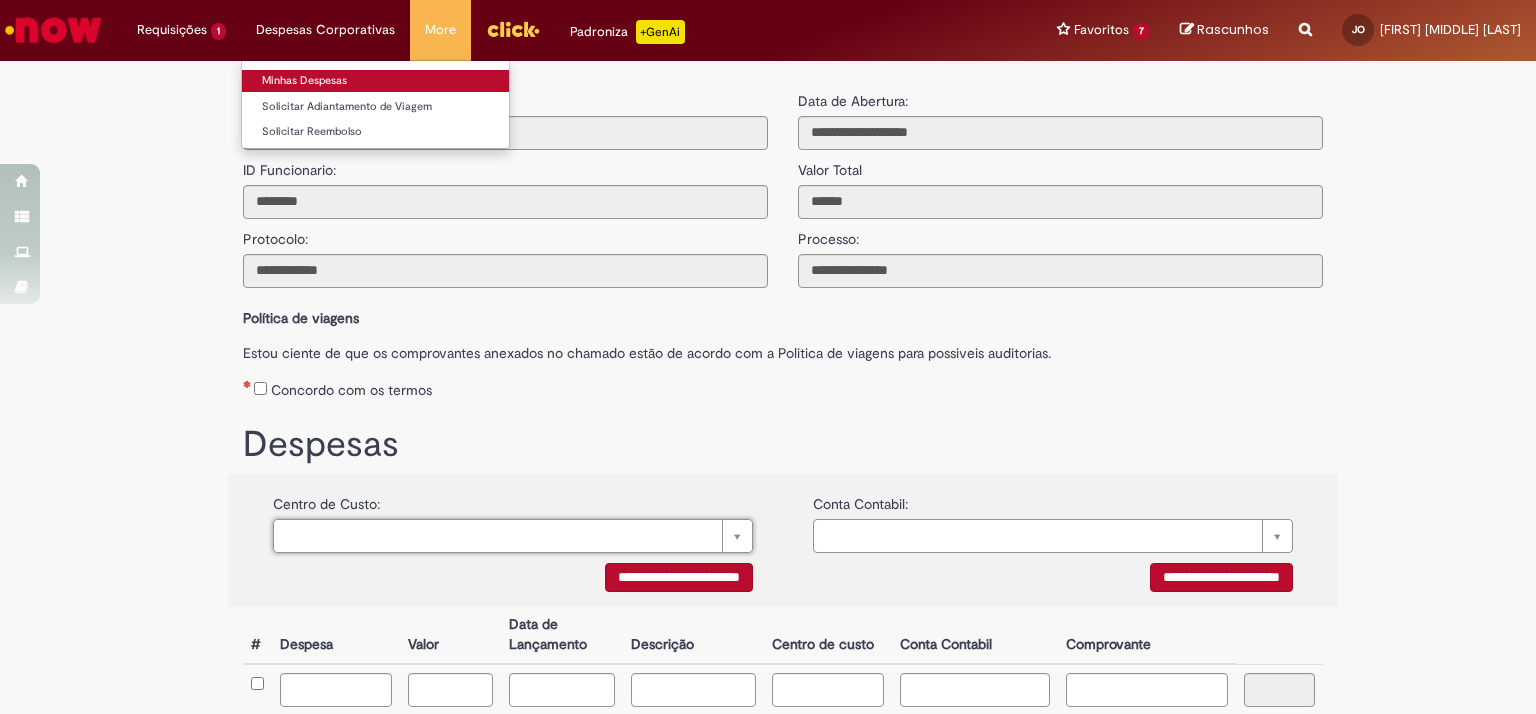 click on "Minhas Despesas" at bounding box center [375, 81] 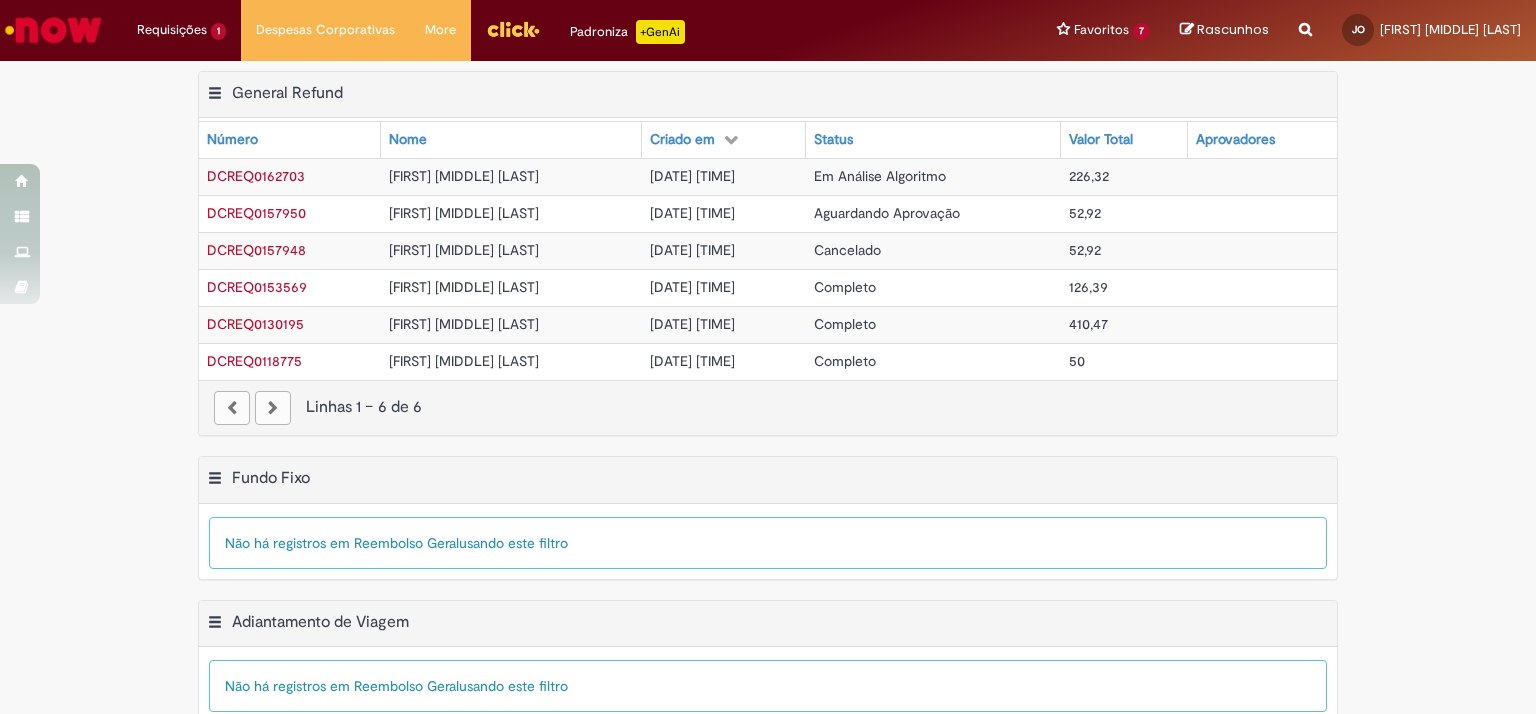 click on "DCREQ0162703" at bounding box center (256, 176) 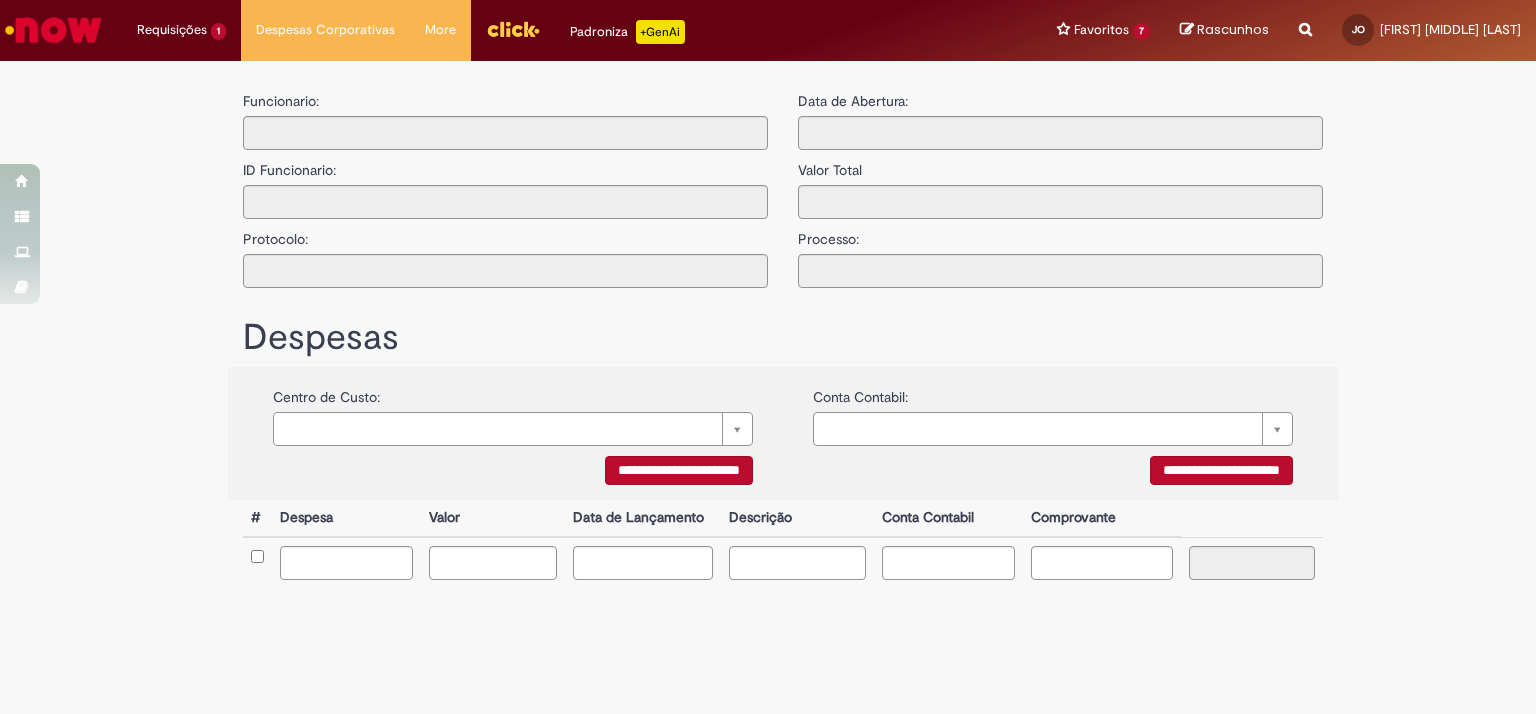 type on "**********" 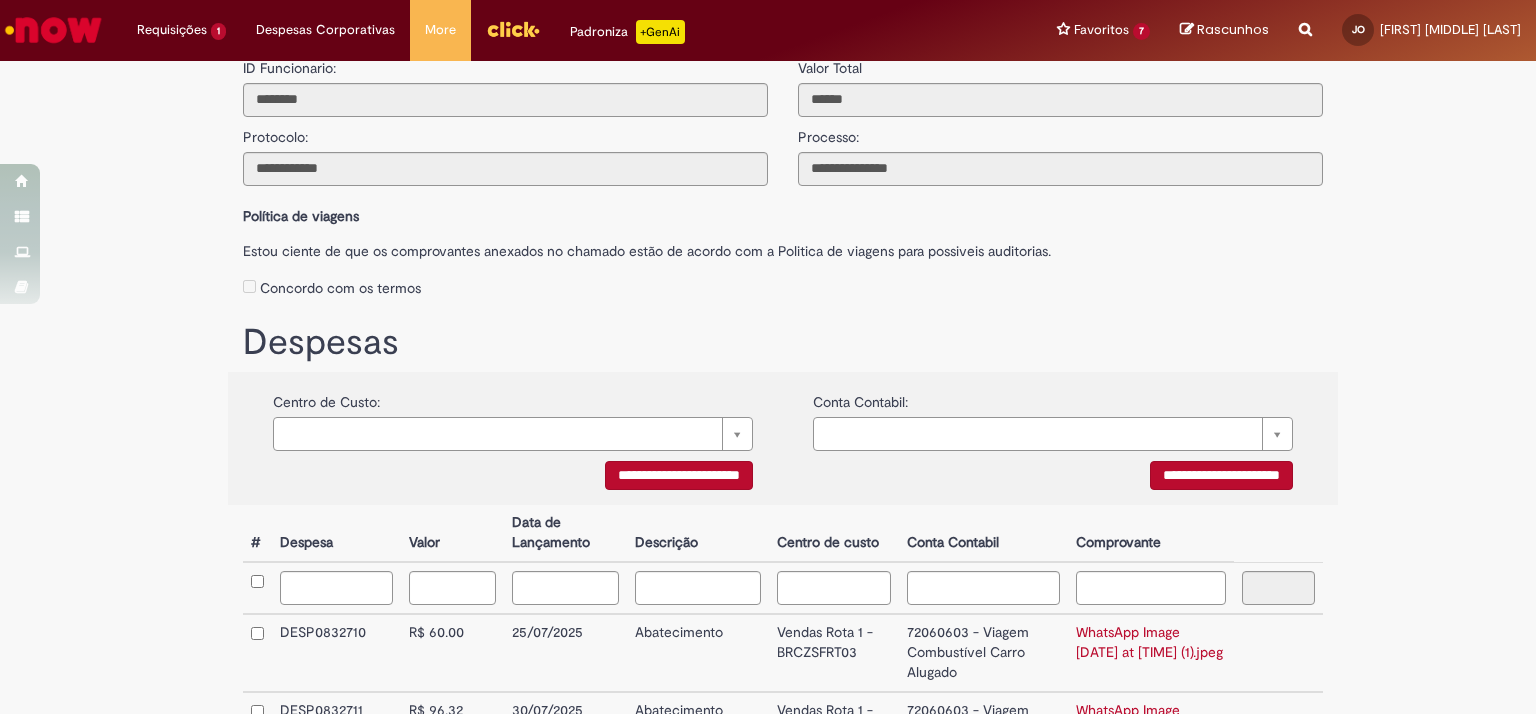 scroll, scrollTop: 0, scrollLeft: 0, axis: both 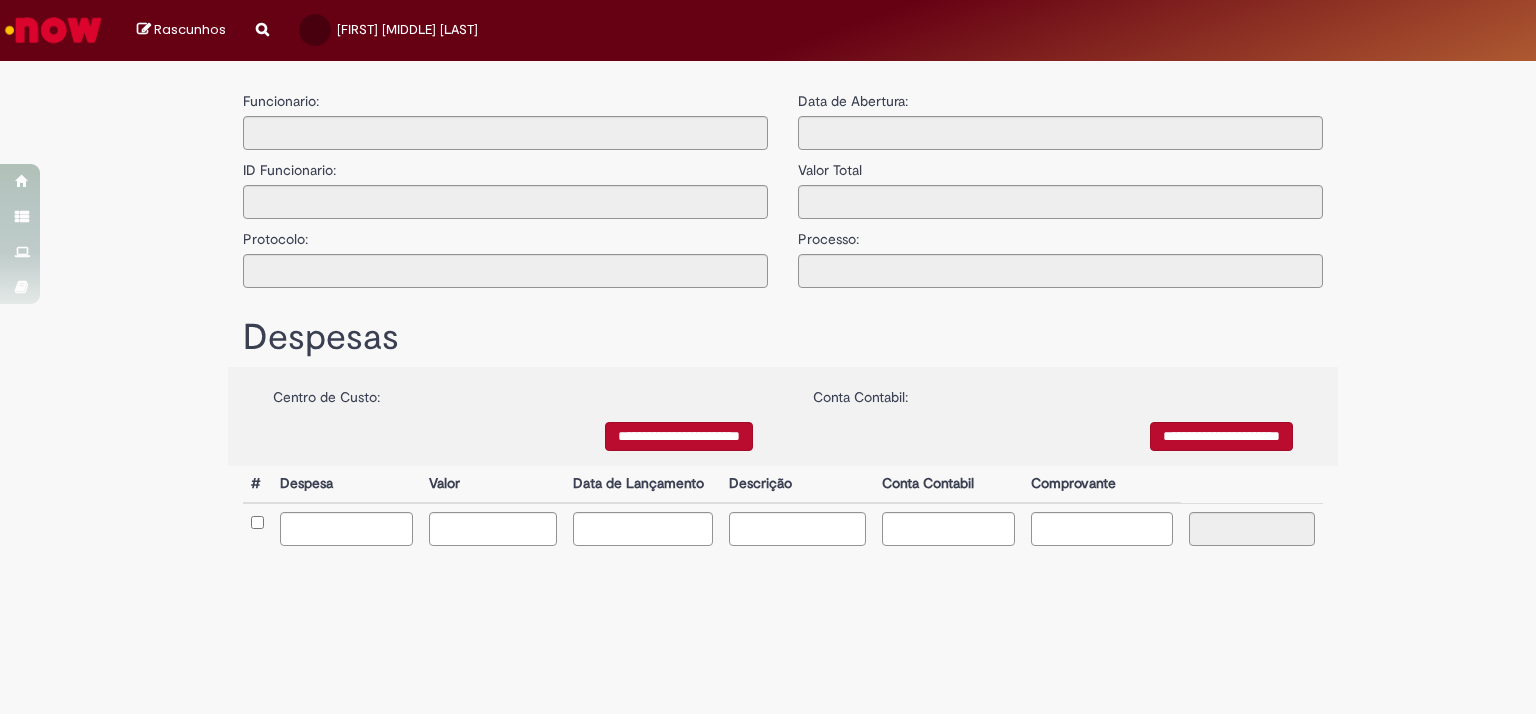 type on "**********" 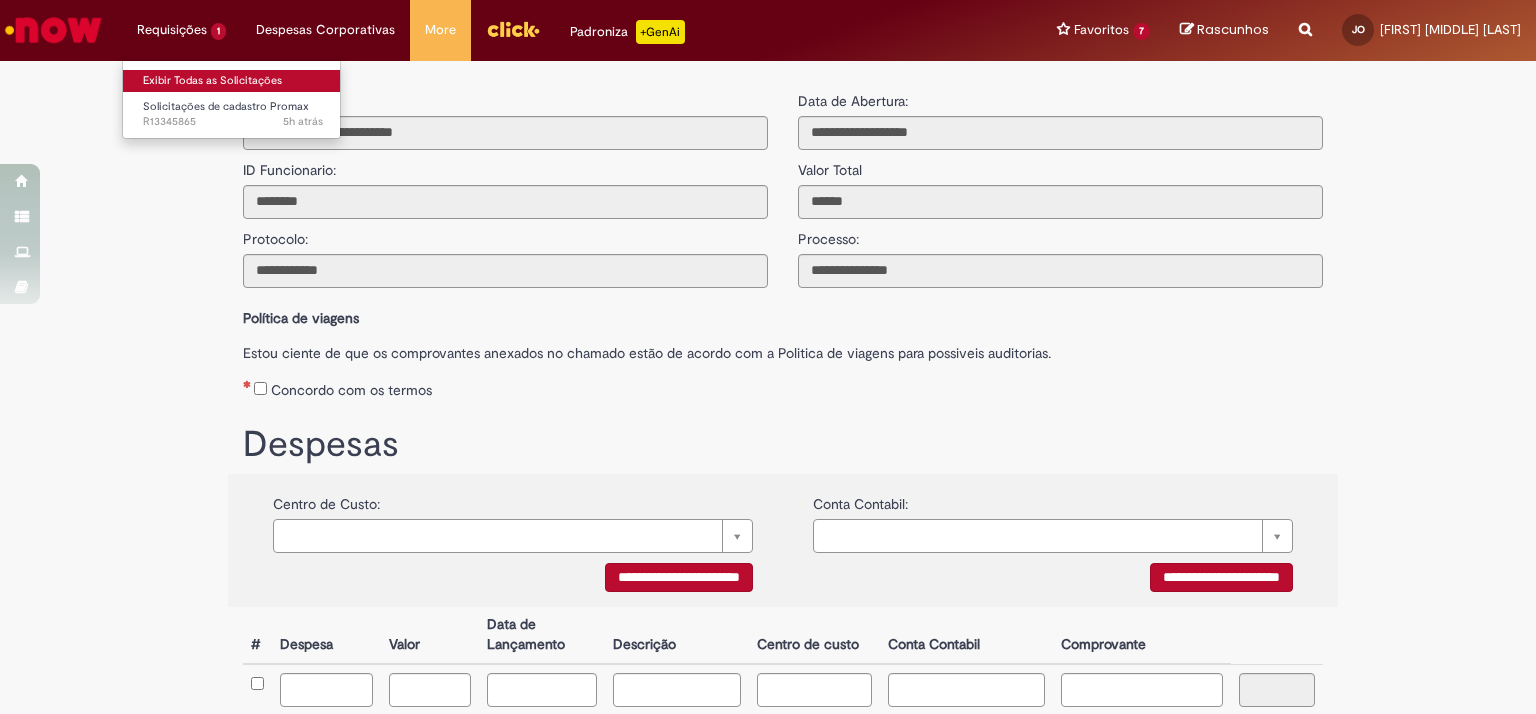 click on "Exibir Todas as Solicitações" at bounding box center [233, 81] 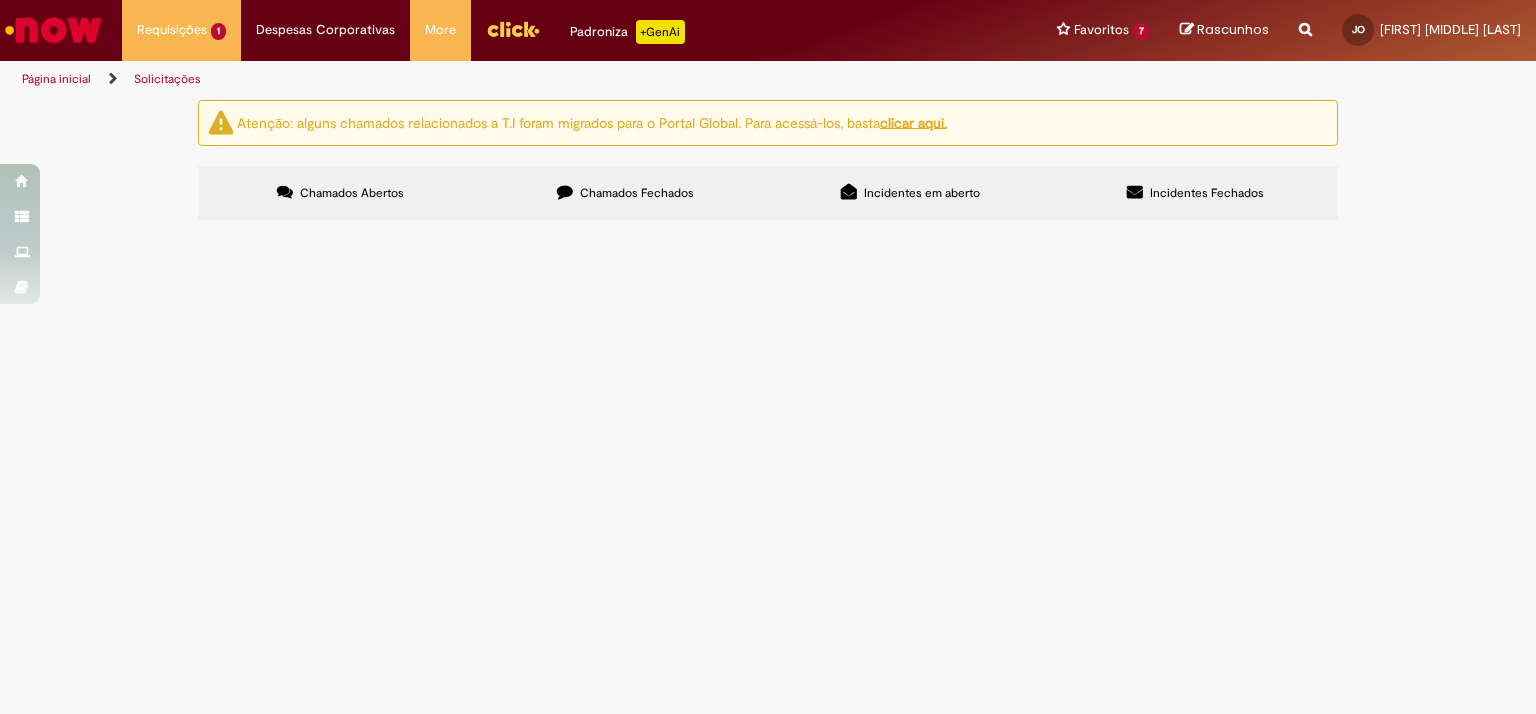 click on "Chamados Fechados" at bounding box center (625, 193) 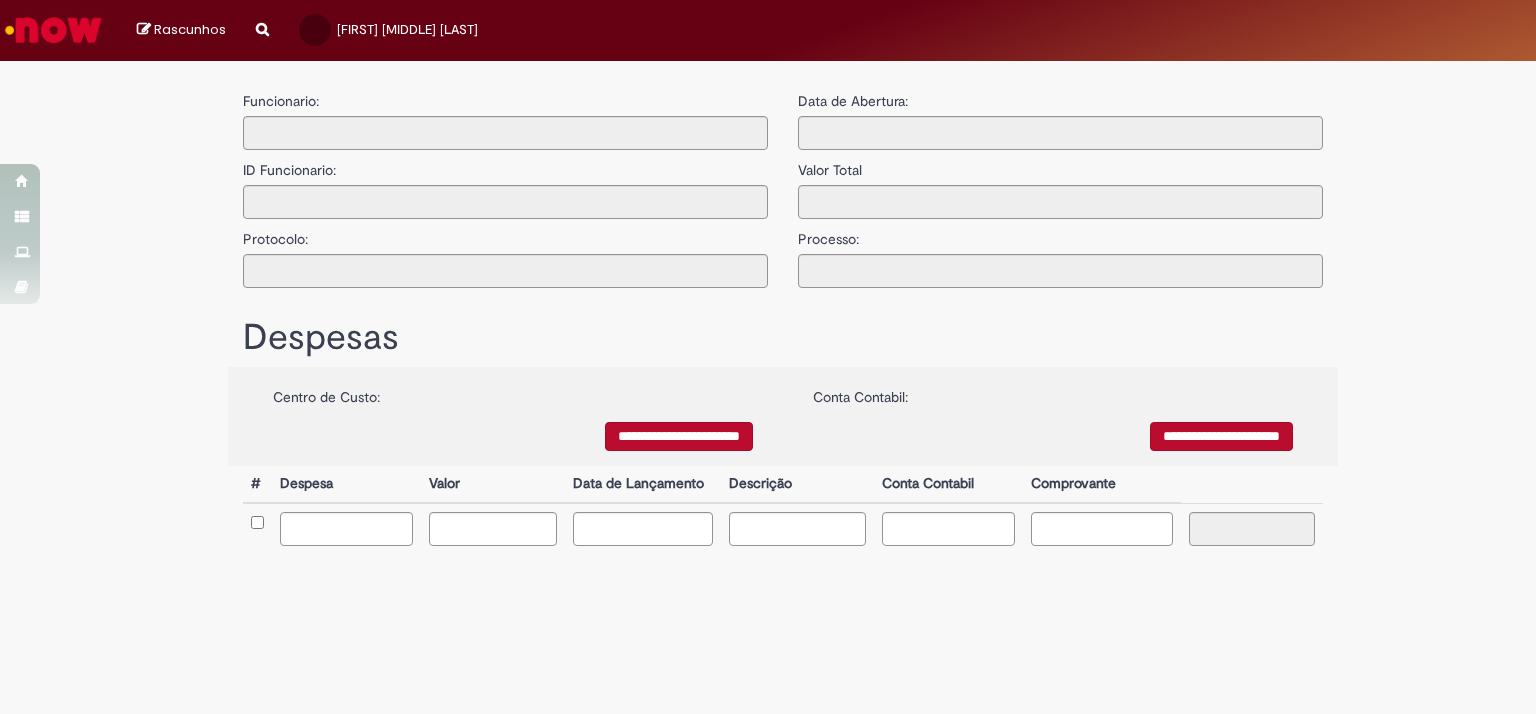 scroll, scrollTop: 0, scrollLeft: 0, axis: both 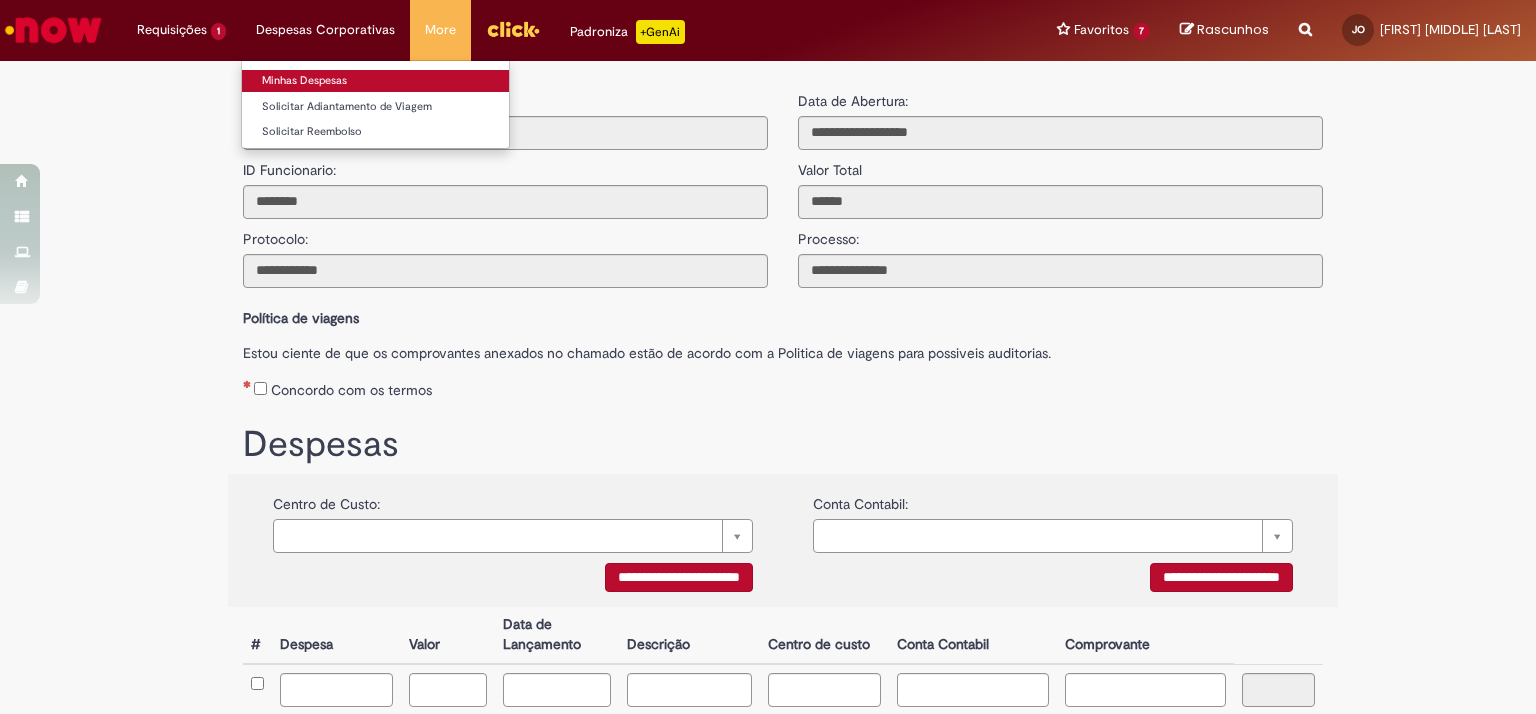 click on "Minhas Despesas" at bounding box center (375, 81) 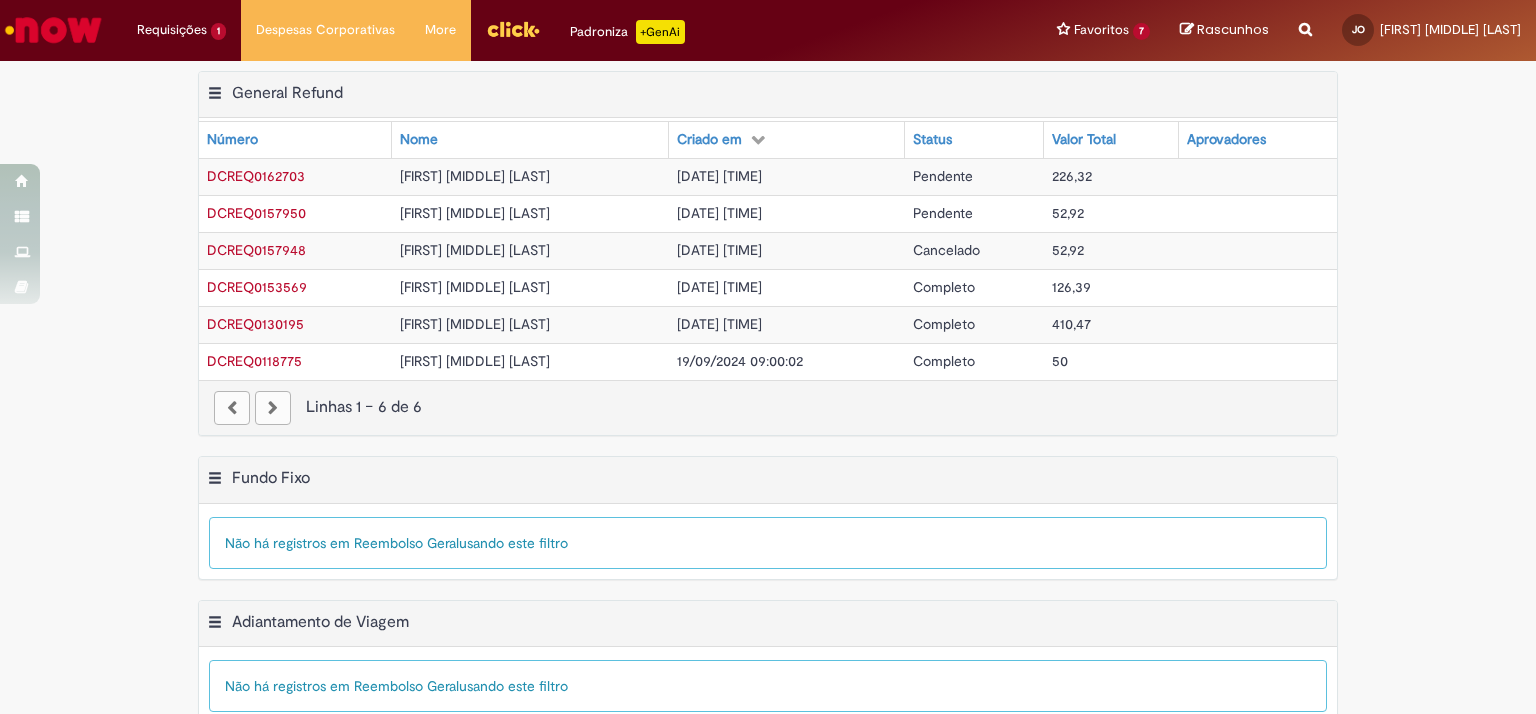 click on "DCREQ0153569" at bounding box center (257, 287) 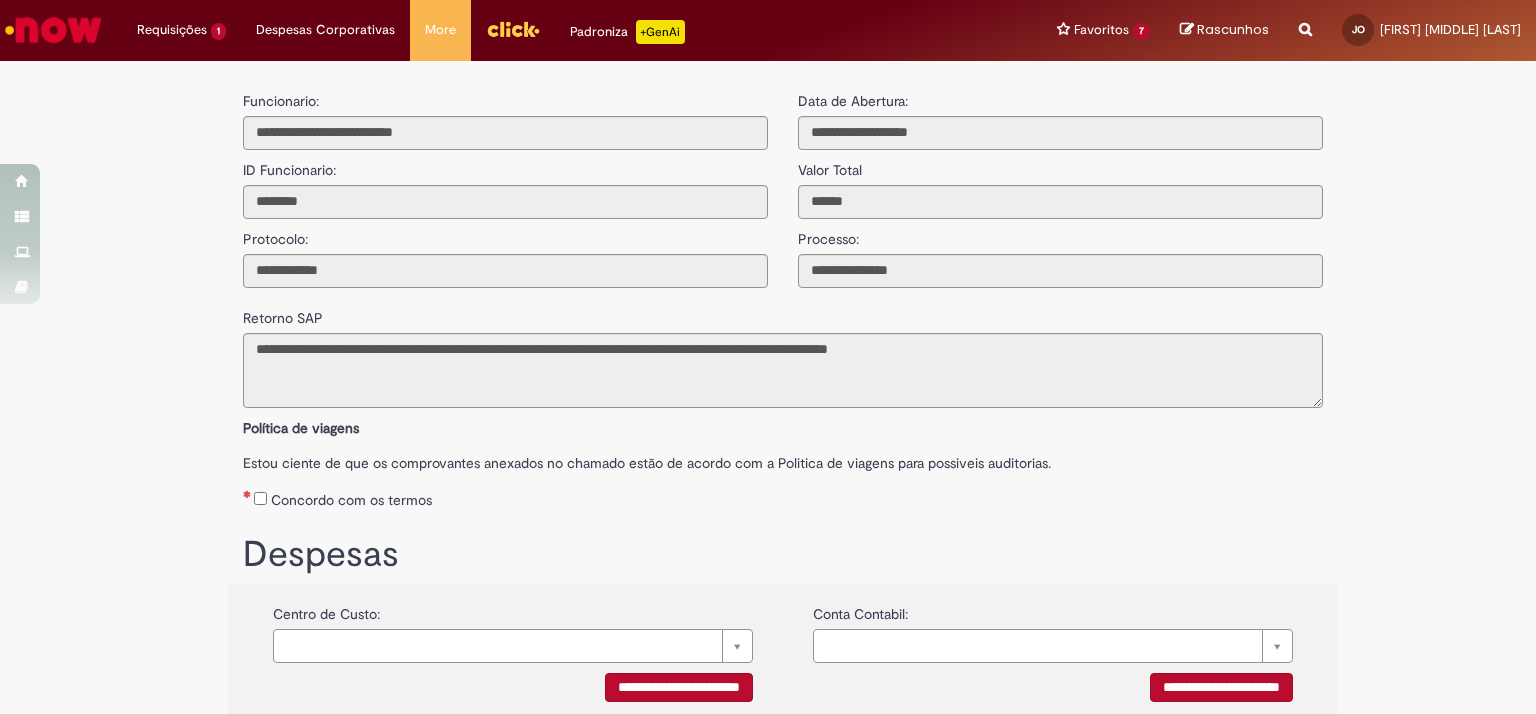 scroll, scrollTop: 234, scrollLeft: 0, axis: vertical 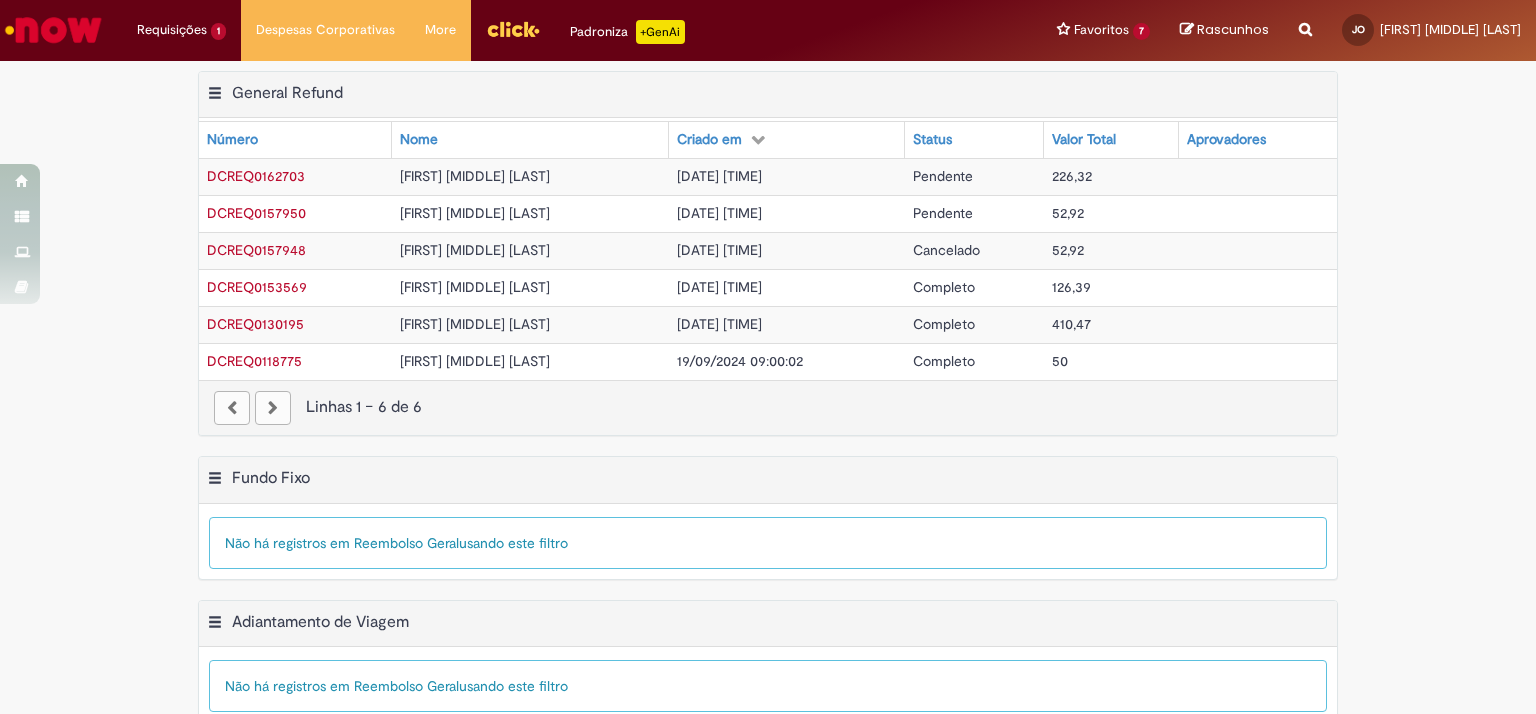 click on "DCREQ0130195" at bounding box center (255, 324) 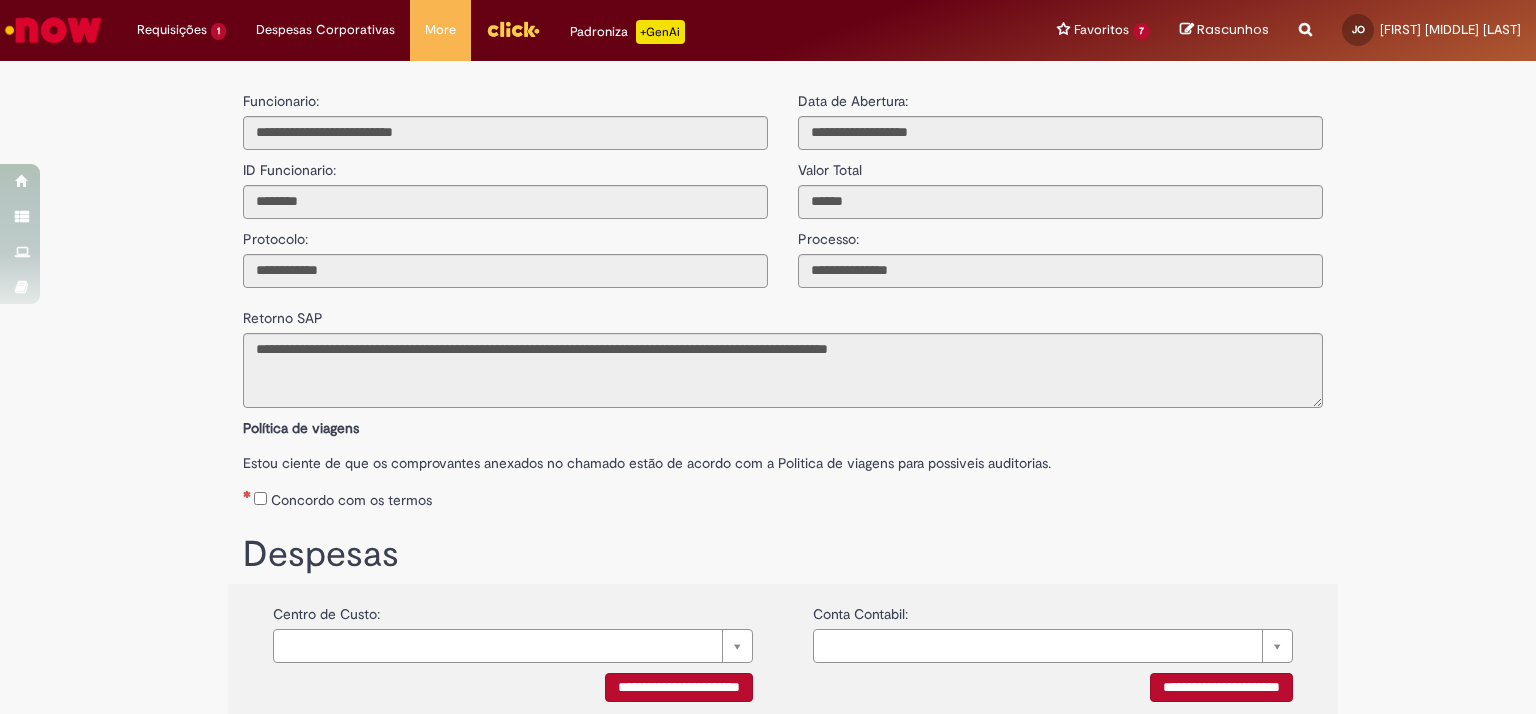 click on "**********" at bounding box center (679, 687) 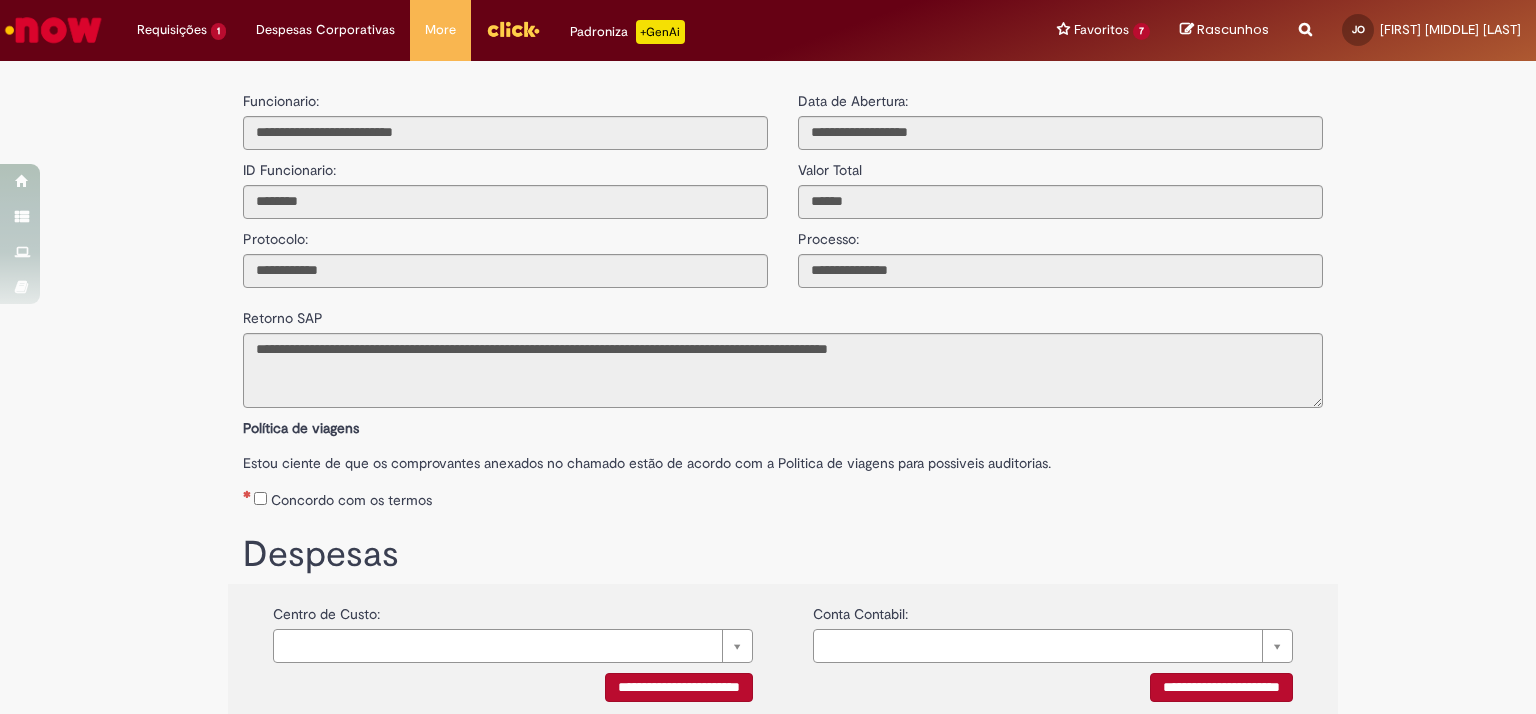 scroll, scrollTop: 234, scrollLeft: 0, axis: vertical 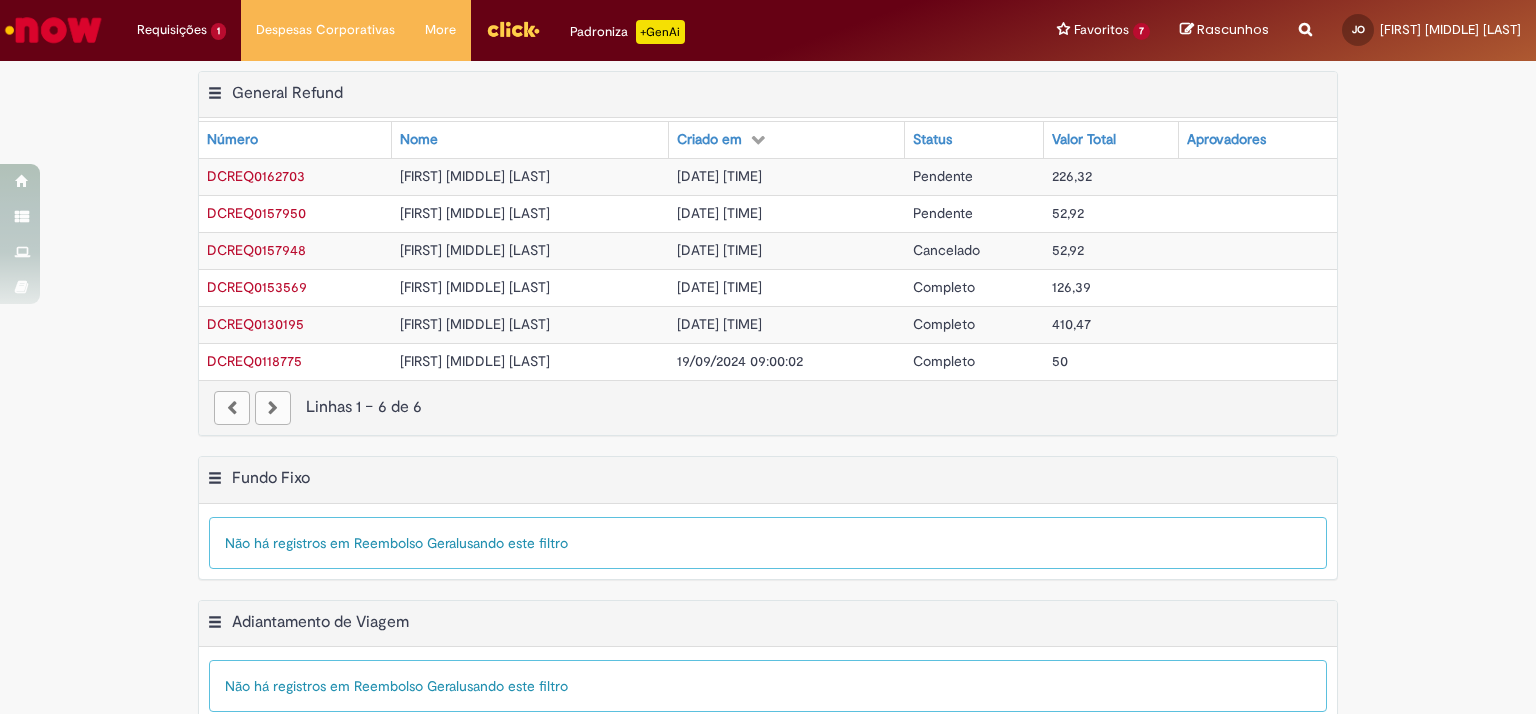 click on "DCREQ0118775" at bounding box center (254, 361) 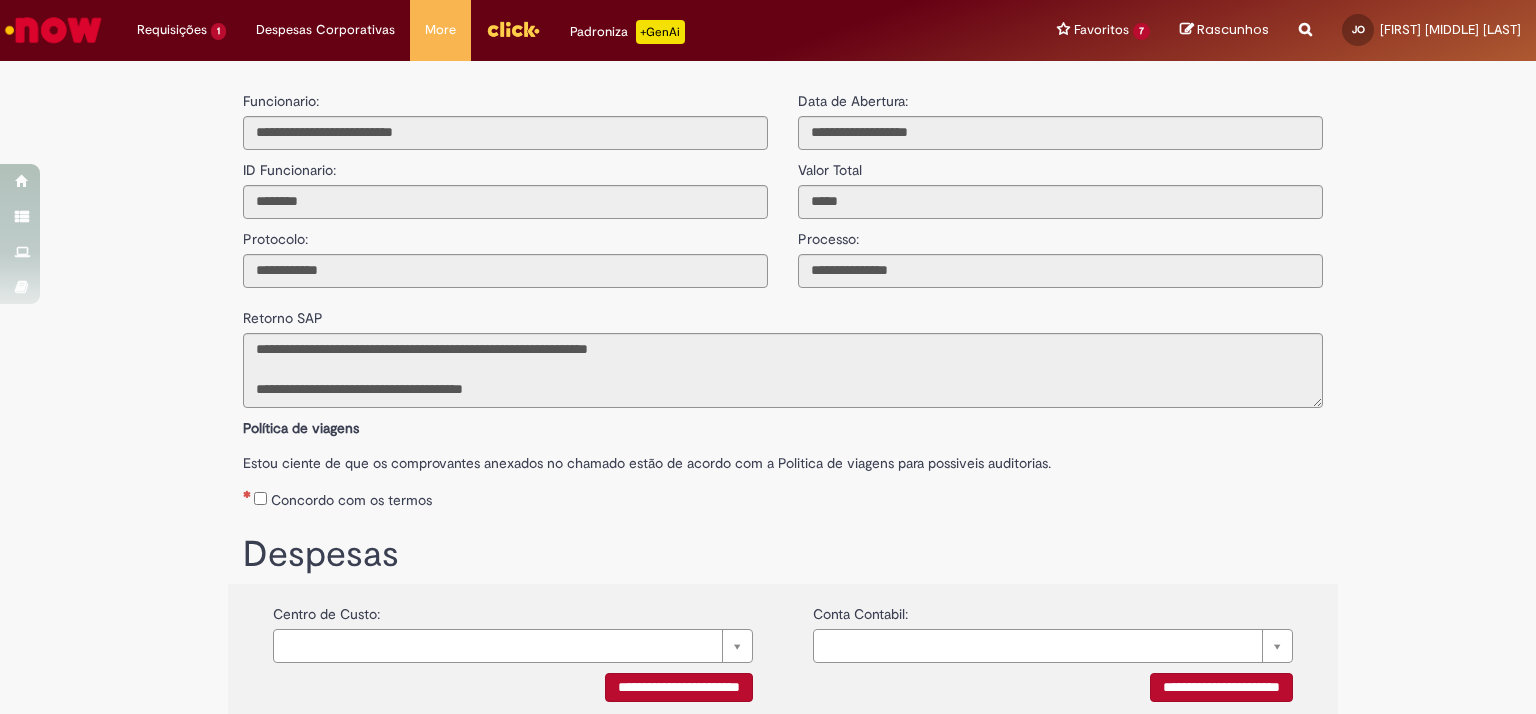 scroll, scrollTop: 234, scrollLeft: 0, axis: vertical 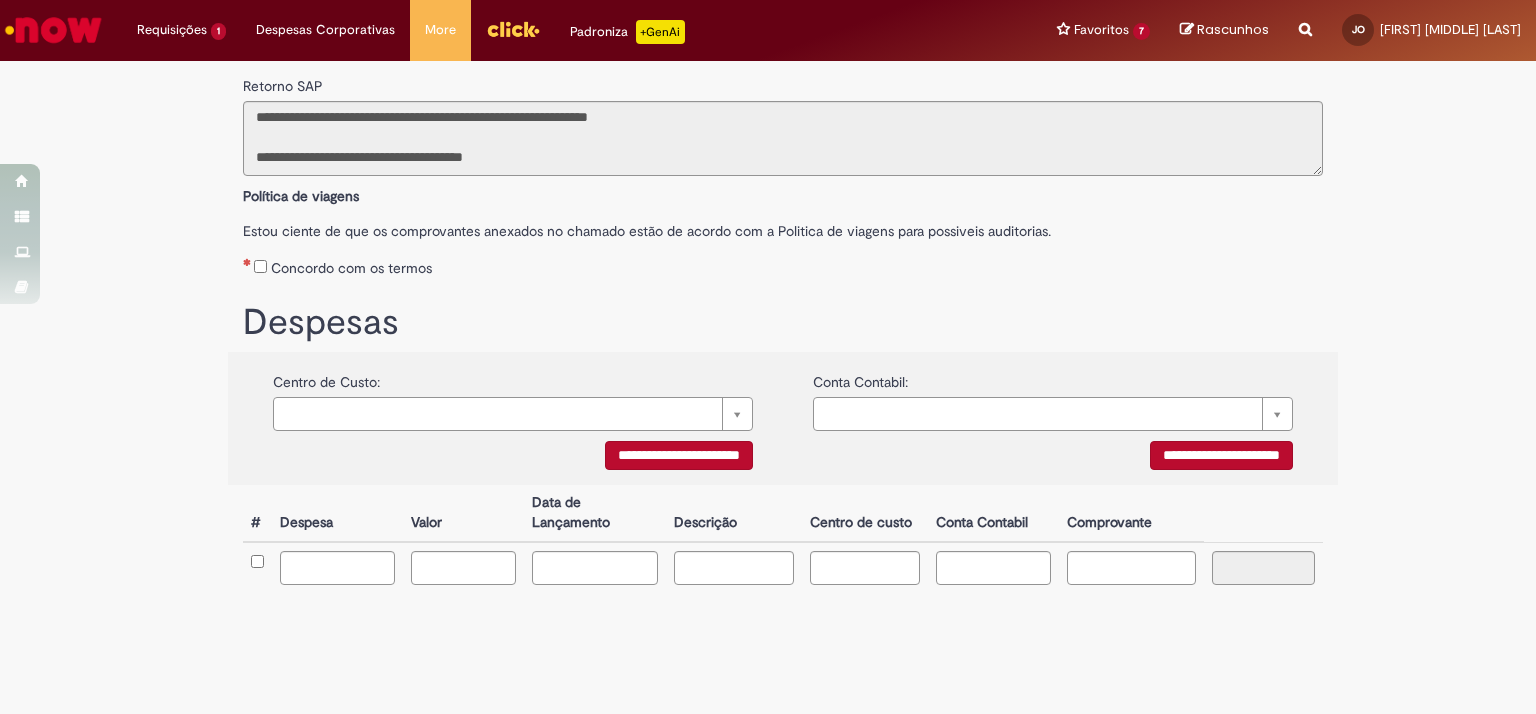 click on "**********" at bounding box center (513, 458) 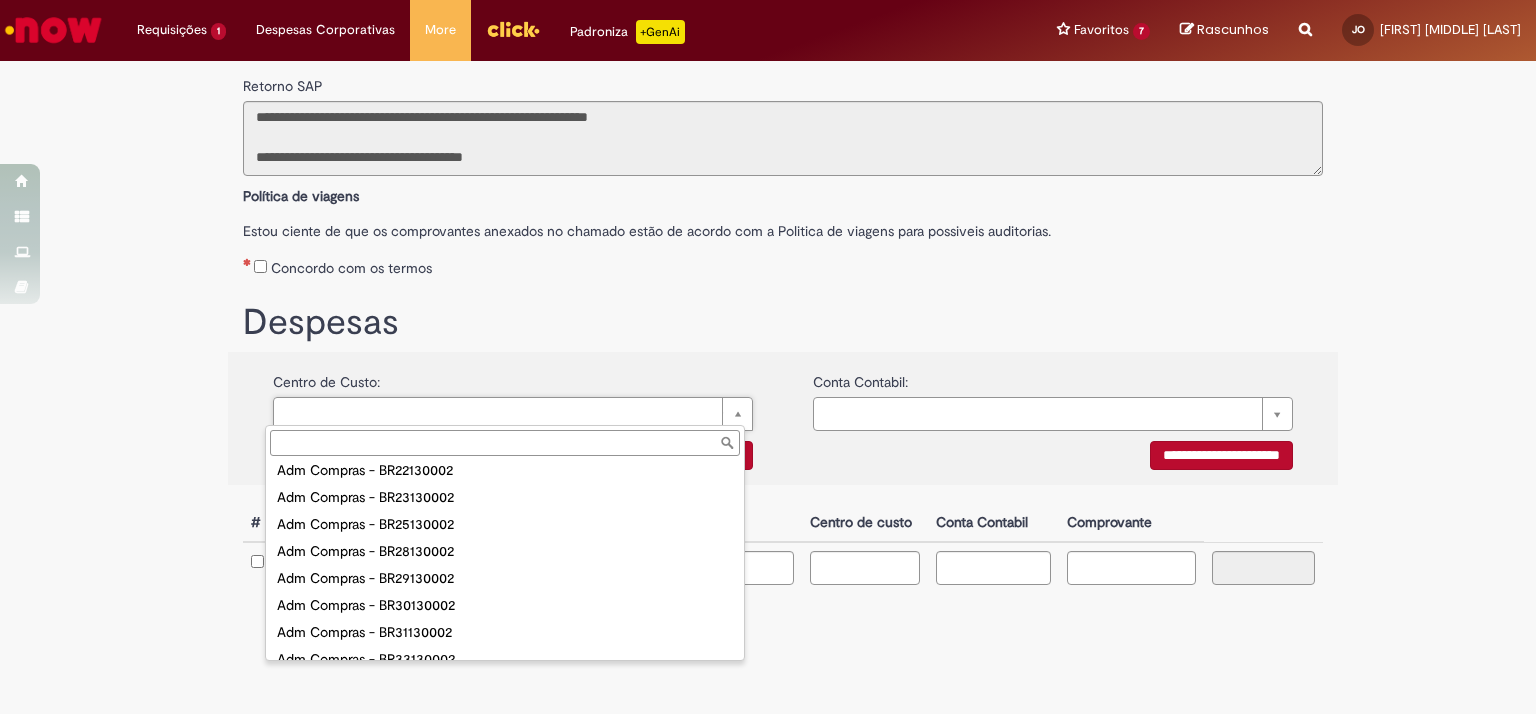 scroll, scrollTop: 2528, scrollLeft: 0, axis: vertical 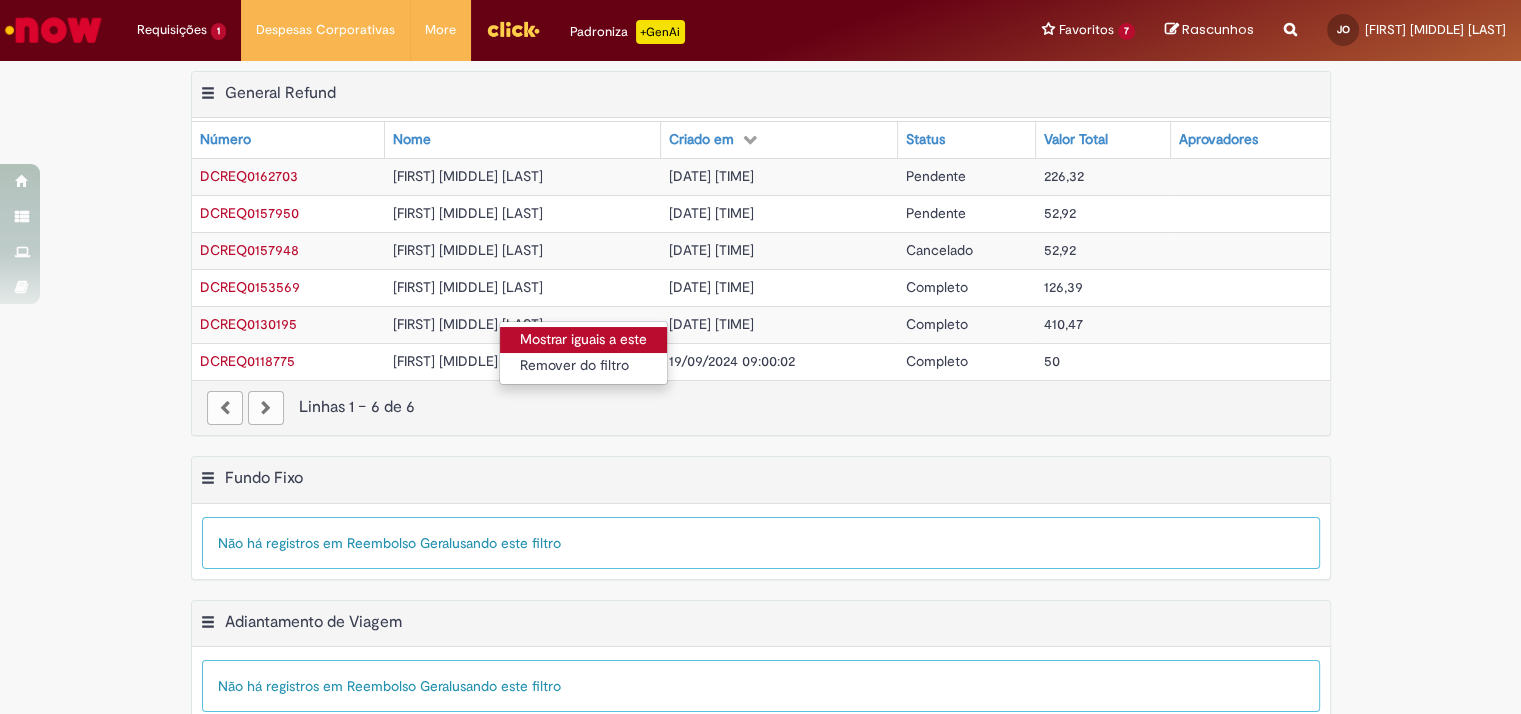 click on "Mostrar iguais a este" at bounding box center [583, 340] 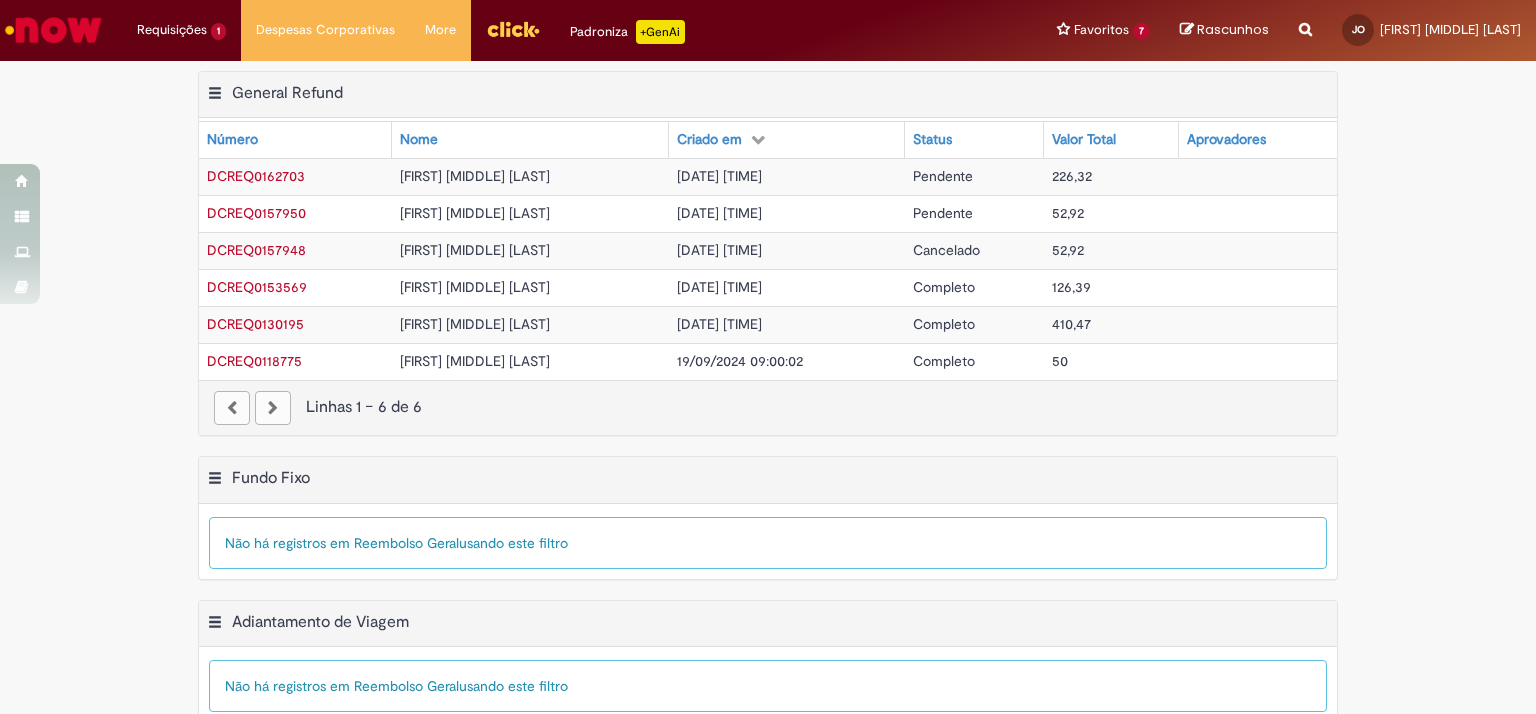click on "DCREQ0130195" at bounding box center (255, 324) 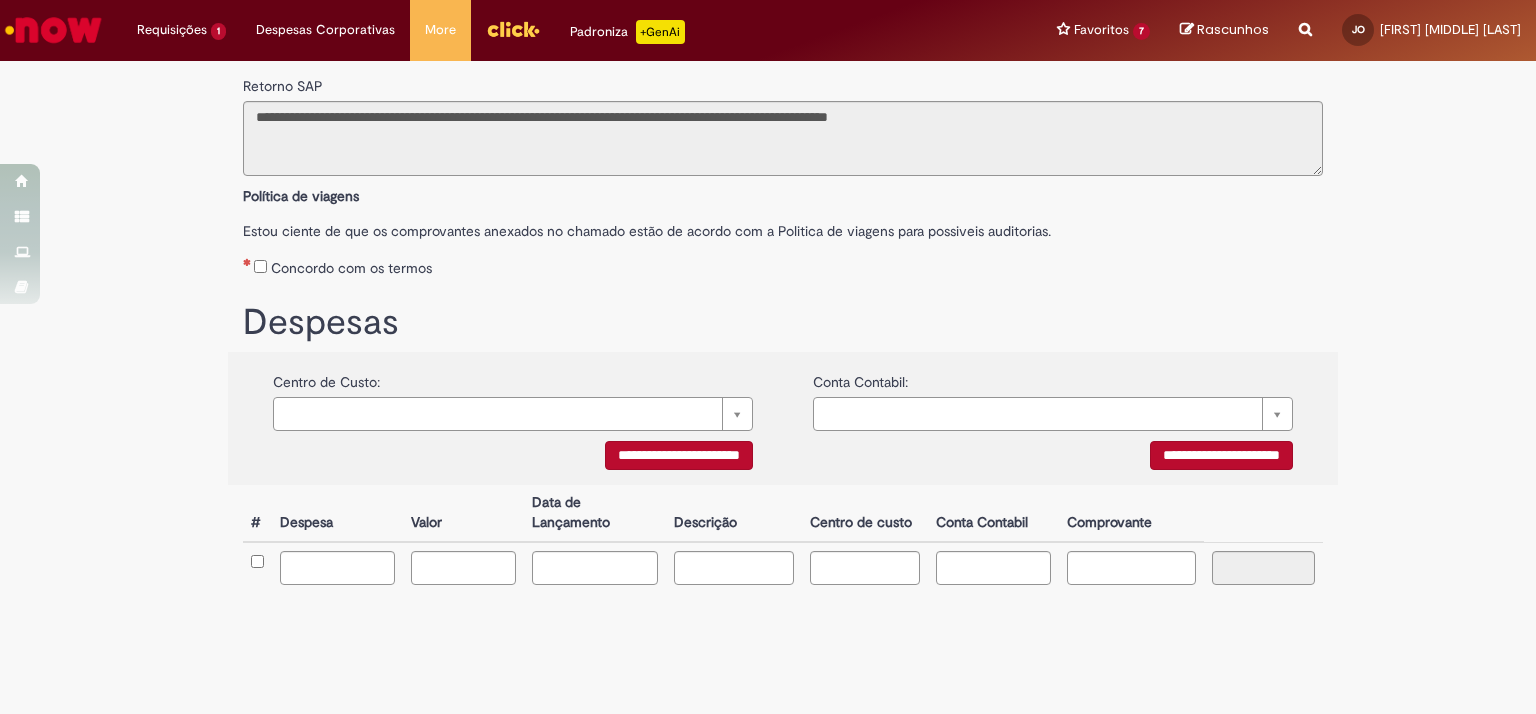 scroll, scrollTop: 0, scrollLeft: 0, axis: both 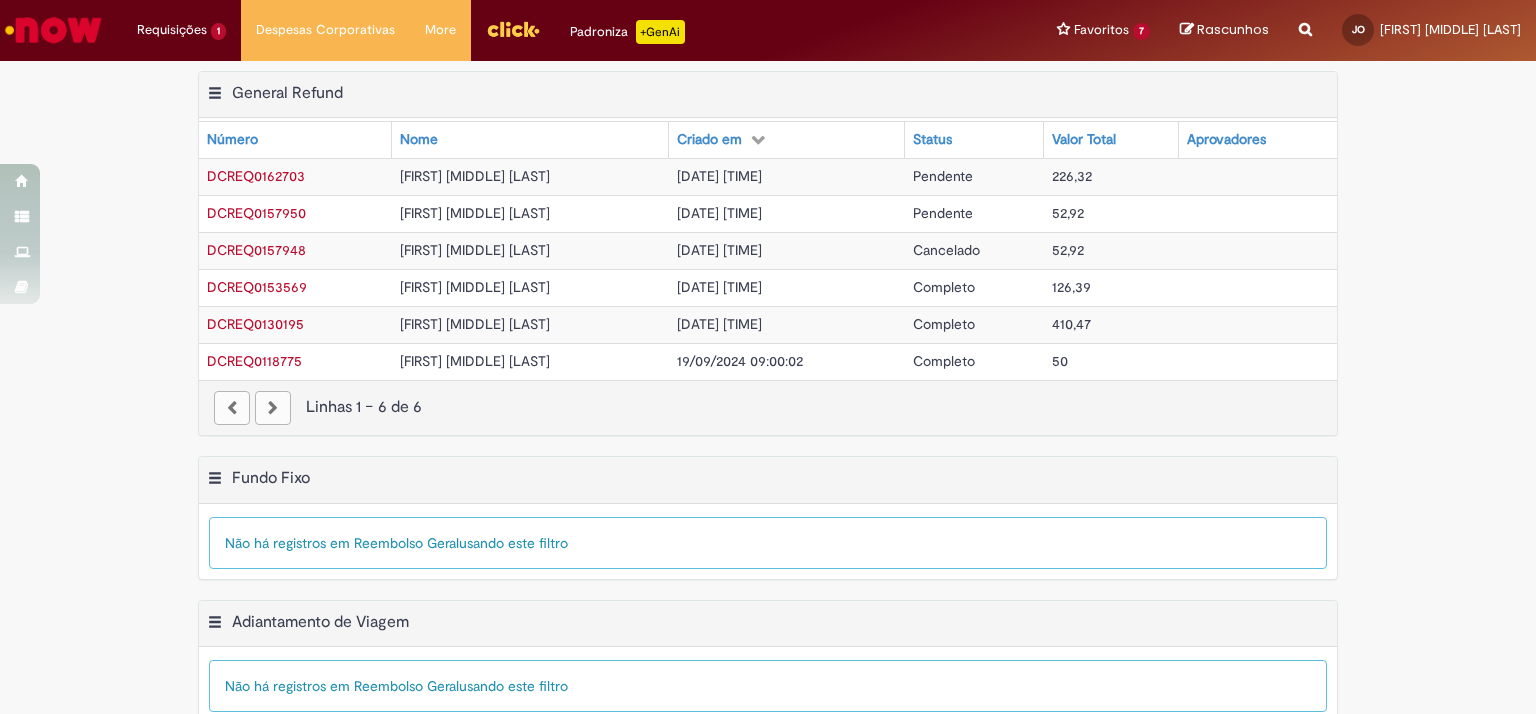 click on "Aprovadores" at bounding box center (1226, 140) 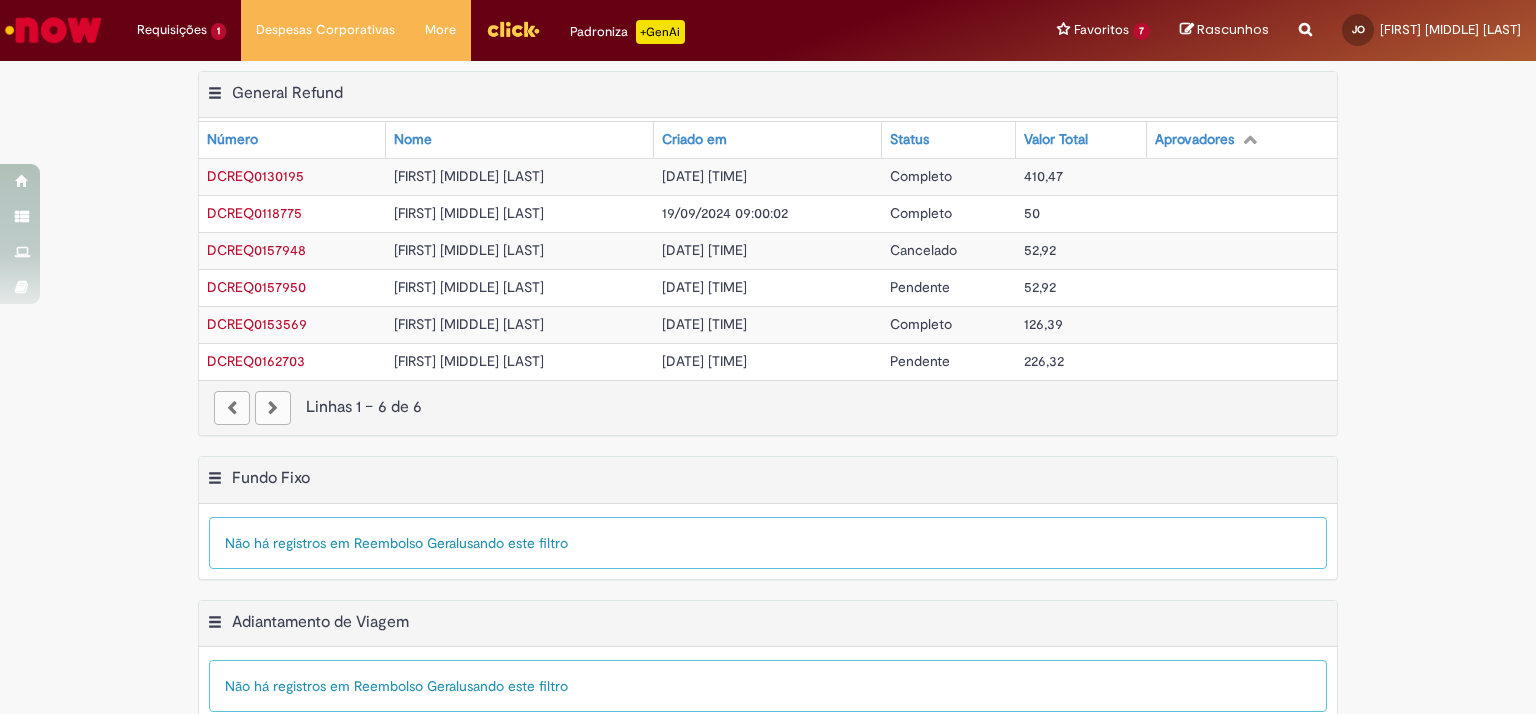 click on "Aprovadores" at bounding box center [1242, 140] 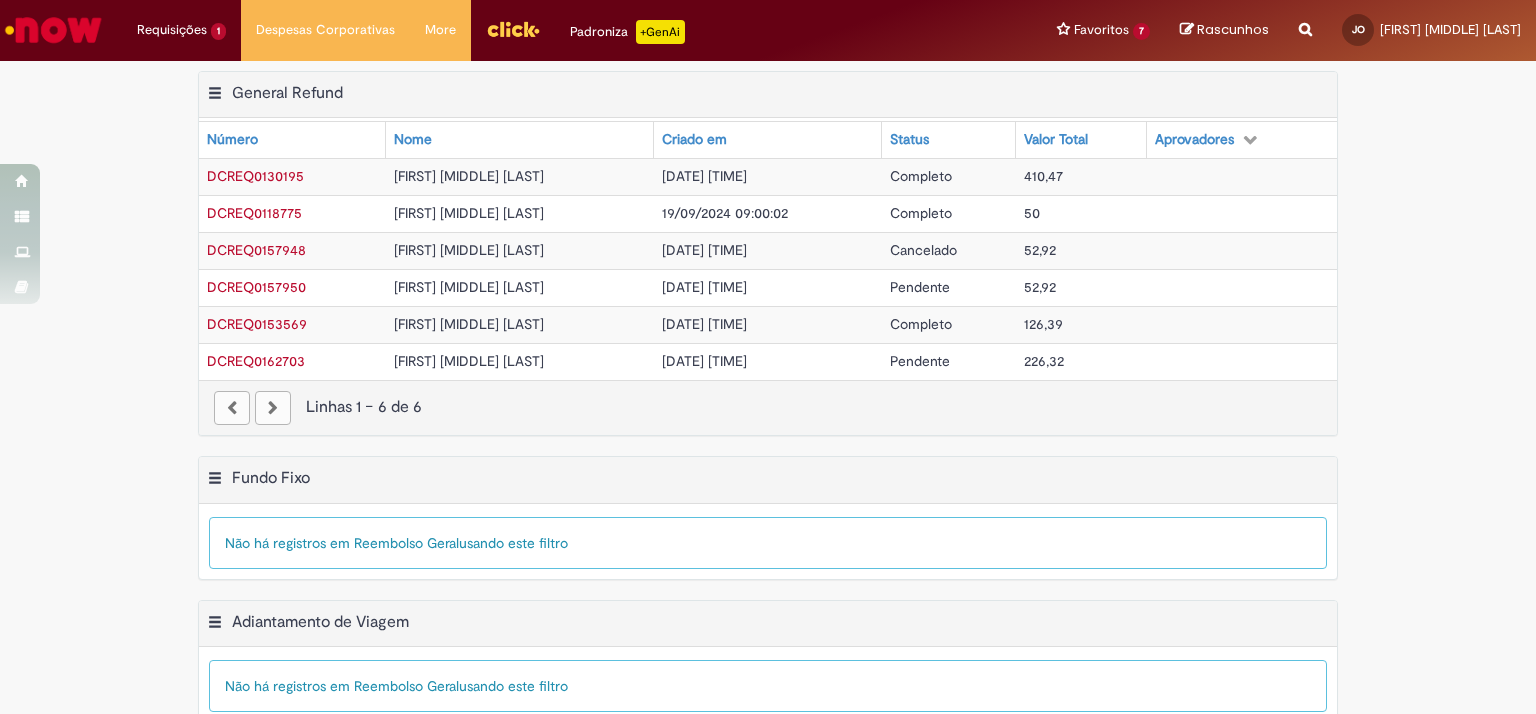 click on "Status" at bounding box center (949, 140) 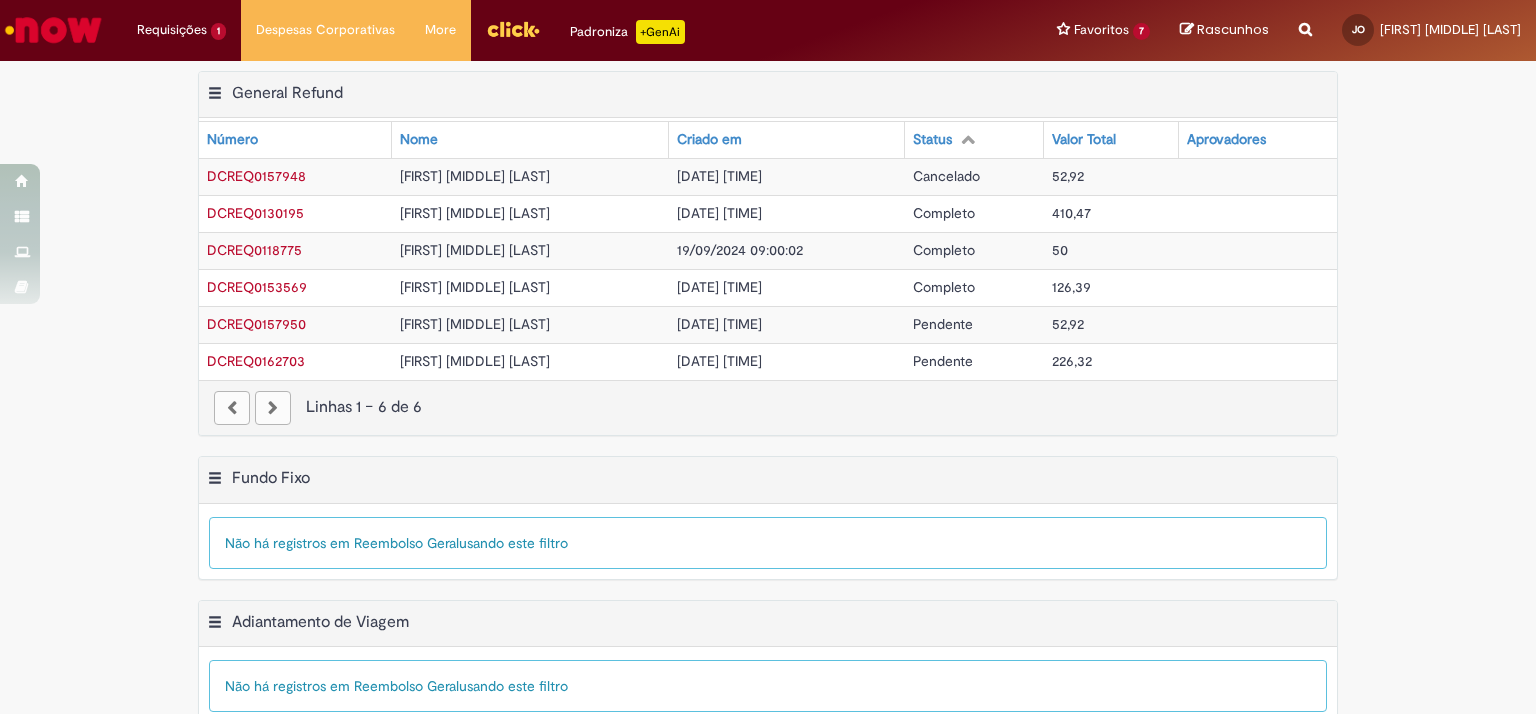 click at bounding box center (968, 139) 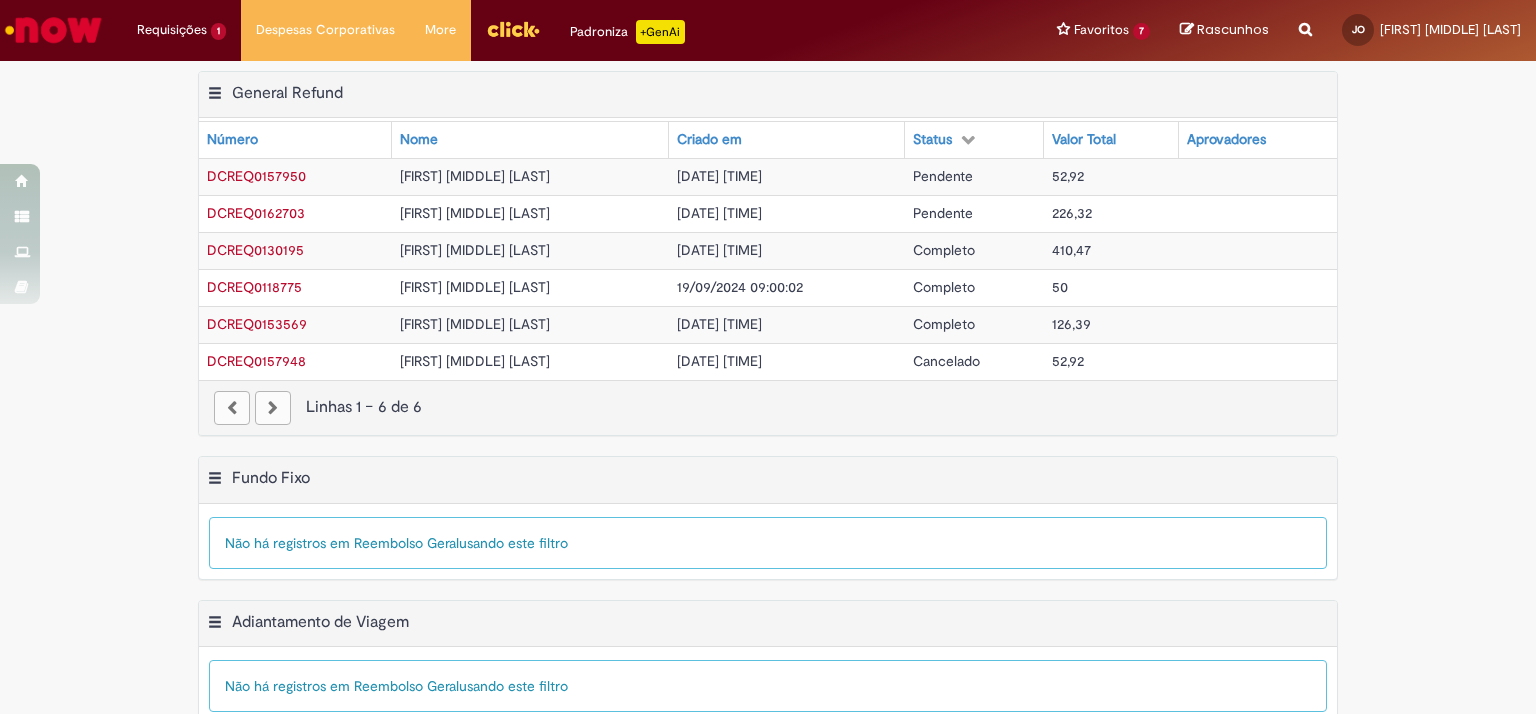click on "Pendente" at bounding box center (943, 213) 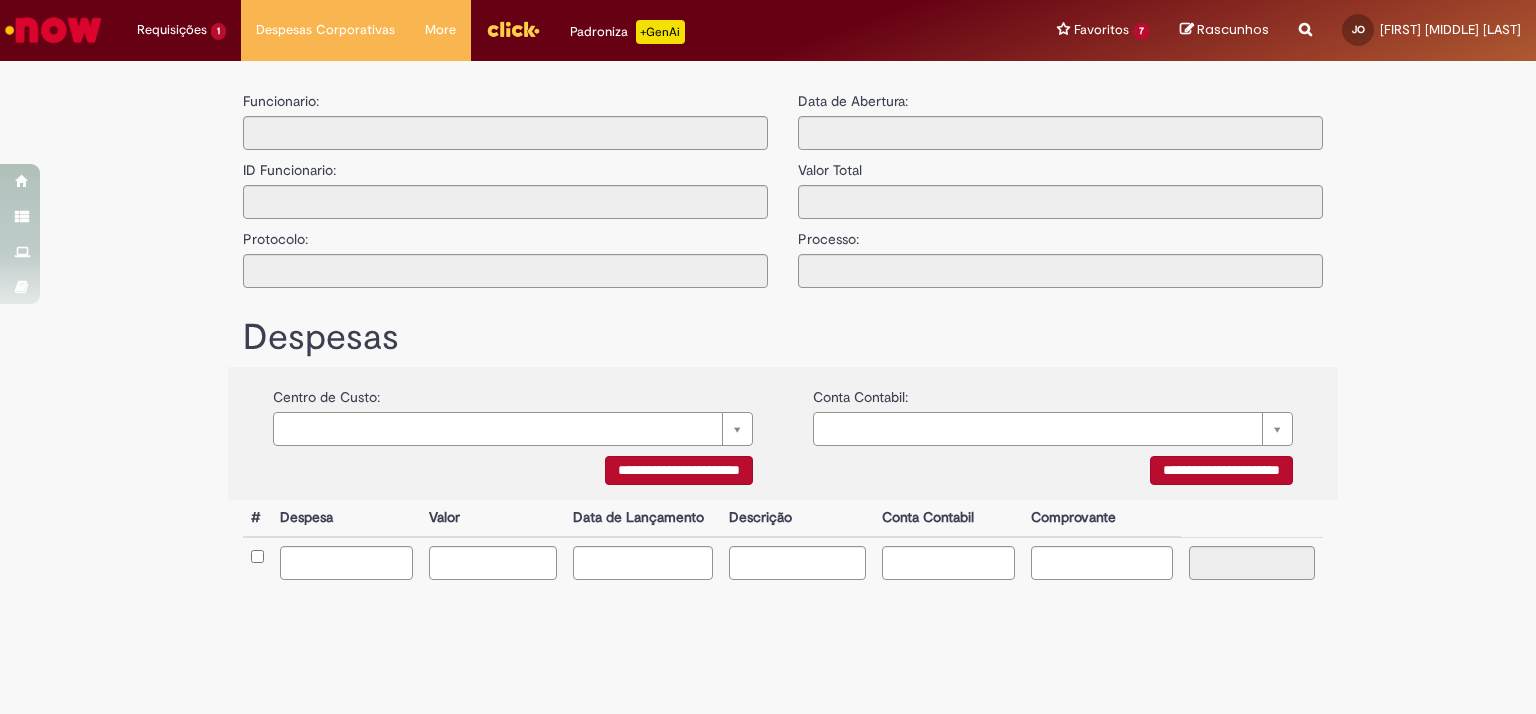 type on "**********" 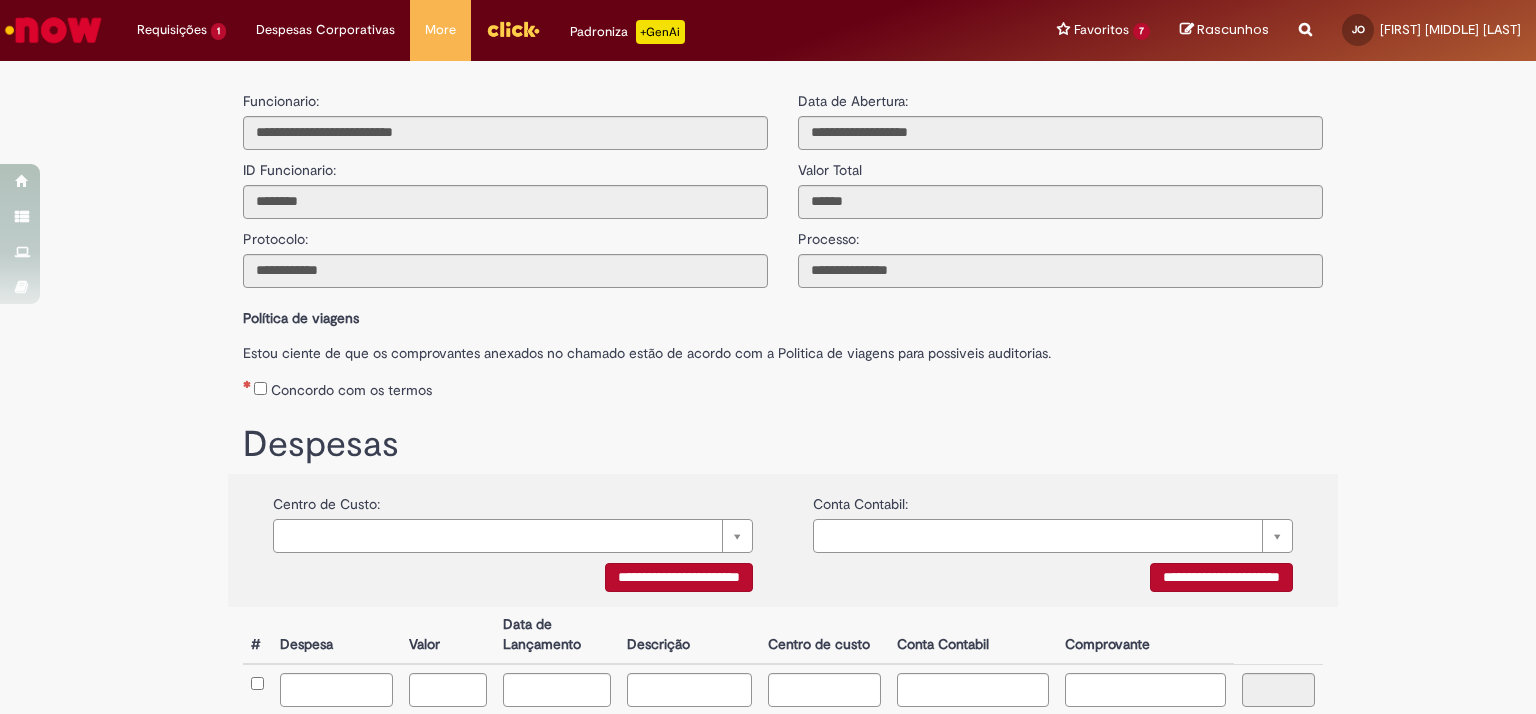 drag, startPoint x: 1520, startPoint y: 326, endPoint x: 1520, endPoint y: 385, distance: 59 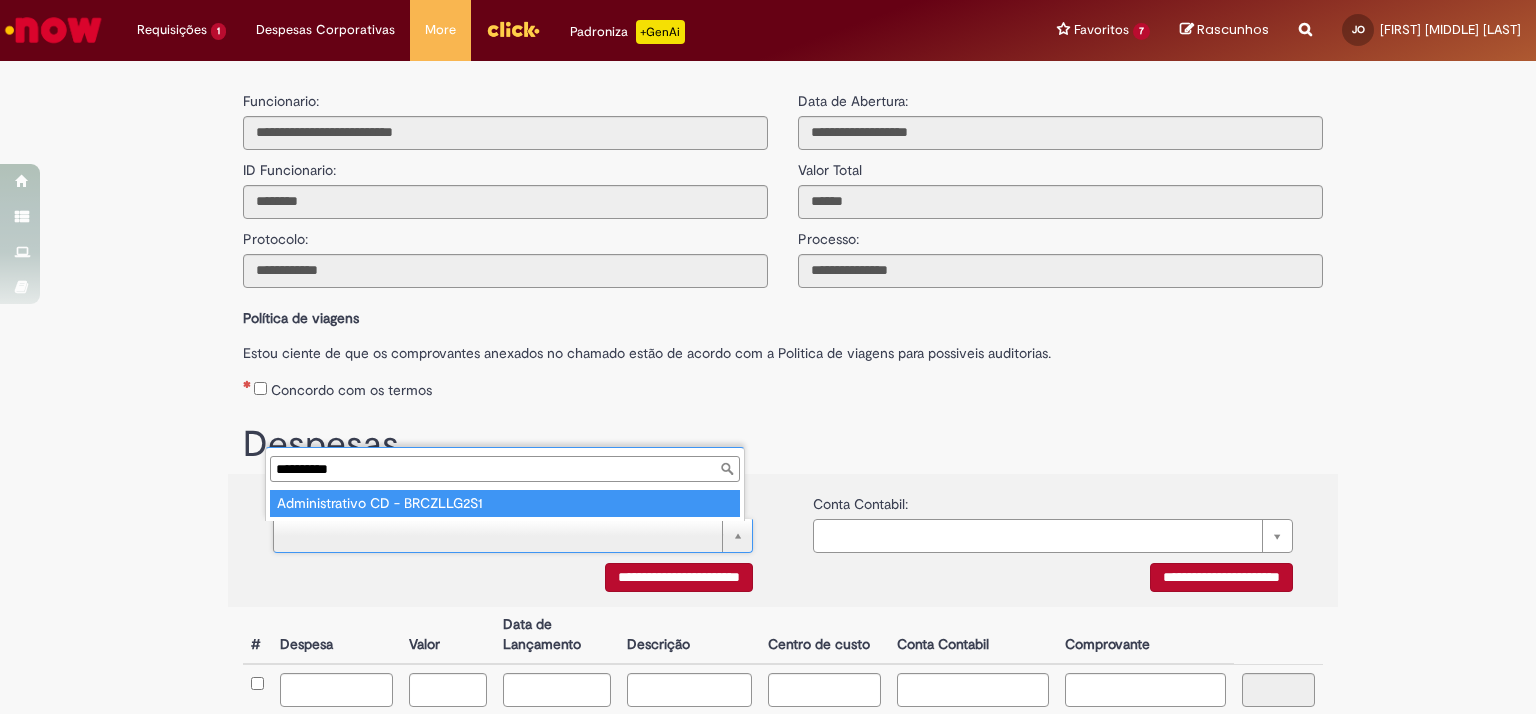 type on "**********" 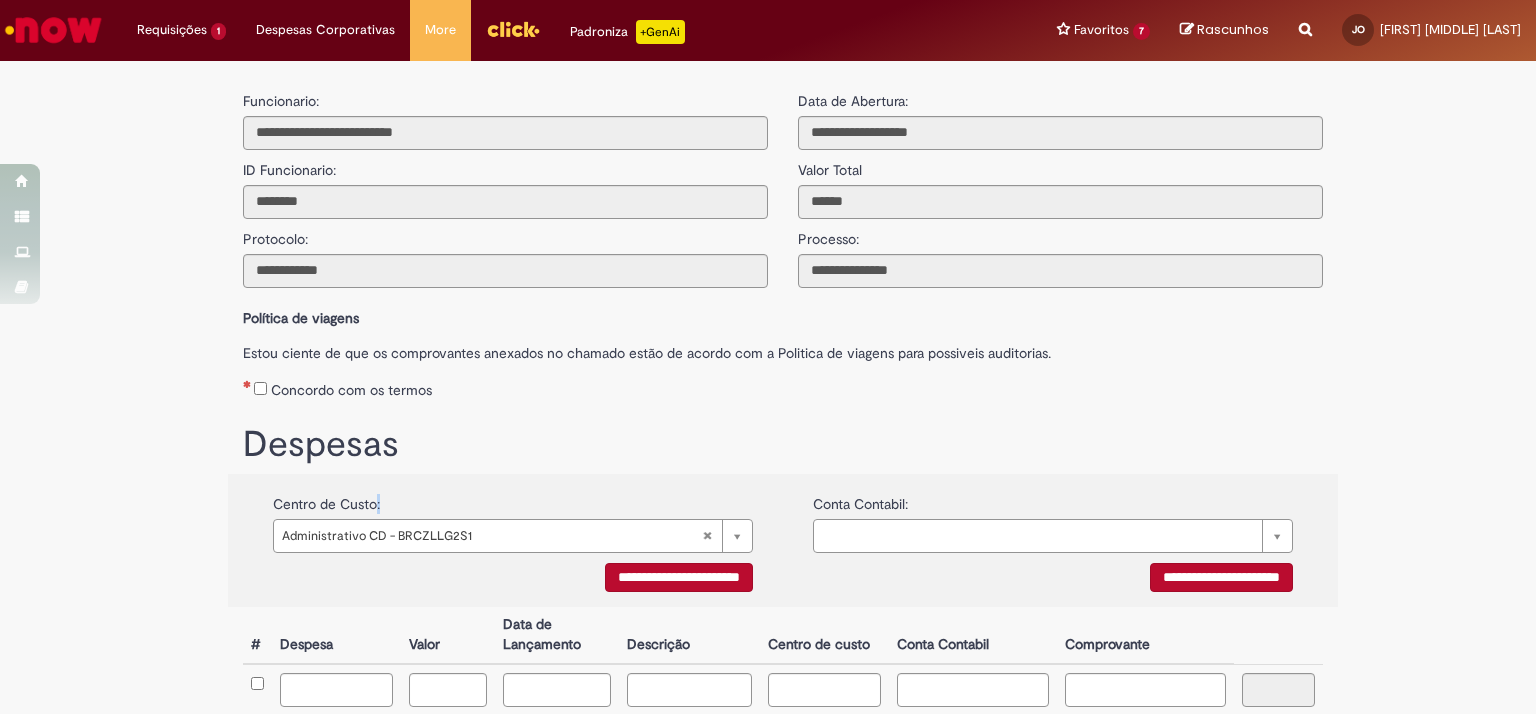 click on "**********" at bounding box center (513, 518) 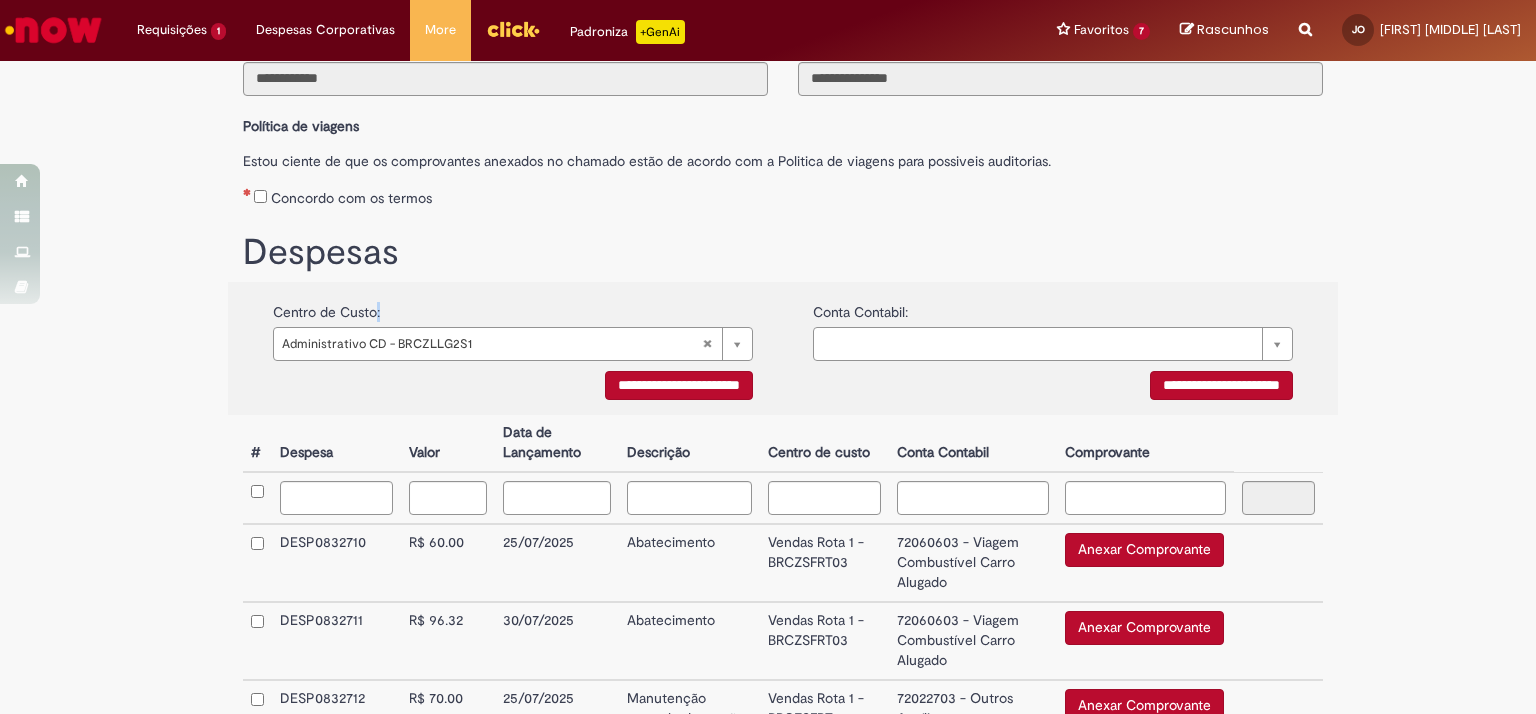 scroll, scrollTop: 207, scrollLeft: 0, axis: vertical 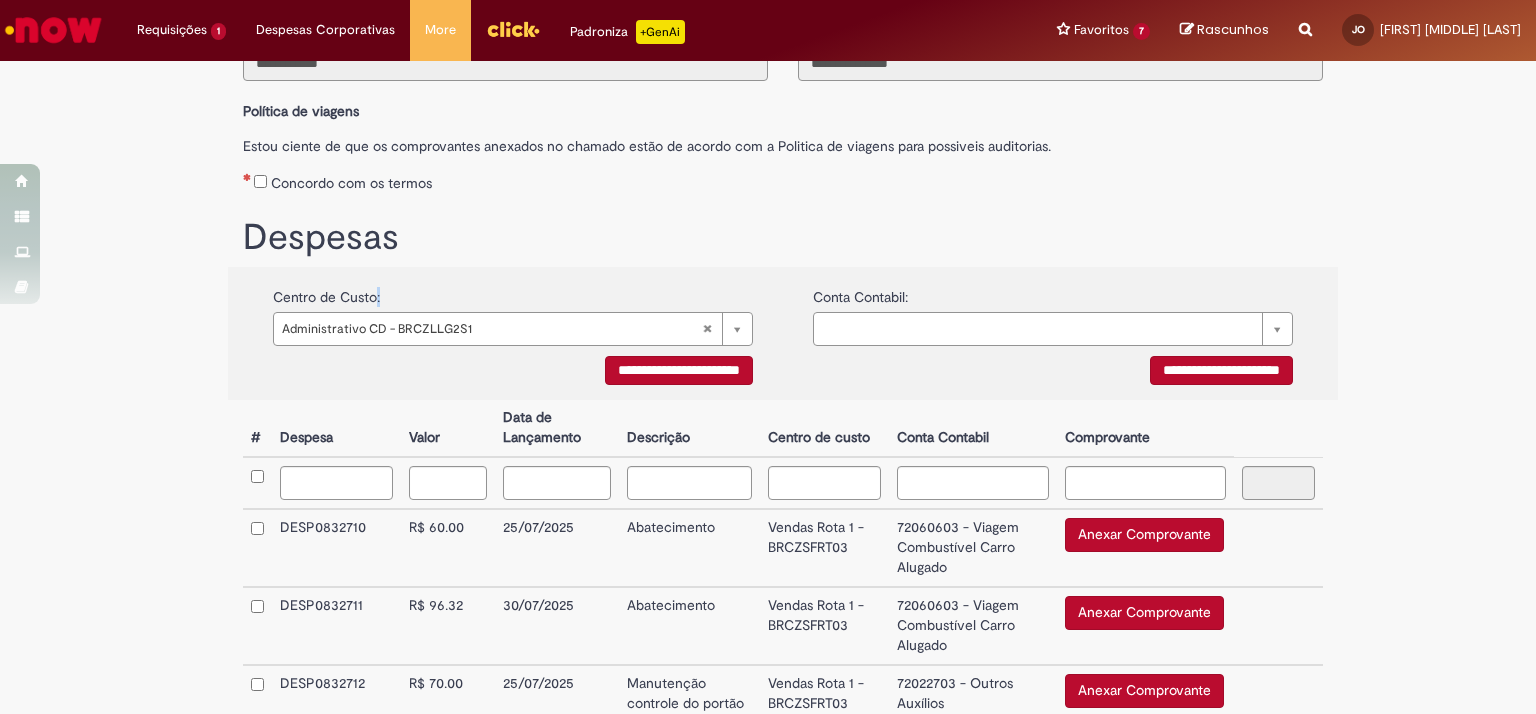 click on "**********" at bounding box center (1221, 370) 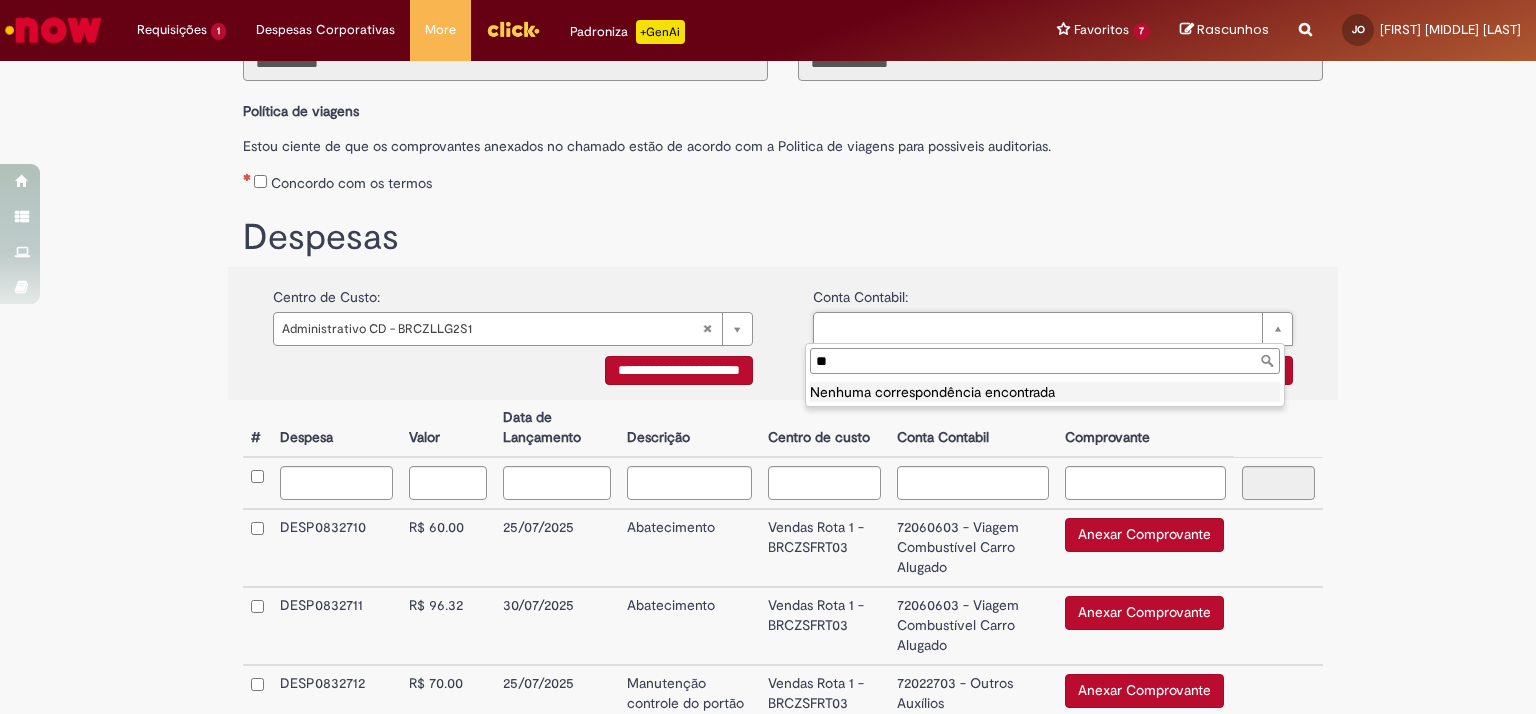 type on "*" 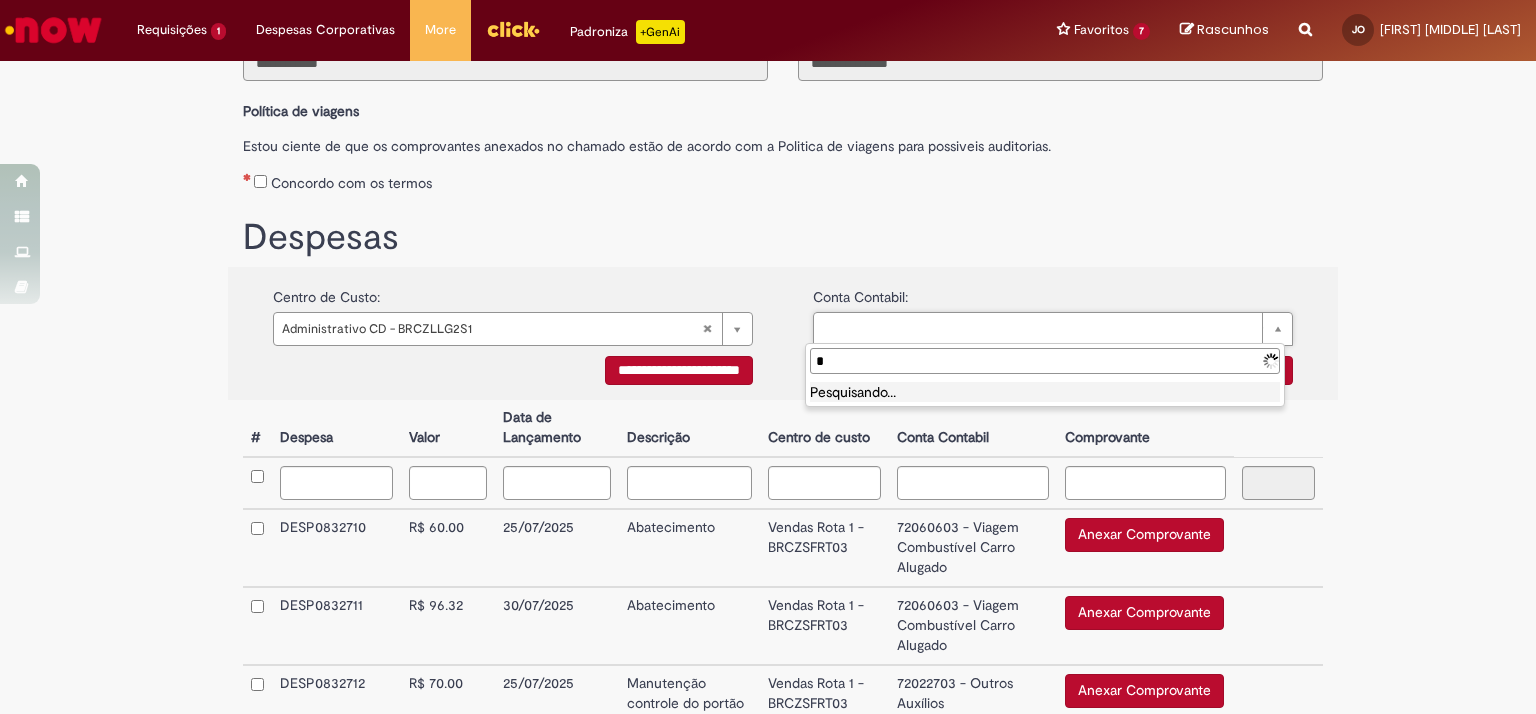 type 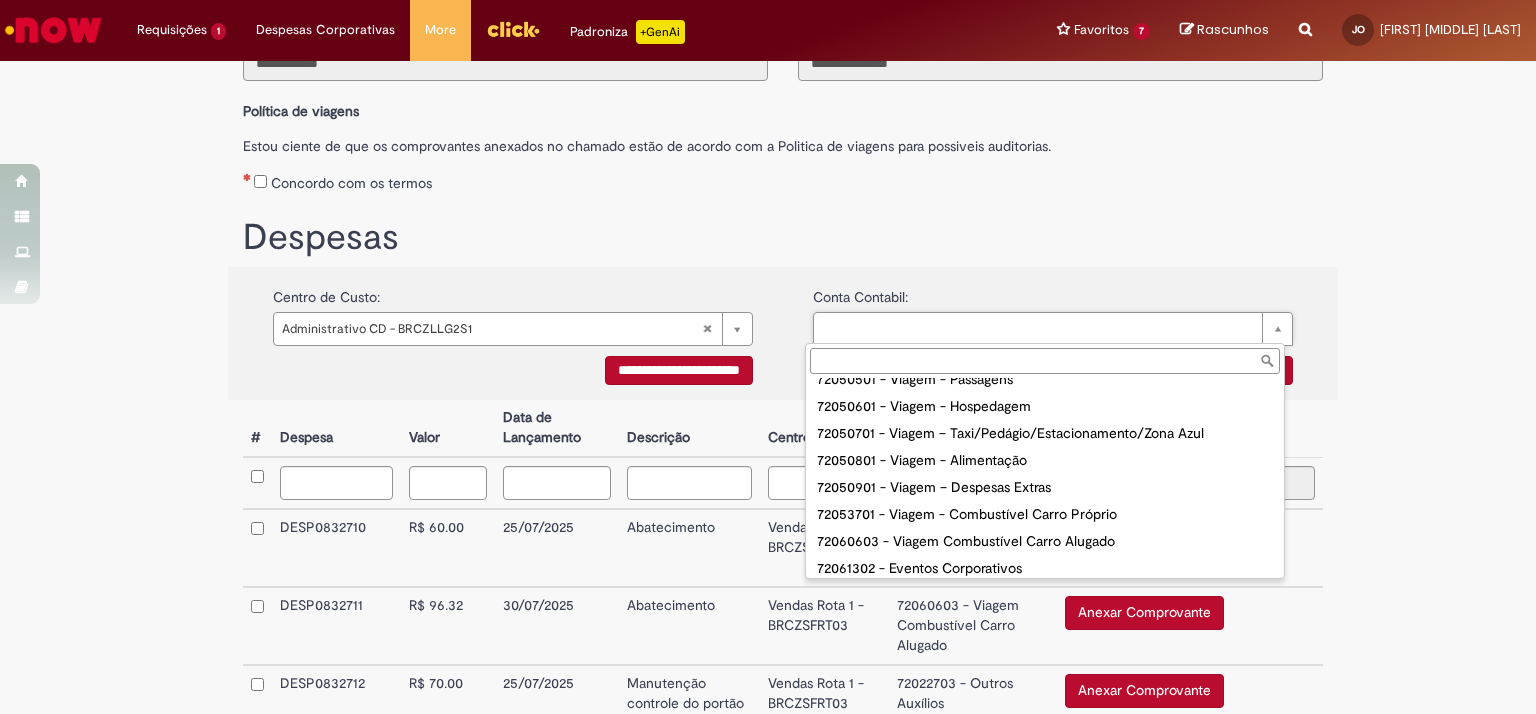 scroll, scrollTop: 826, scrollLeft: 0, axis: vertical 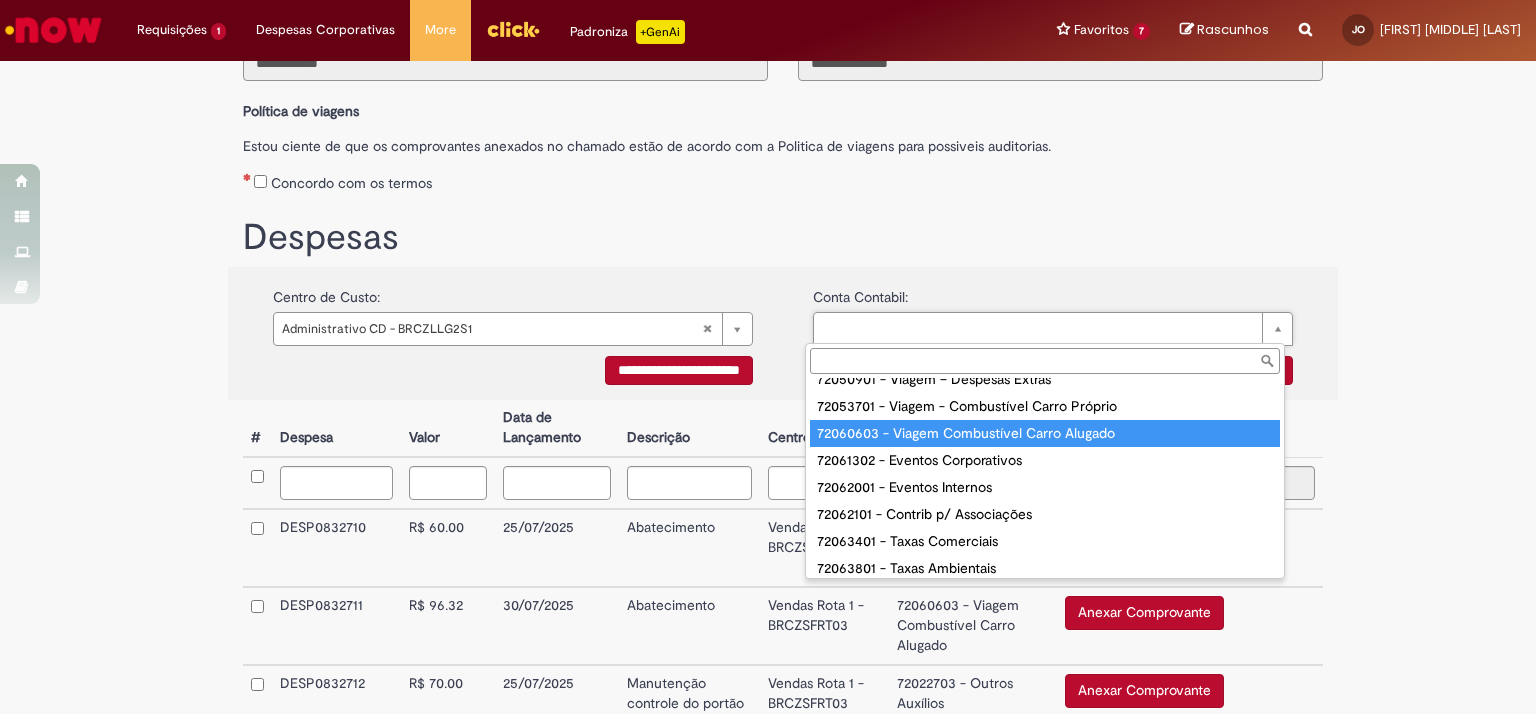 type on "**********" 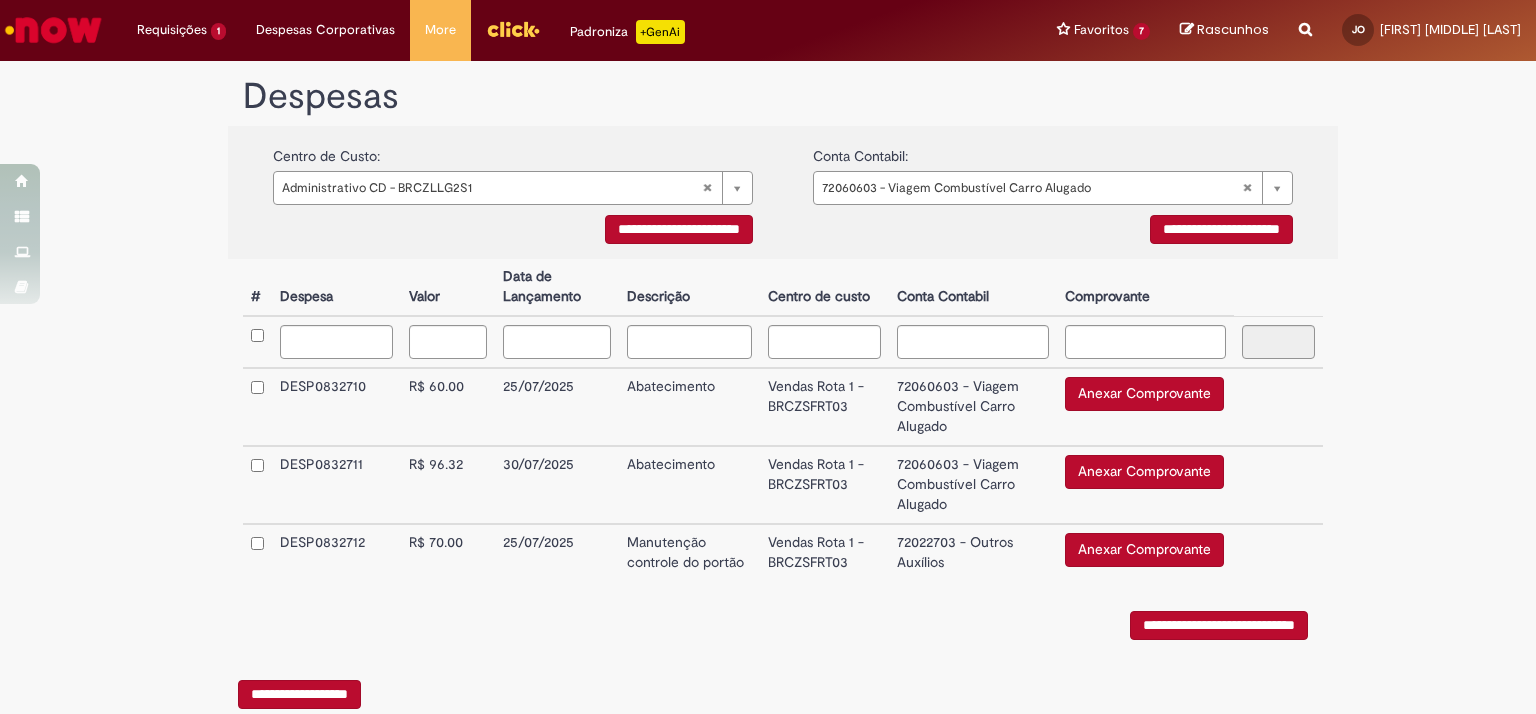 scroll, scrollTop: 401, scrollLeft: 0, axis: vertical 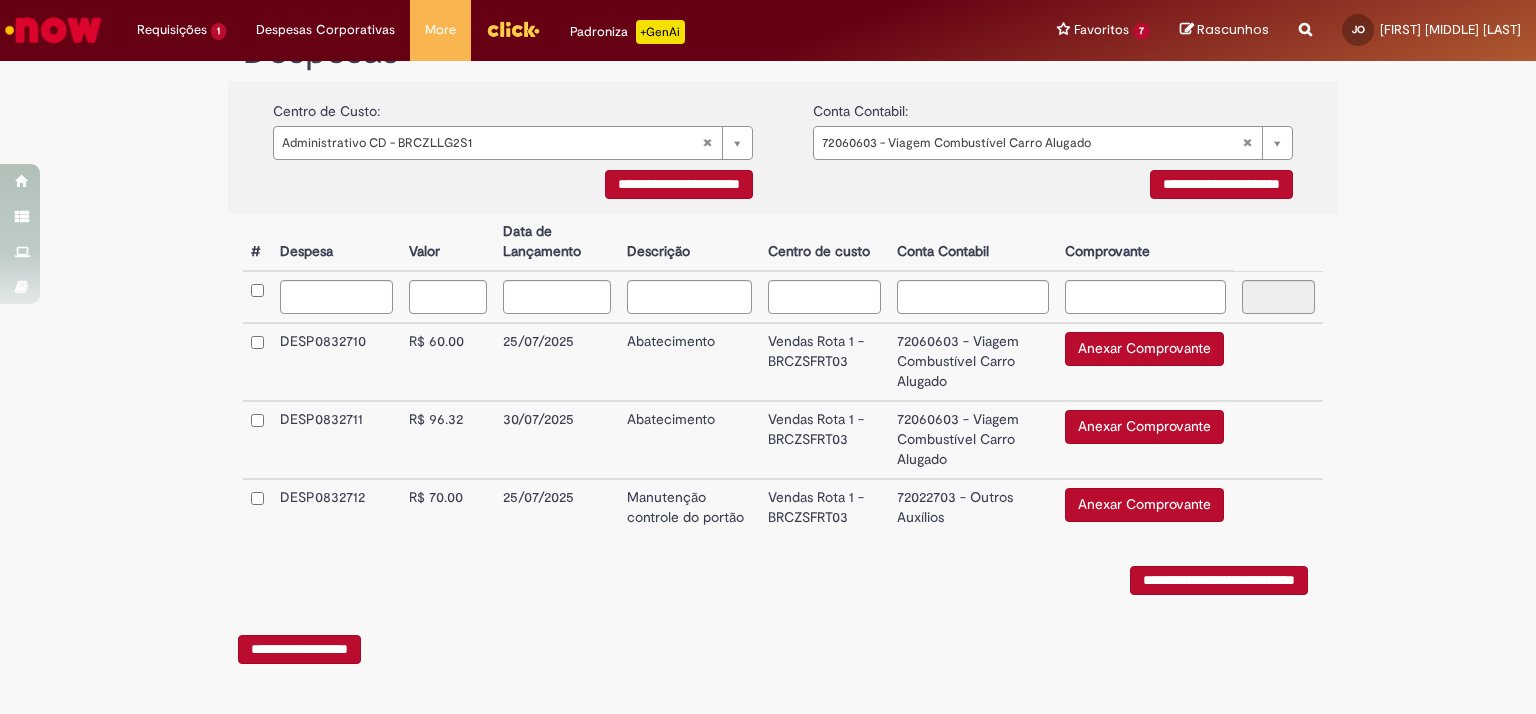 click on "Anexar Comprovante" at bounding box center (1144, 349) 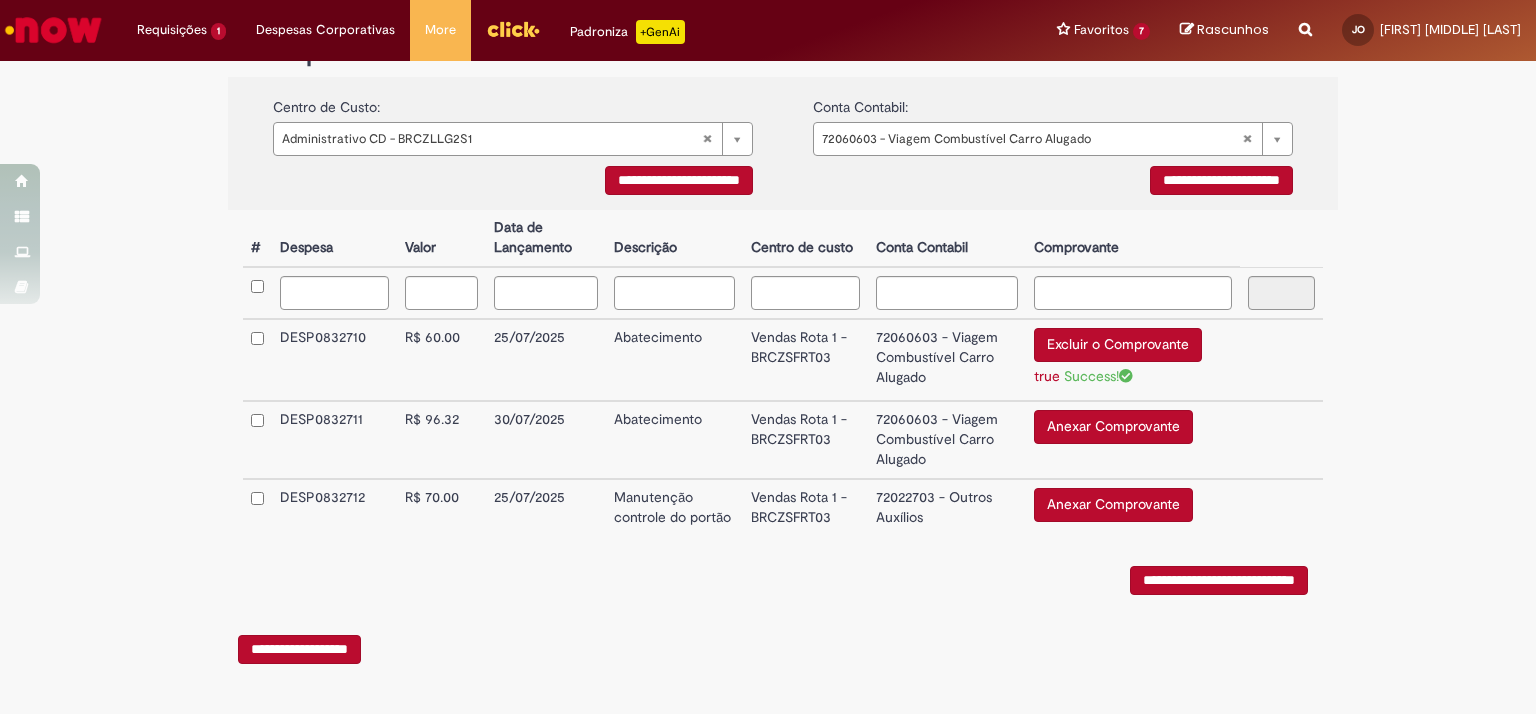 click on "Anexar Comprovante" at bounding box center [1113, 427] 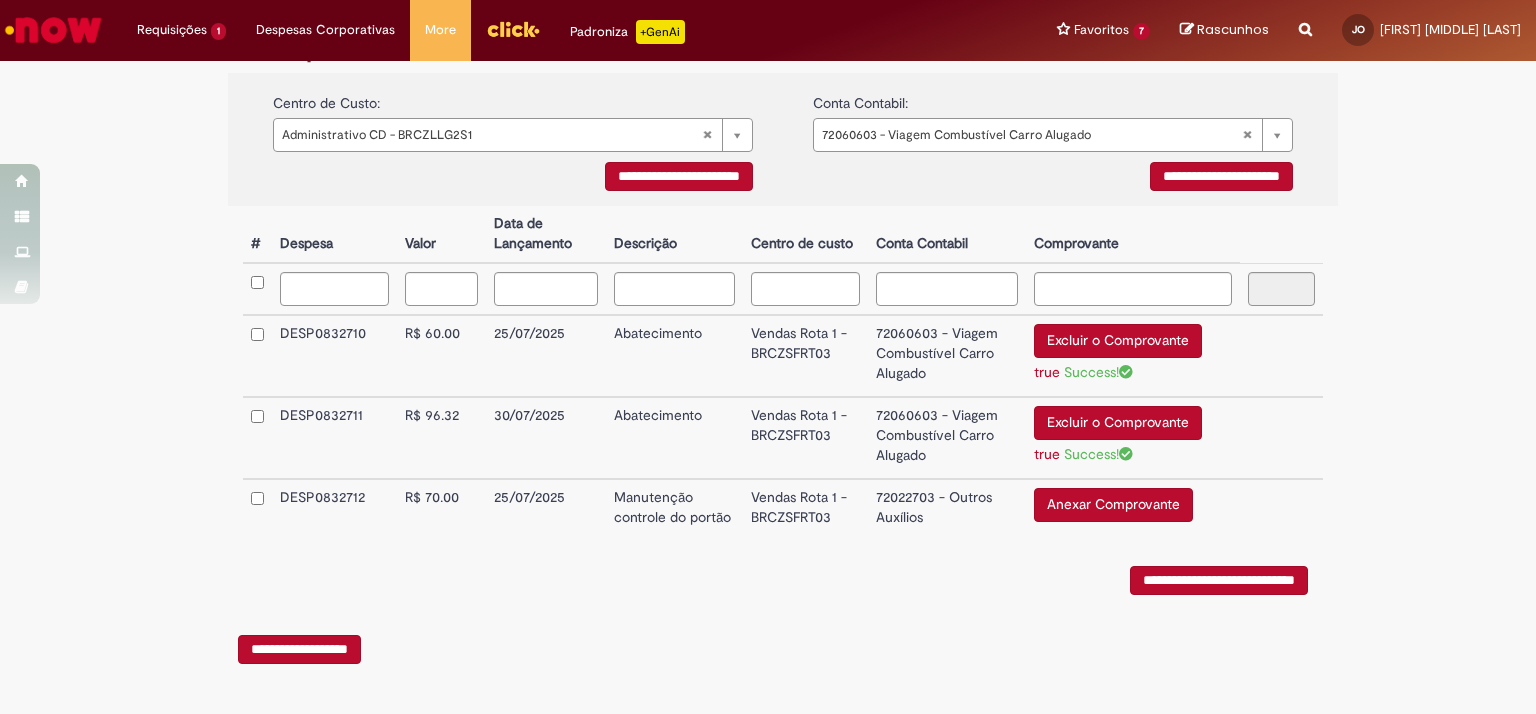 click on "Anexar Comprovante" at bounding box center [1113, 505] 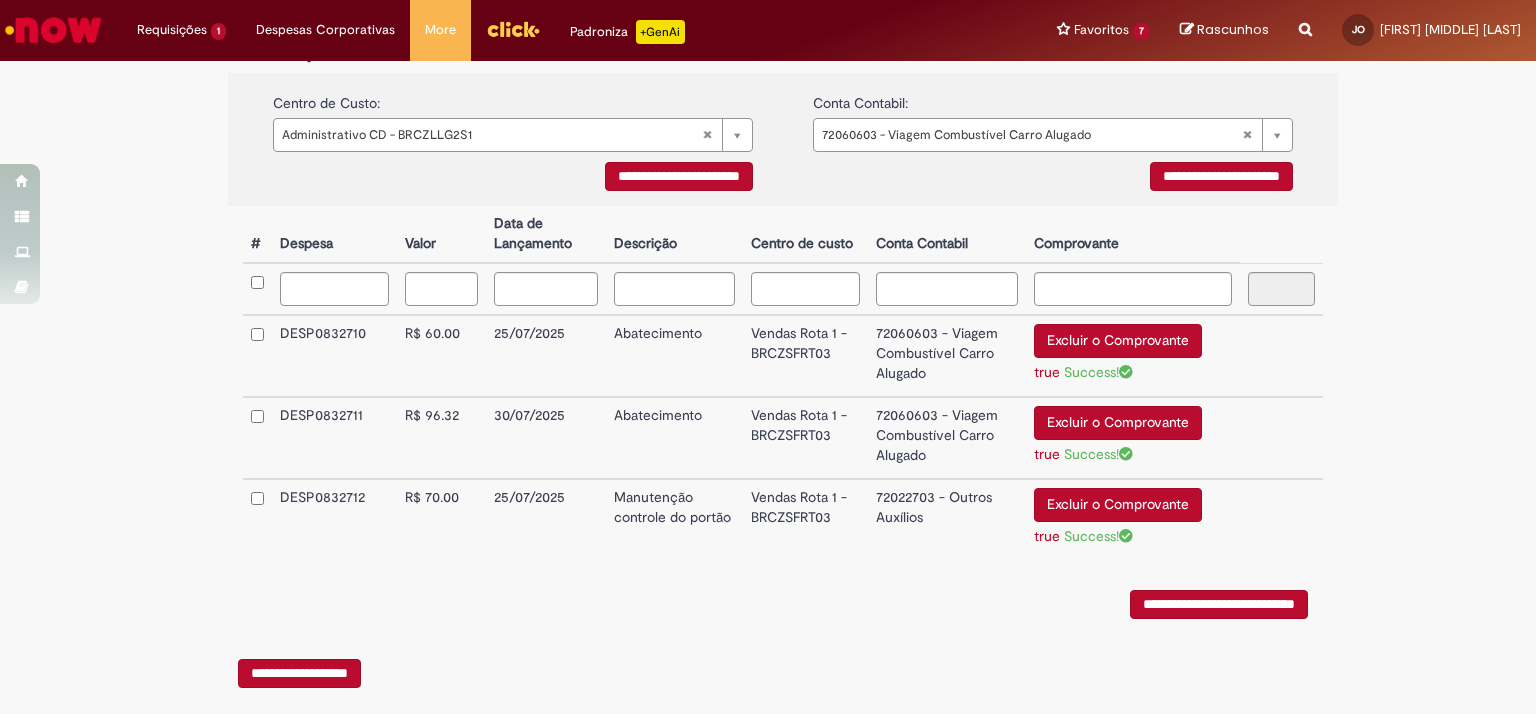 scroll, scrollTop: 432, scrollLeft: 0, axis: vertical 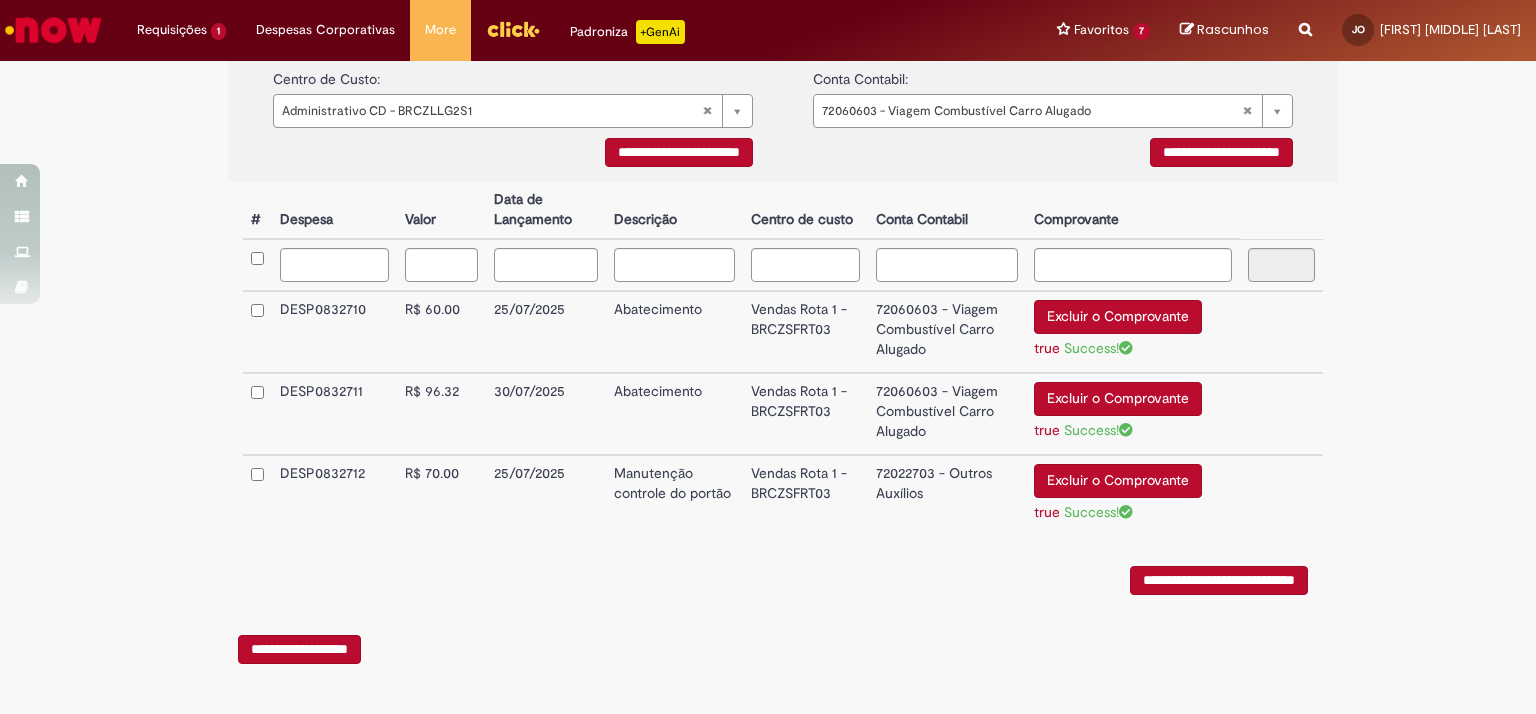 click on "**********" at bounding box center (1219, 580) 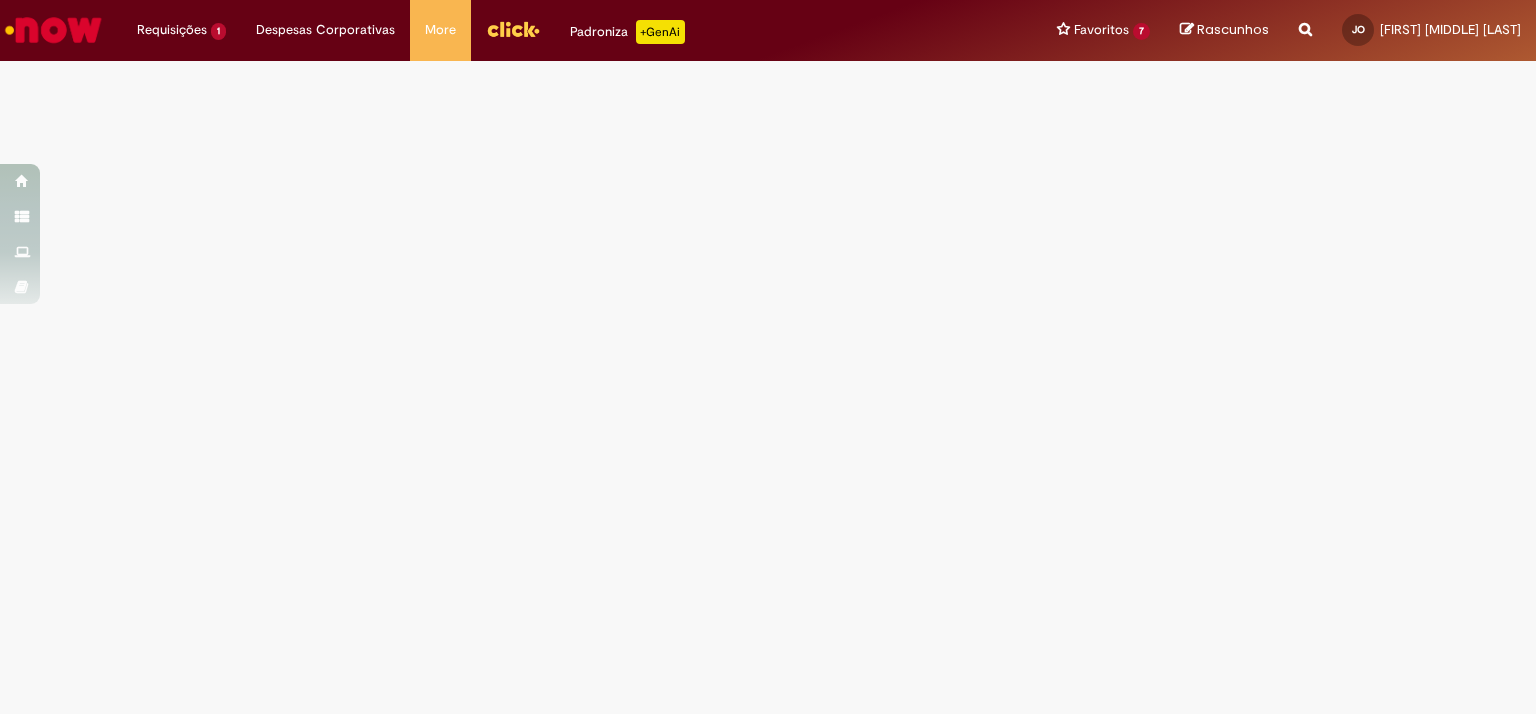 scroll, scrollTop: 0, scrollLeft: 0, axis: both 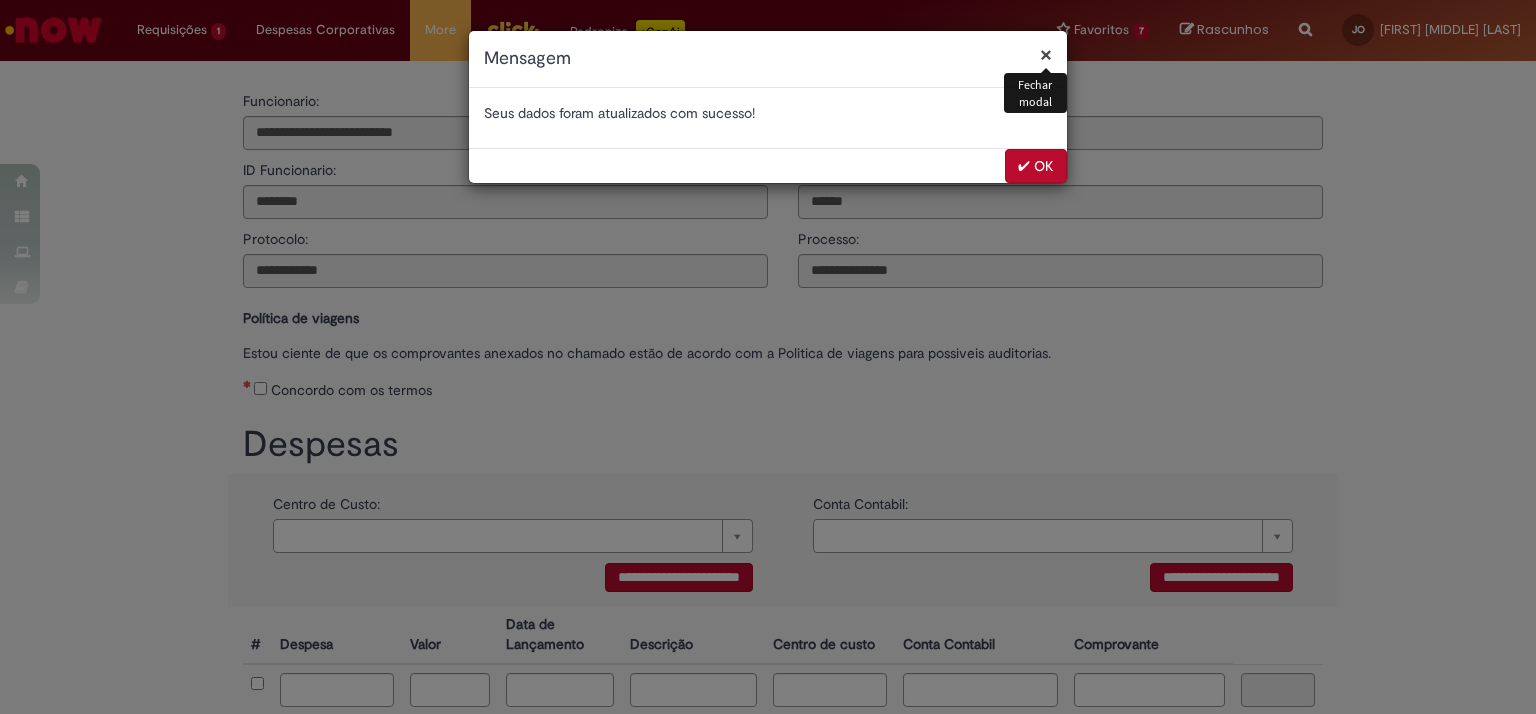 click on "✔ OK" at bounding box center (1036, 166) 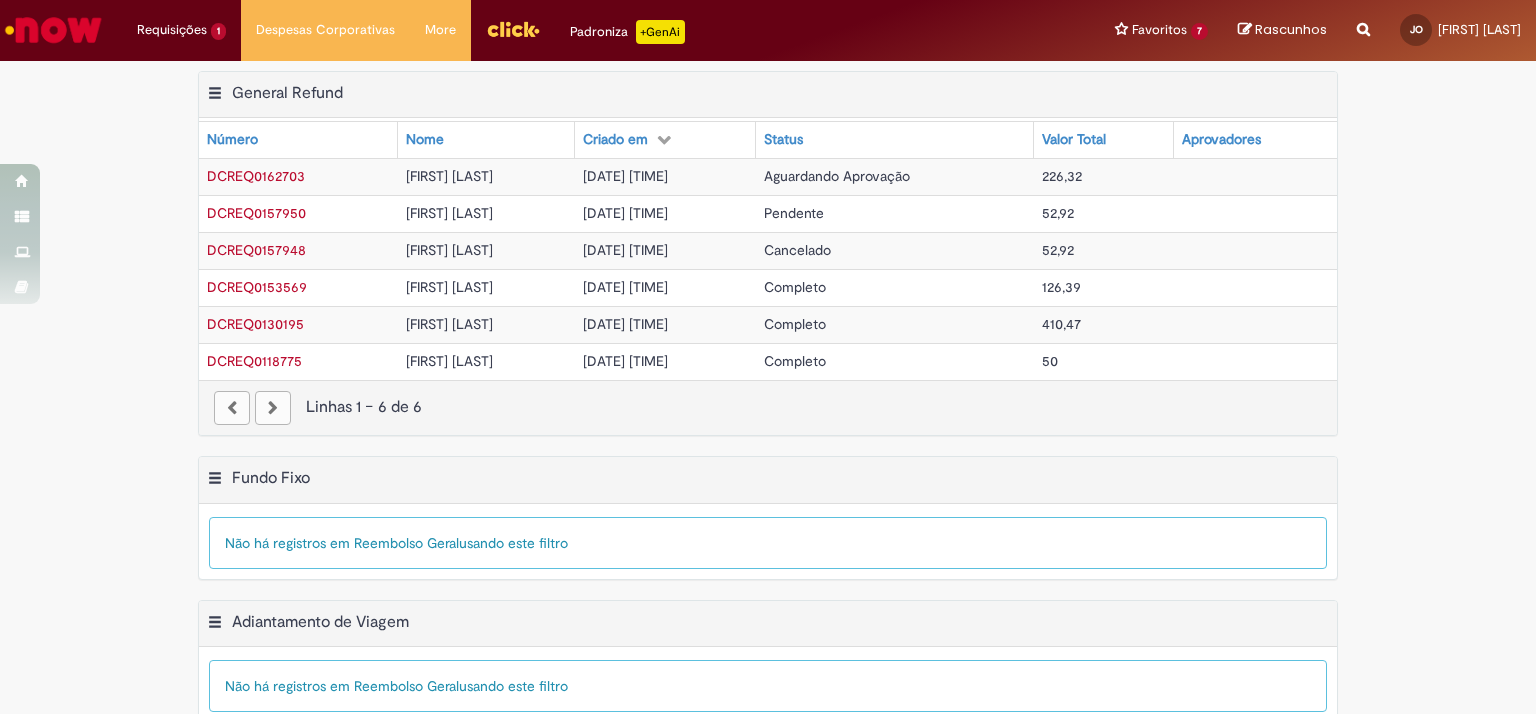 scroll, scrollTop: 0, scrollLeft: 0, axis: both 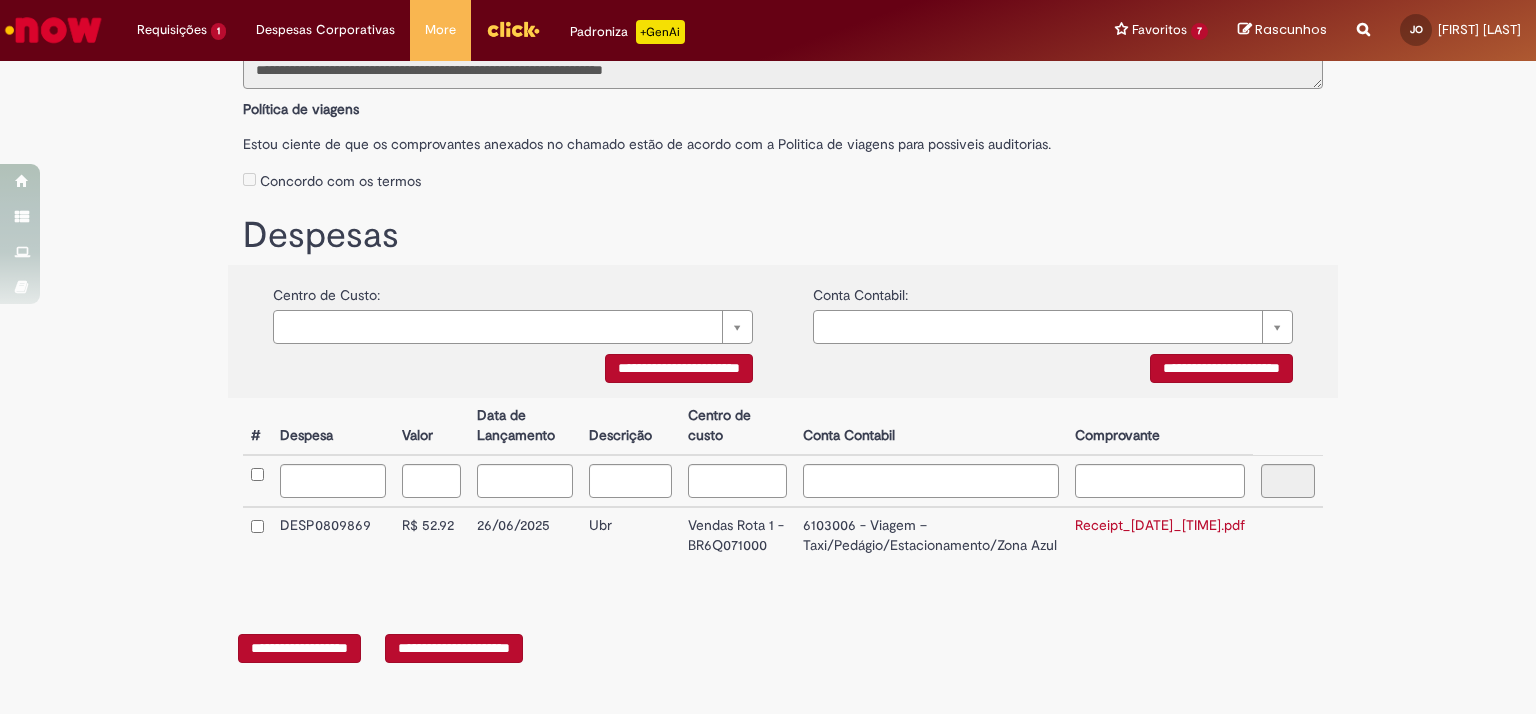 click on "Receipt_[DATE]_[TIME].pdf" at bounding box center [1160, 525] 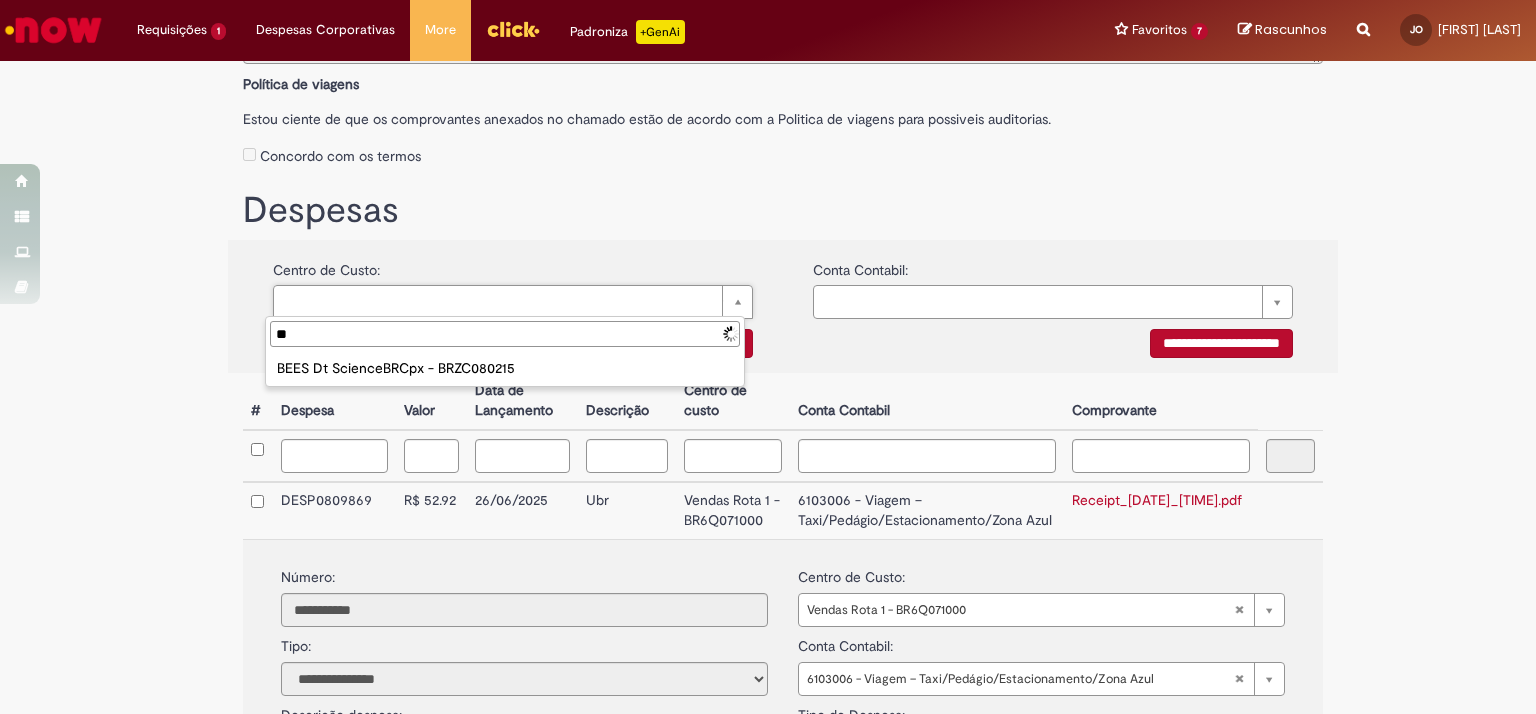 type on "*" 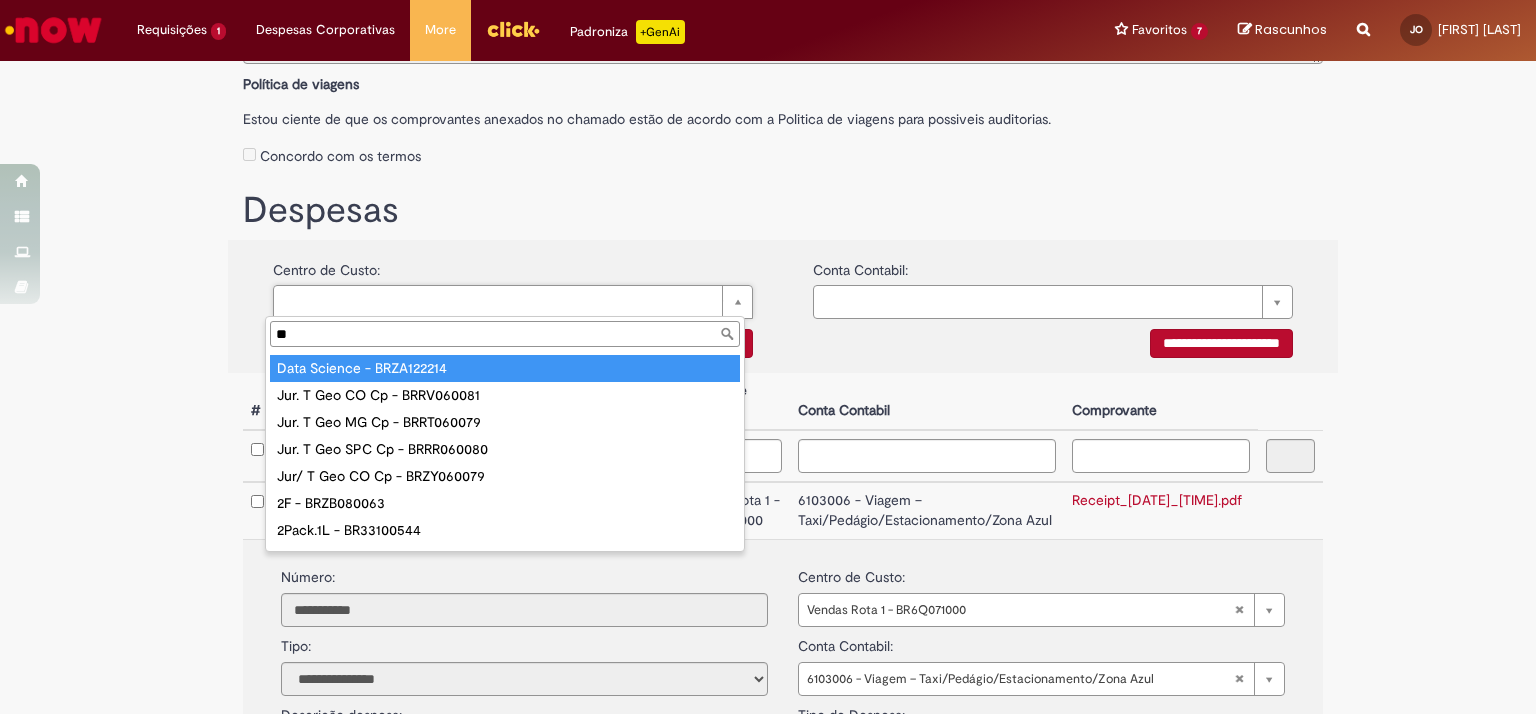 type on "***" 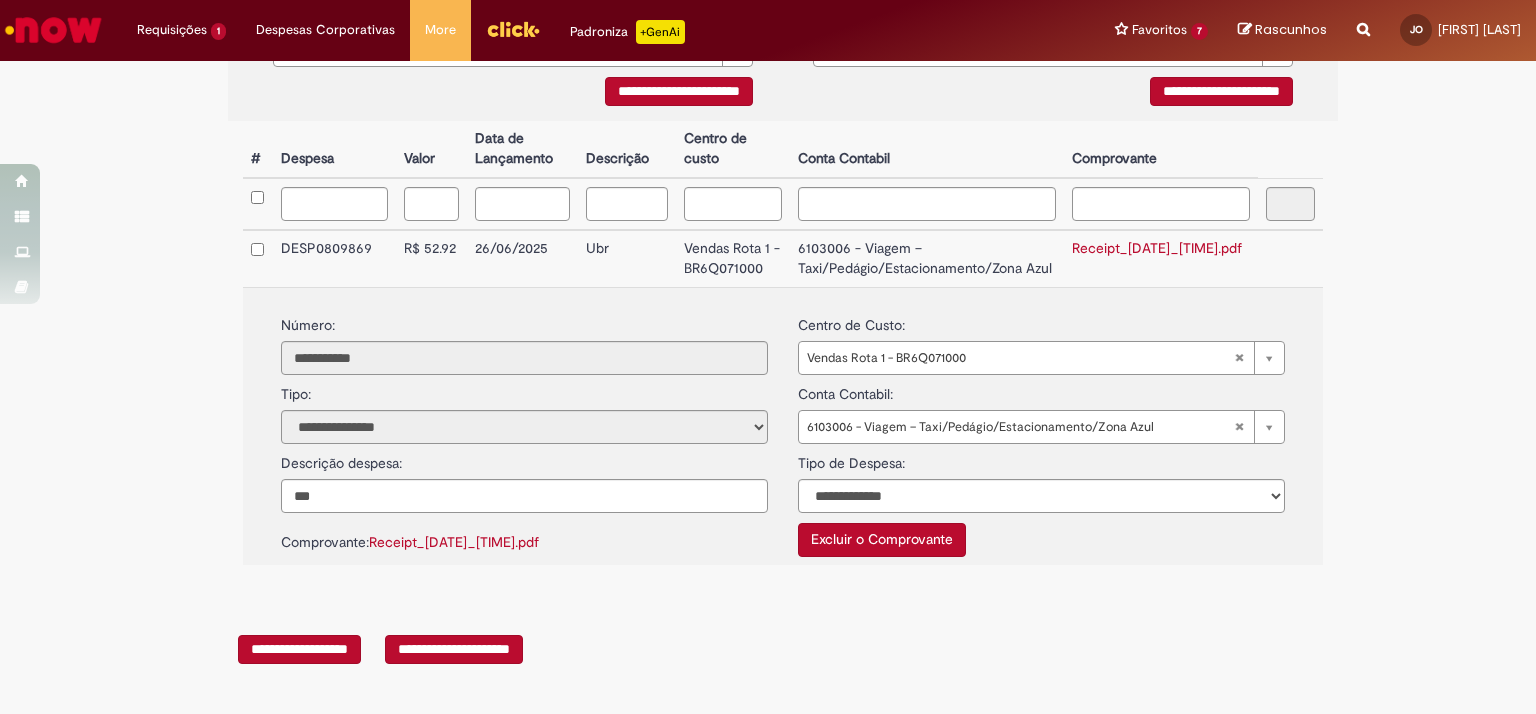 scroll, scrollTop: 621, scrollLeft: 0, axis: vertical 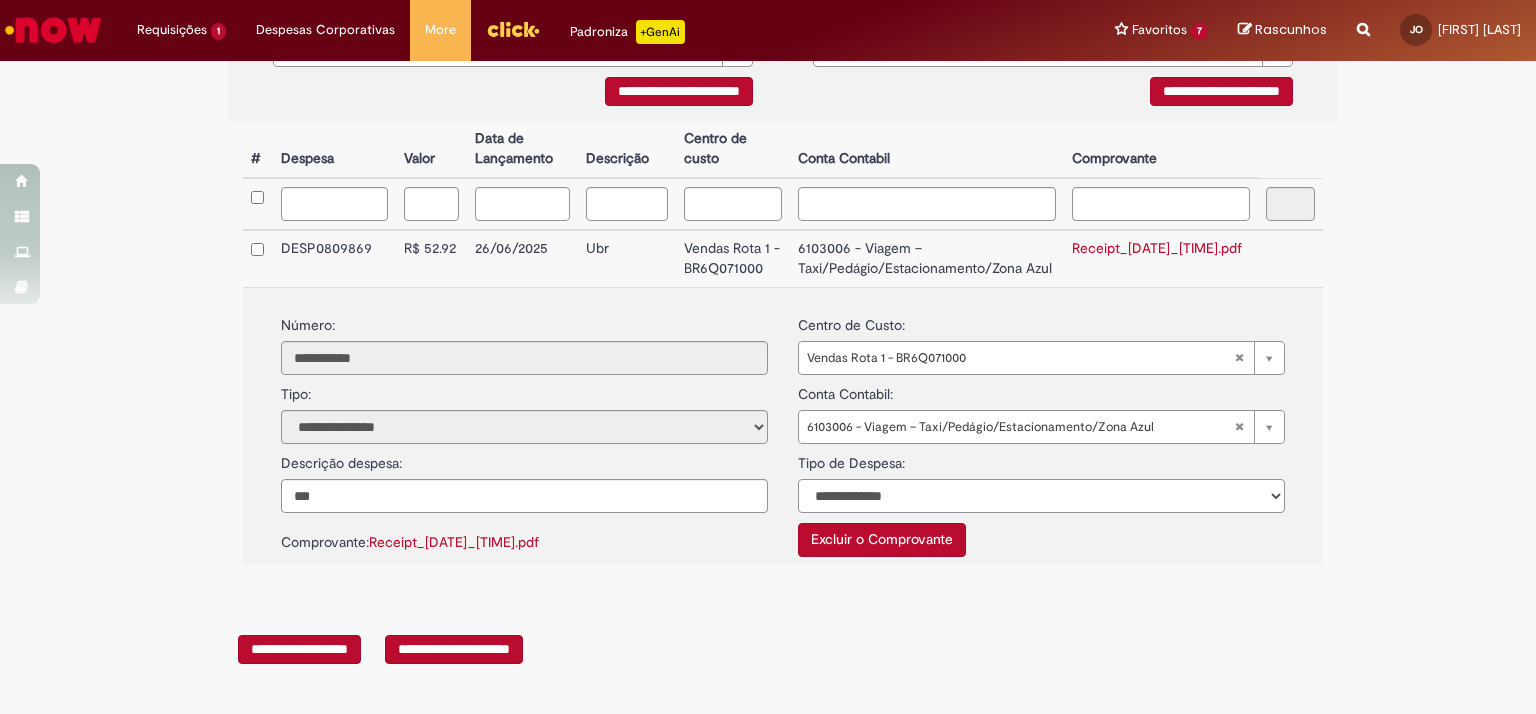 click on "**********" at bounding box center (1041, 496) 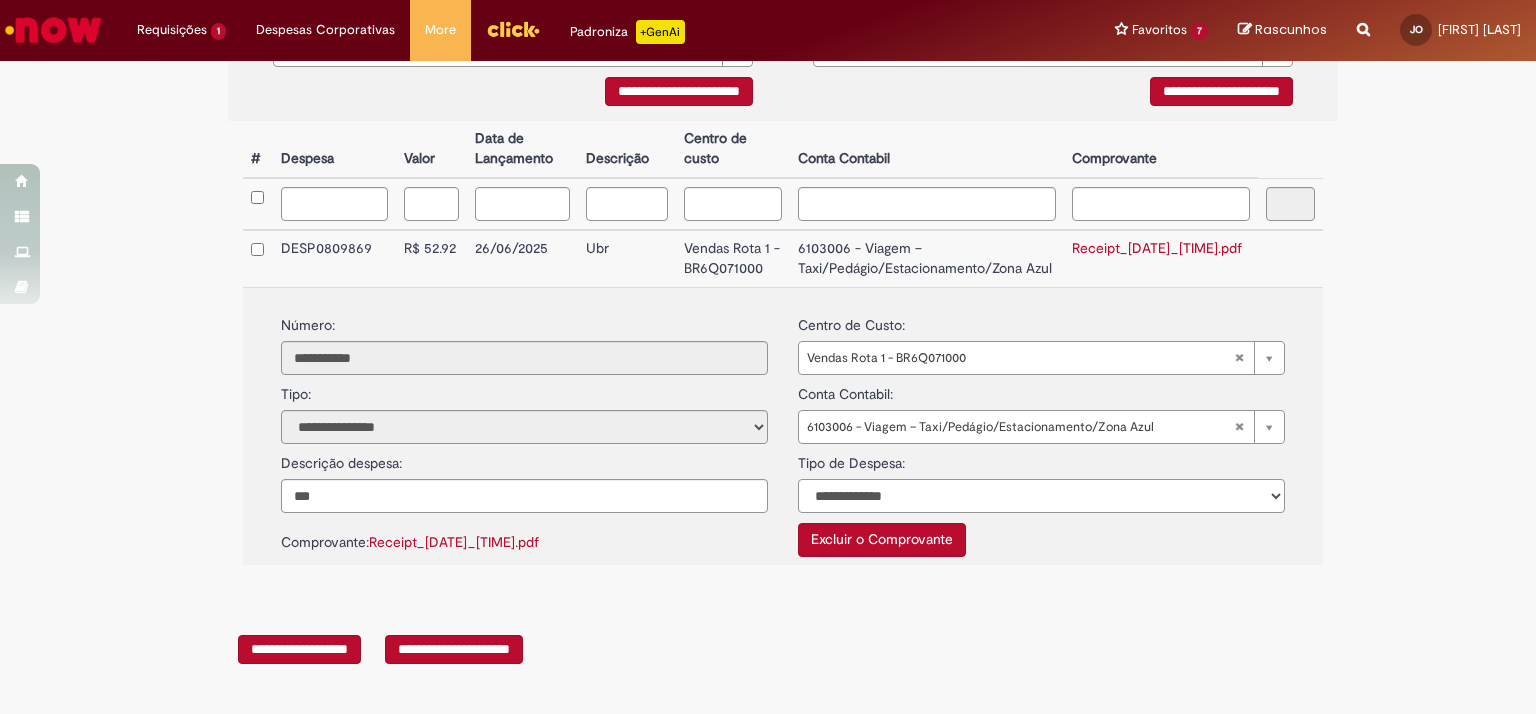 select on "*" 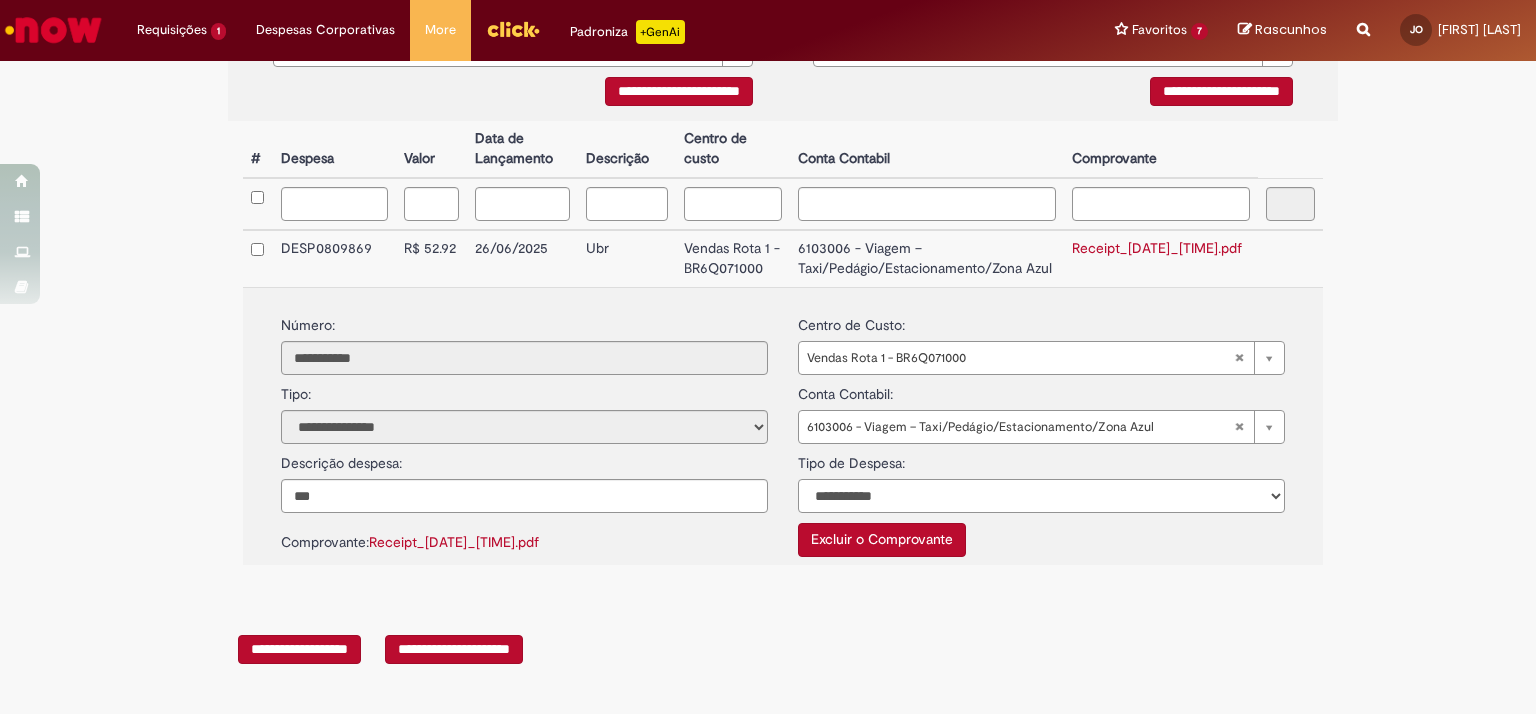click on "**********" at bounding box center (1041, 496) 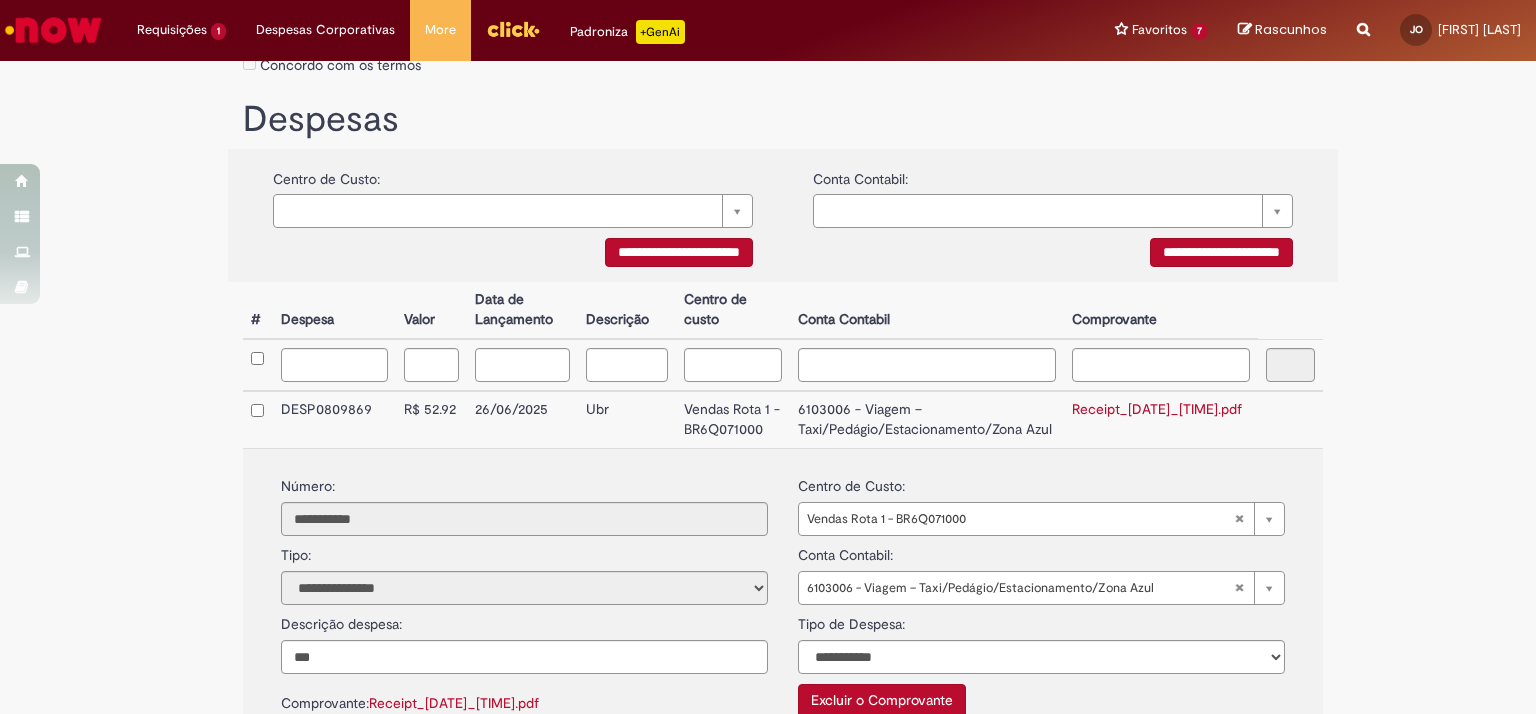 scroll, scrollTop: 428, scrollLeft: 0, axis: vertical 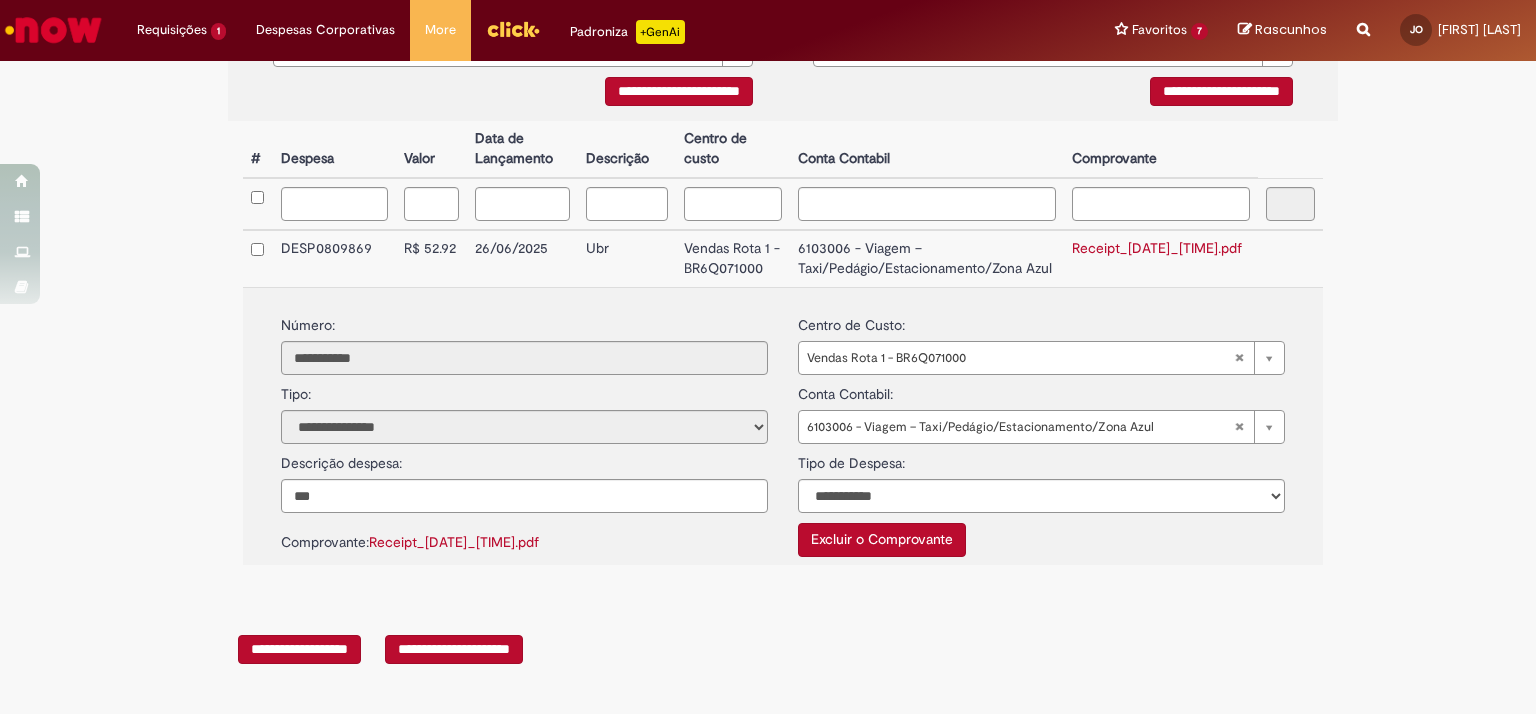 click on "**********" at bounding box center [454, 649] 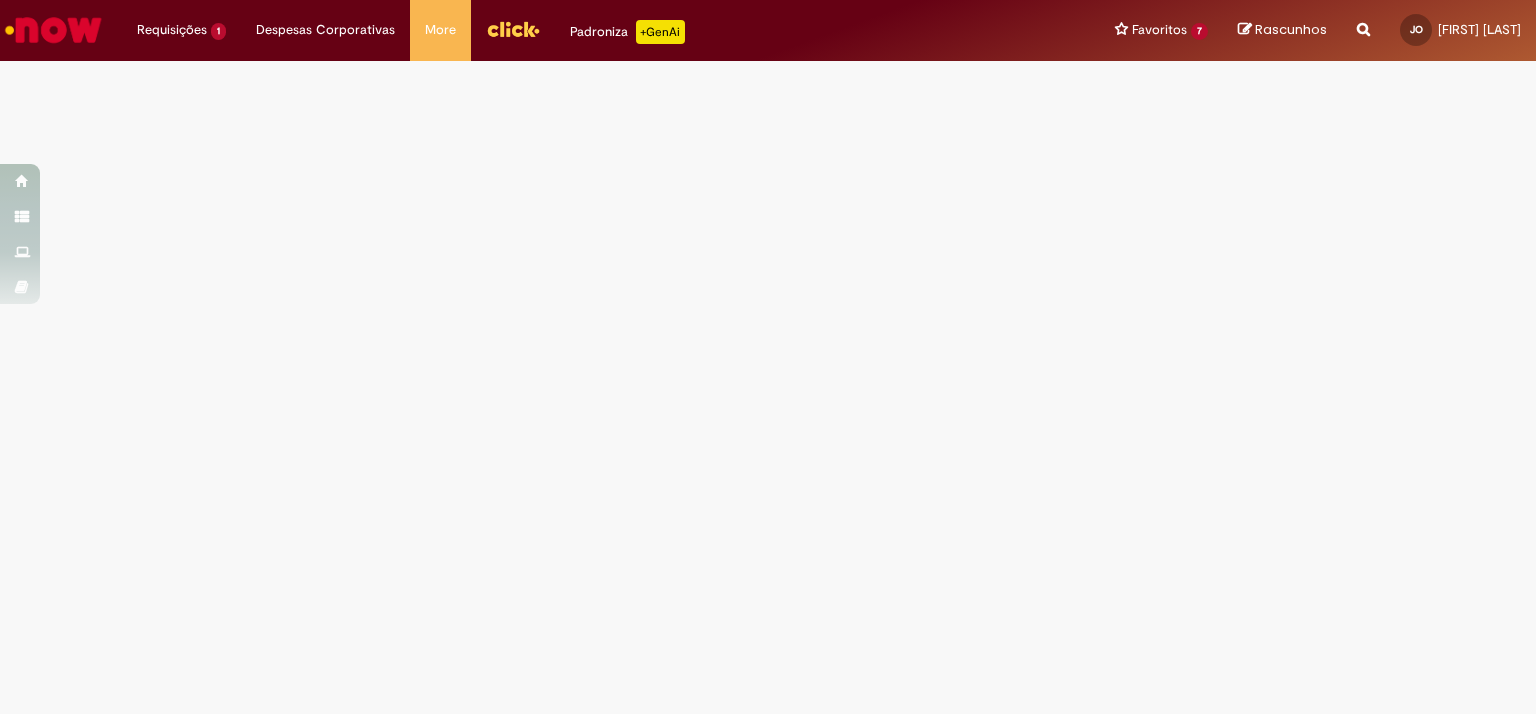 scroll, scrollTop: 0, scrollLeft: 0, axis: both 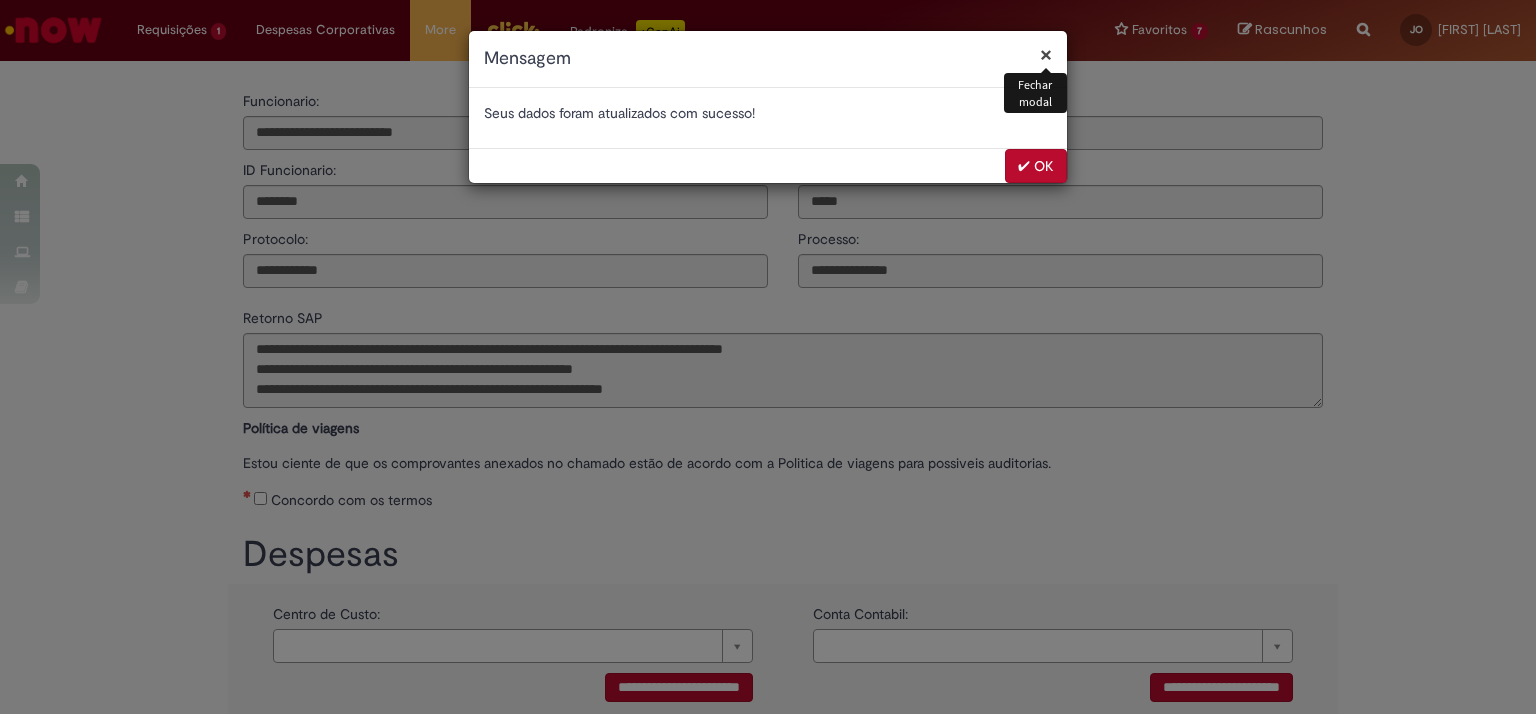 click on "✔ OK" at bounding box center (1036, 166) 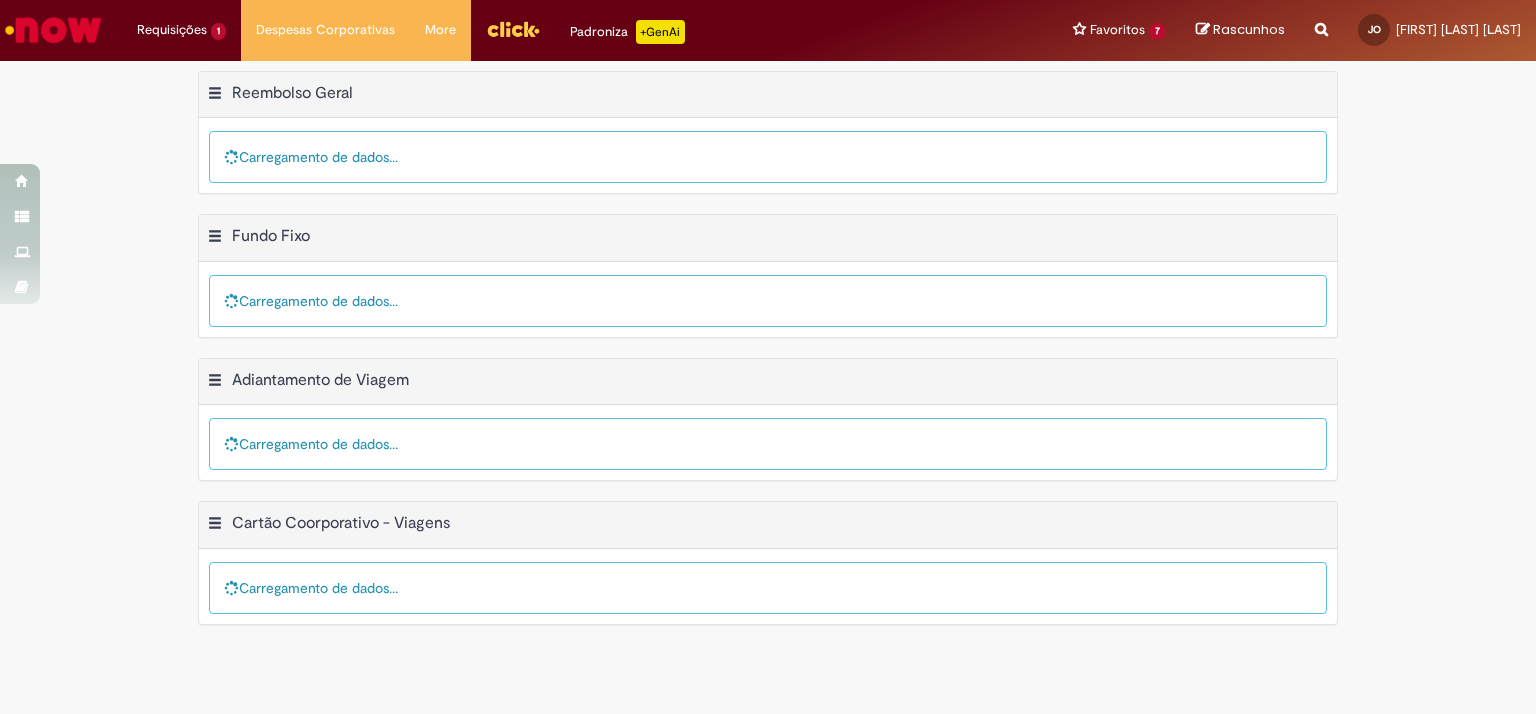scroll, scrollTop: 0, scrollLeft: 0, axis: both 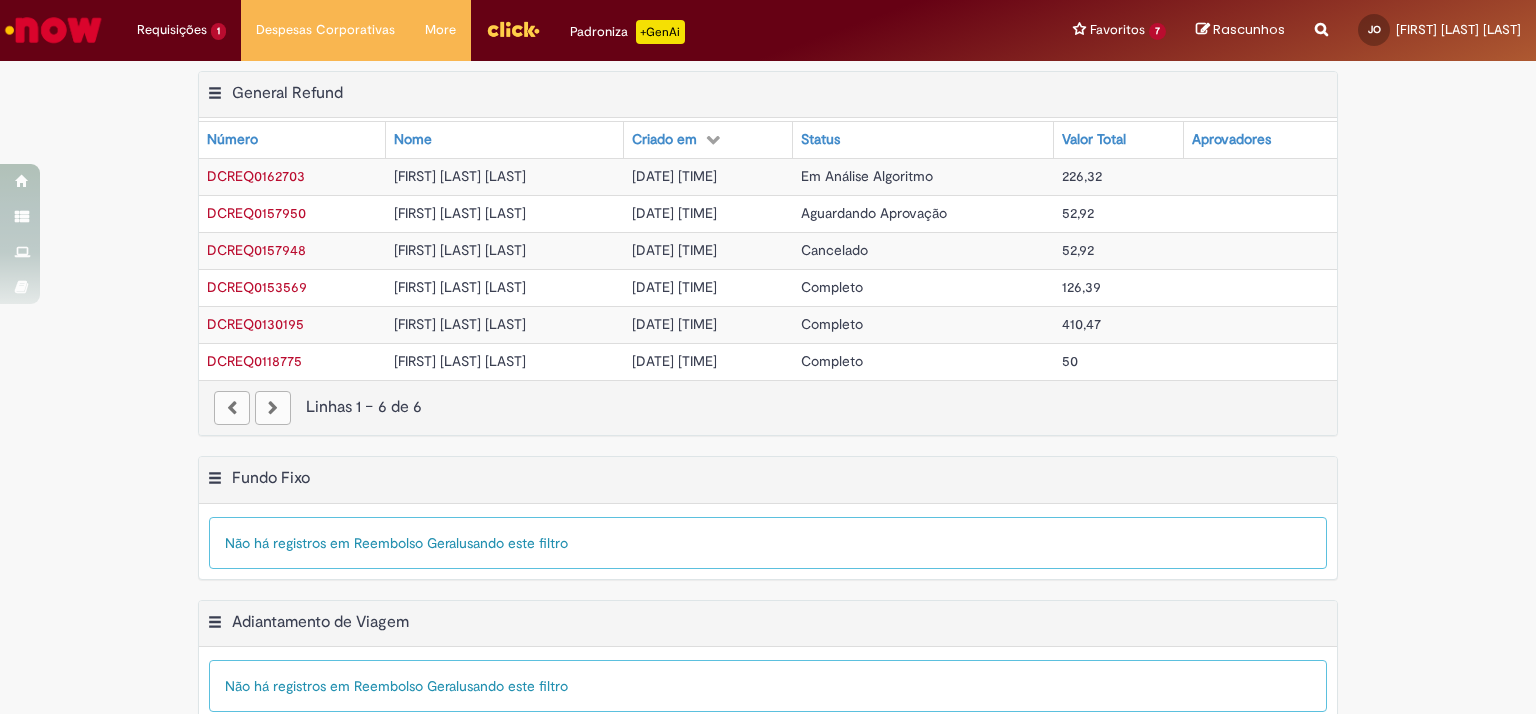 click on "DCREQ0157950" at bounding box center [256, 213] 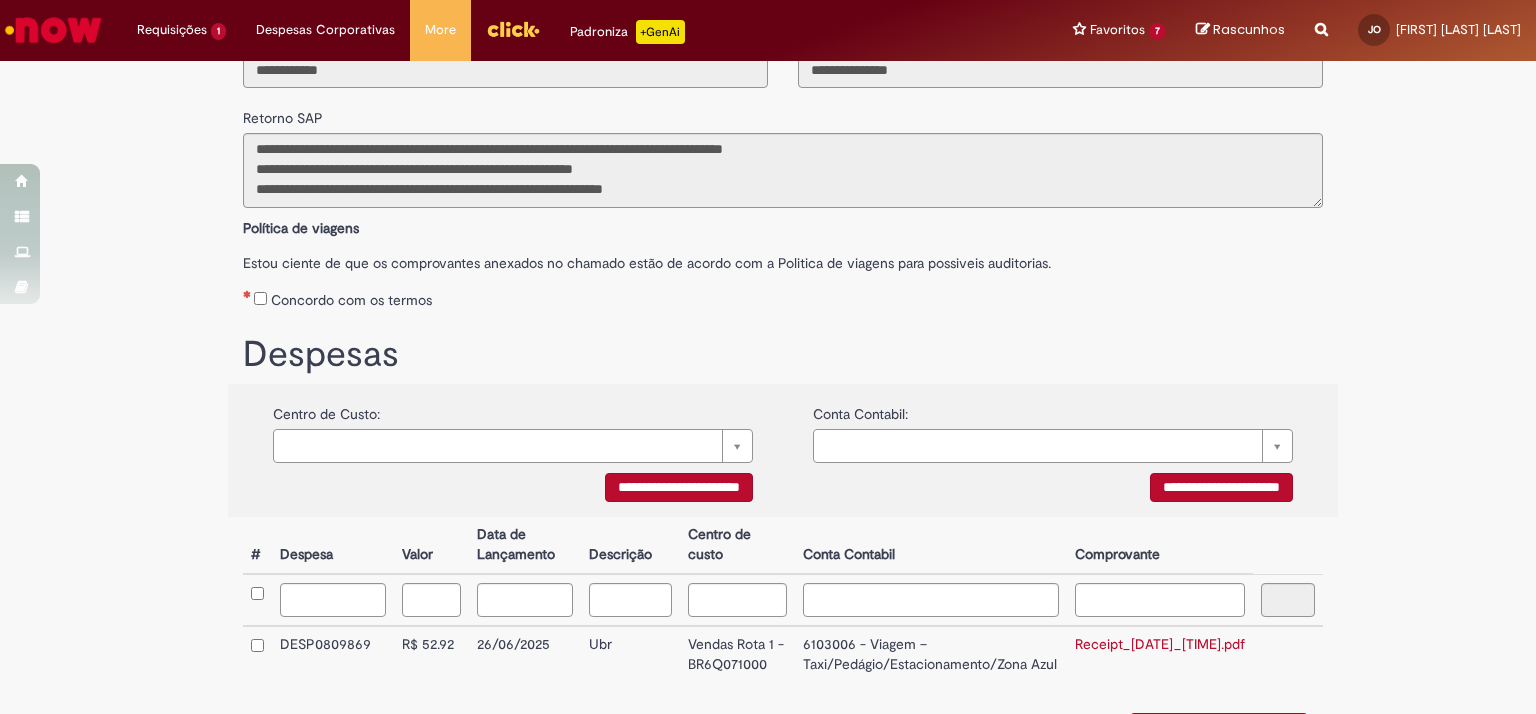 scroll, scrollTop: 215, scrollLeft: 0, axis: vertical 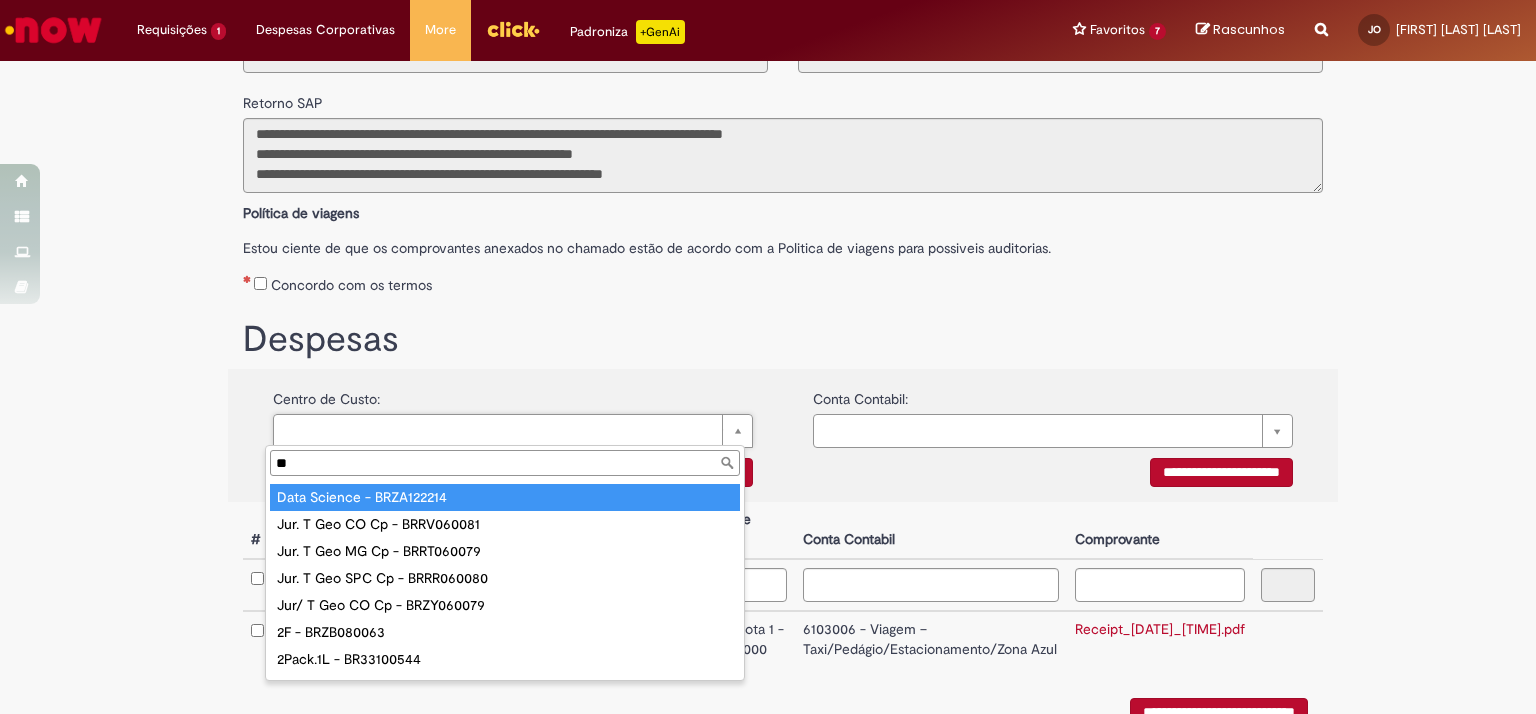 type on "***" 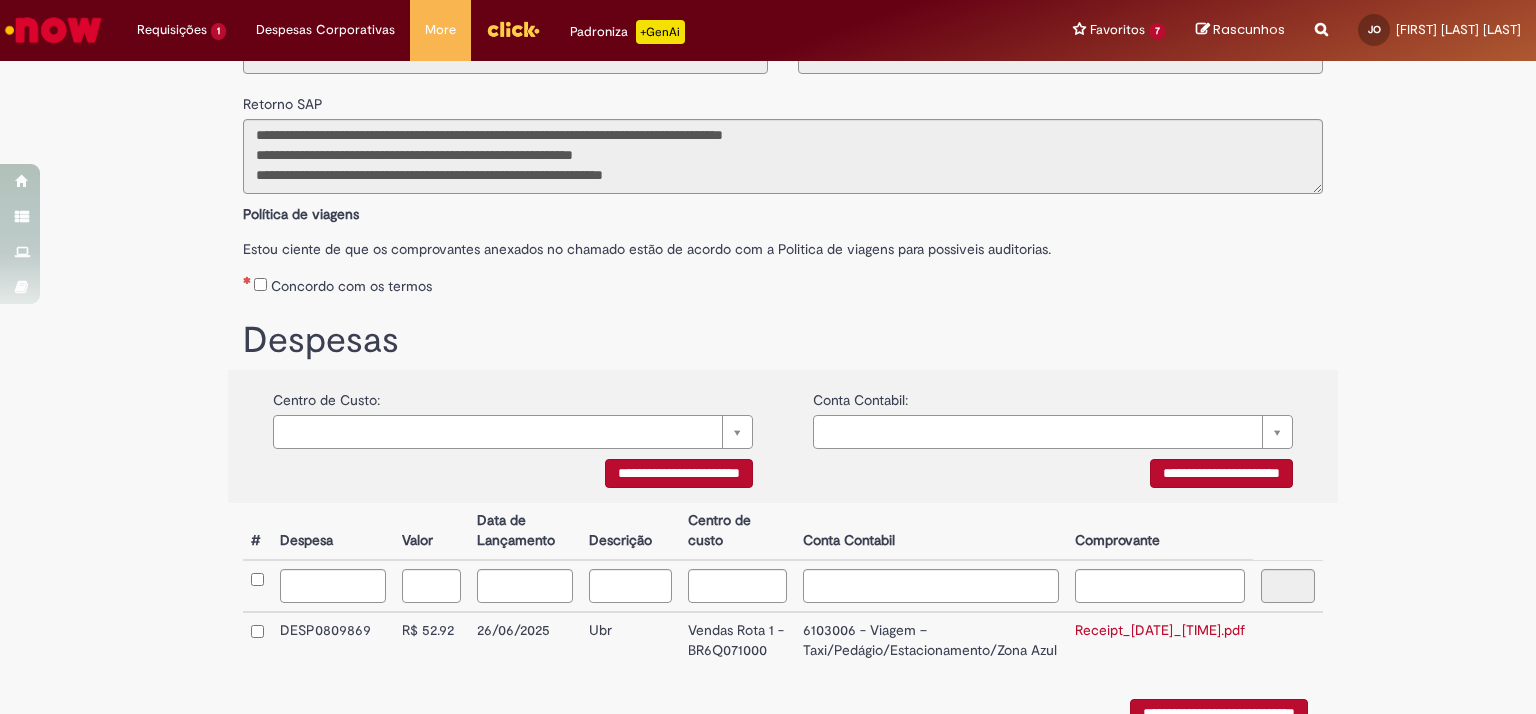 scroll, scrollTop: 344, scrollLeft: 0, axis: vertical 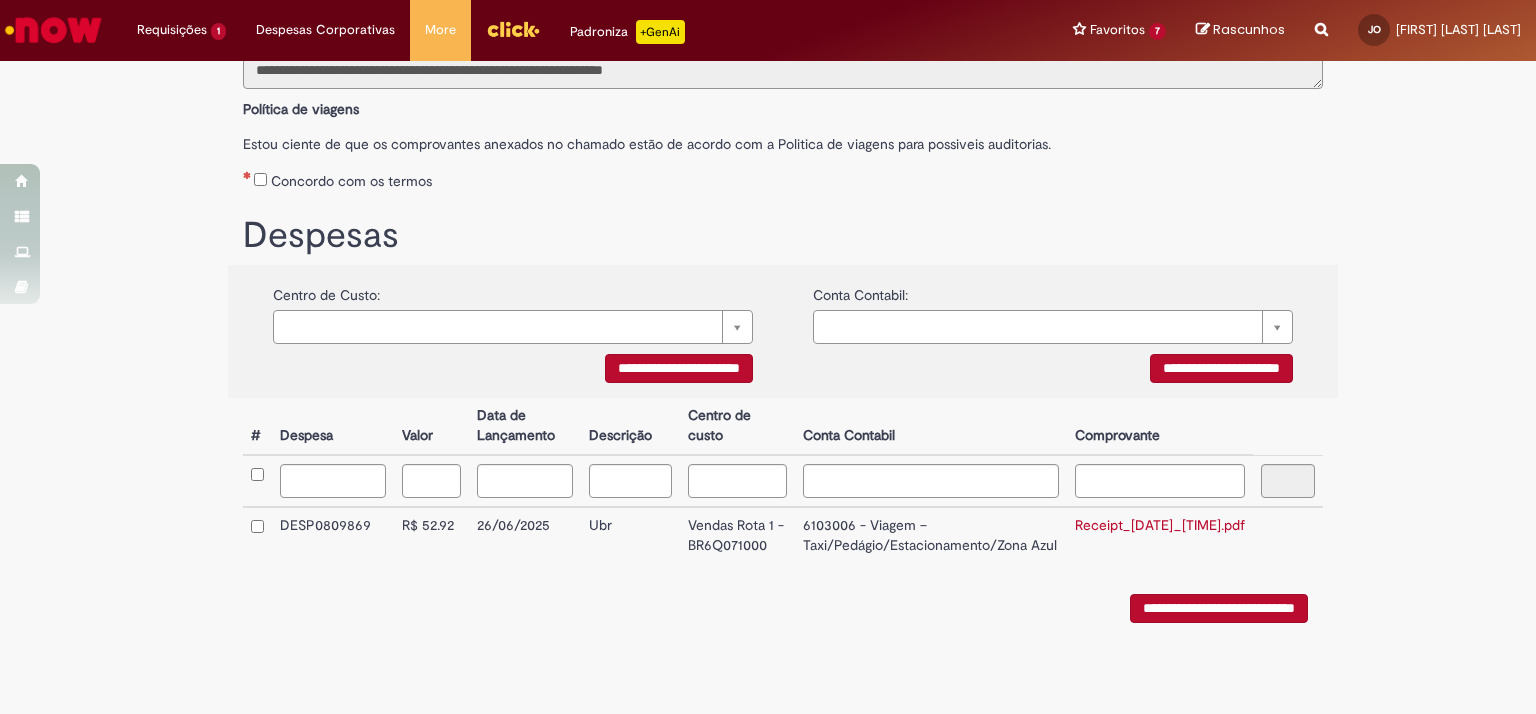 click on "**********" at bounding box center (513, 371) 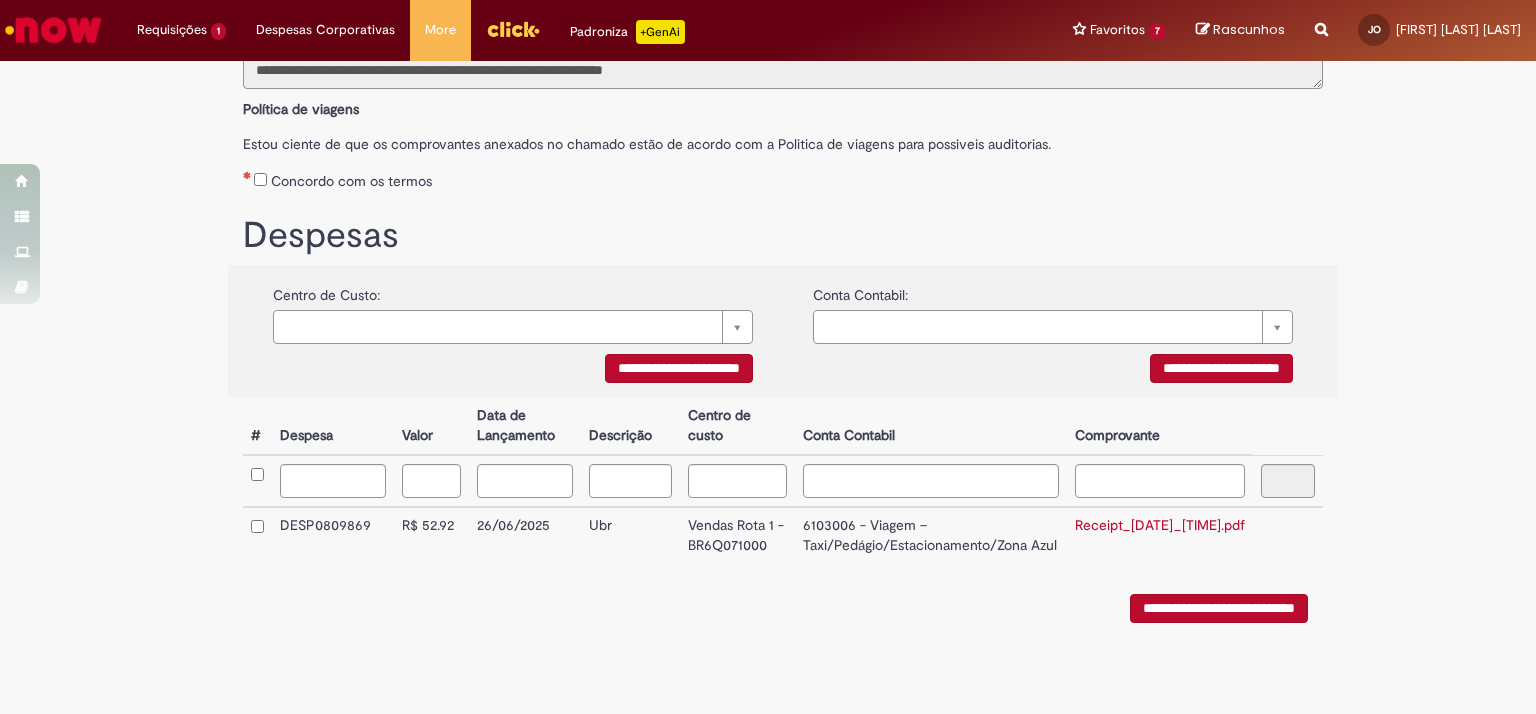 click on "**********" at bounding box center (679, 368) 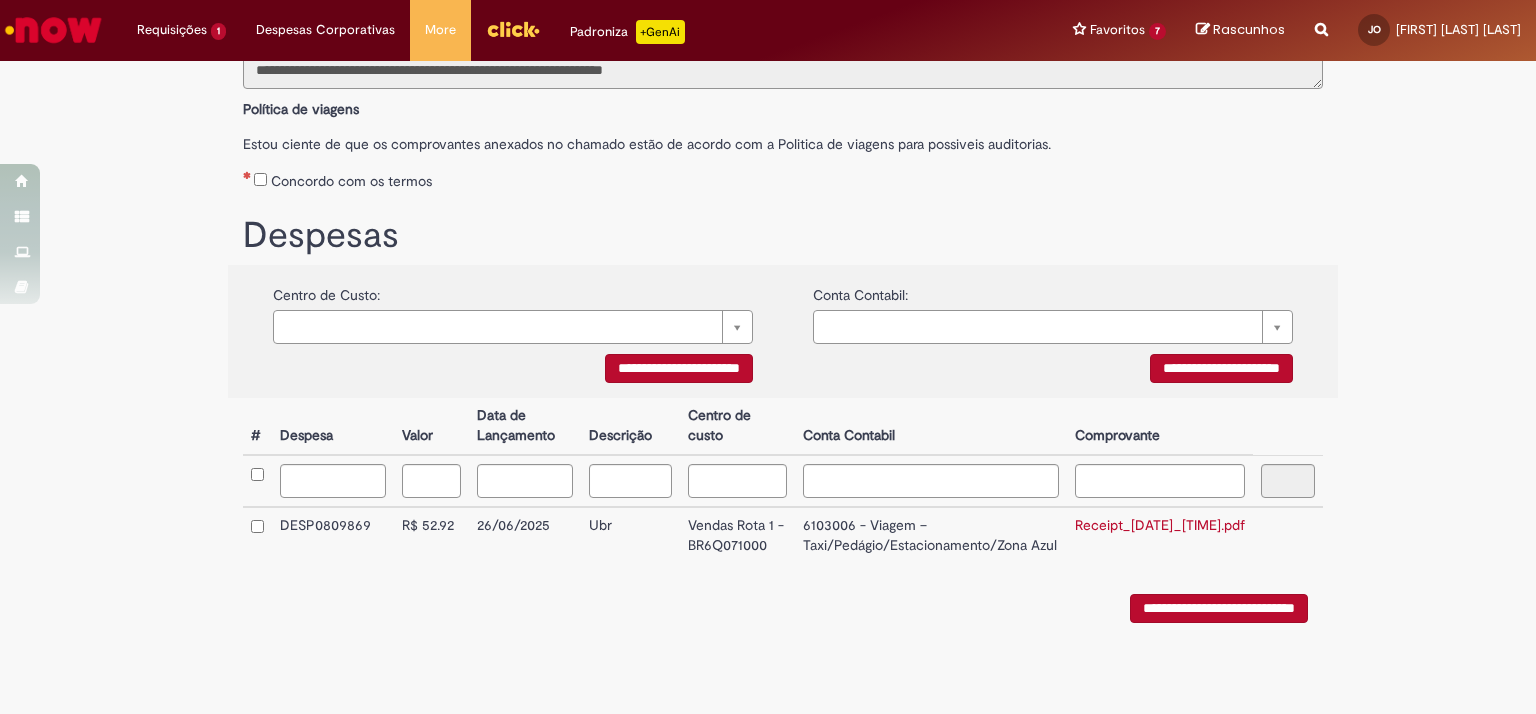 click on "**********" at bounding box center (1221, 368) 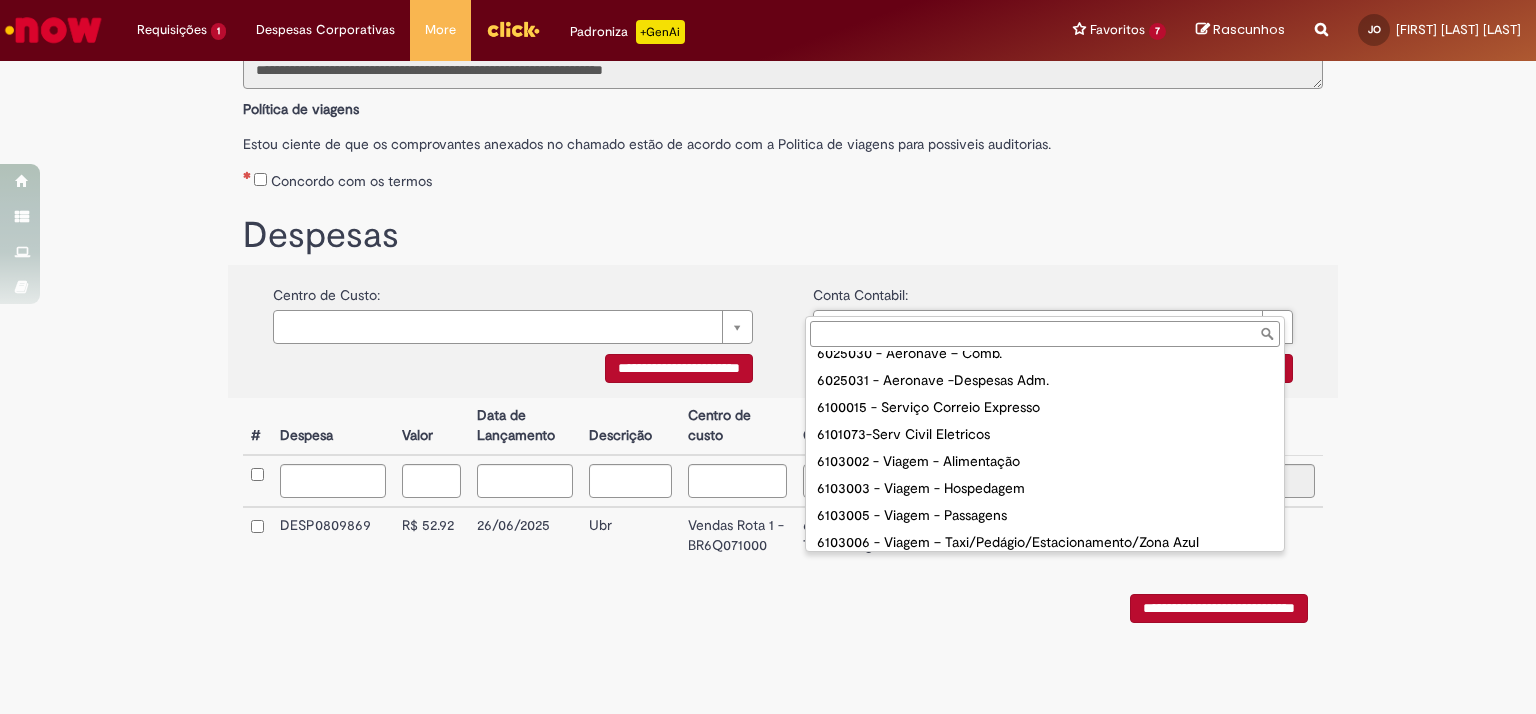 scroll, scrollTop: 448, scrollLeft: 0, axis: vertical 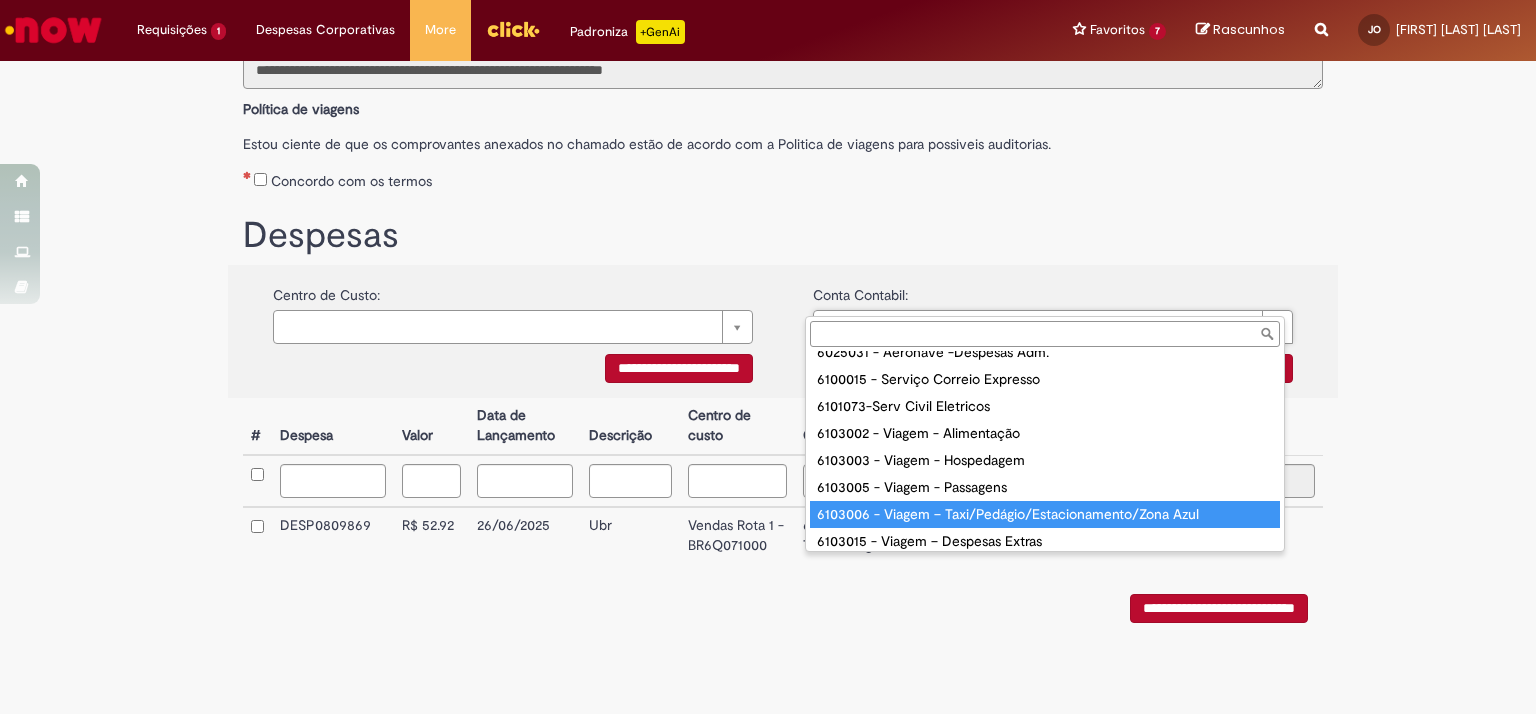type on "**********" 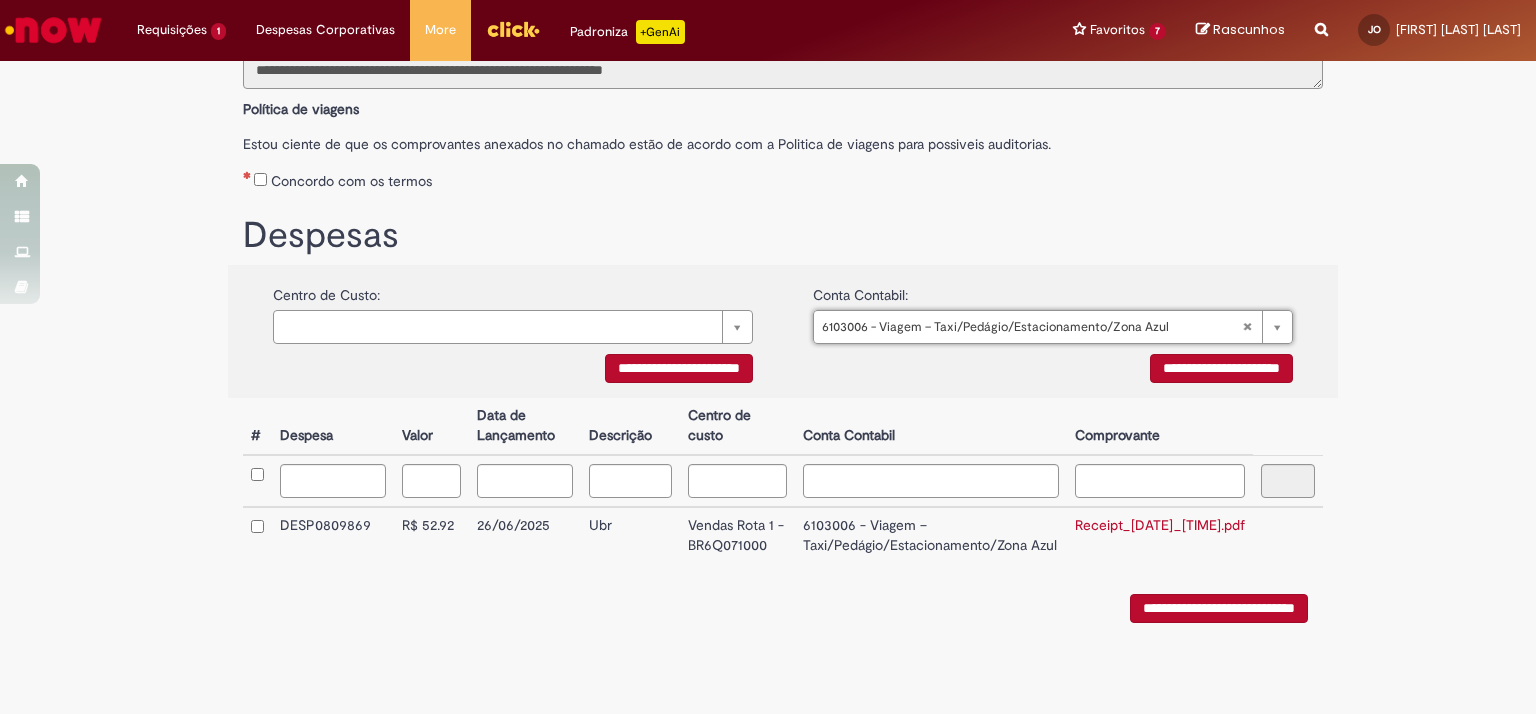 click on "Centro de Custo:            Pesquisar usando lista" at bounding box center (513, 309) 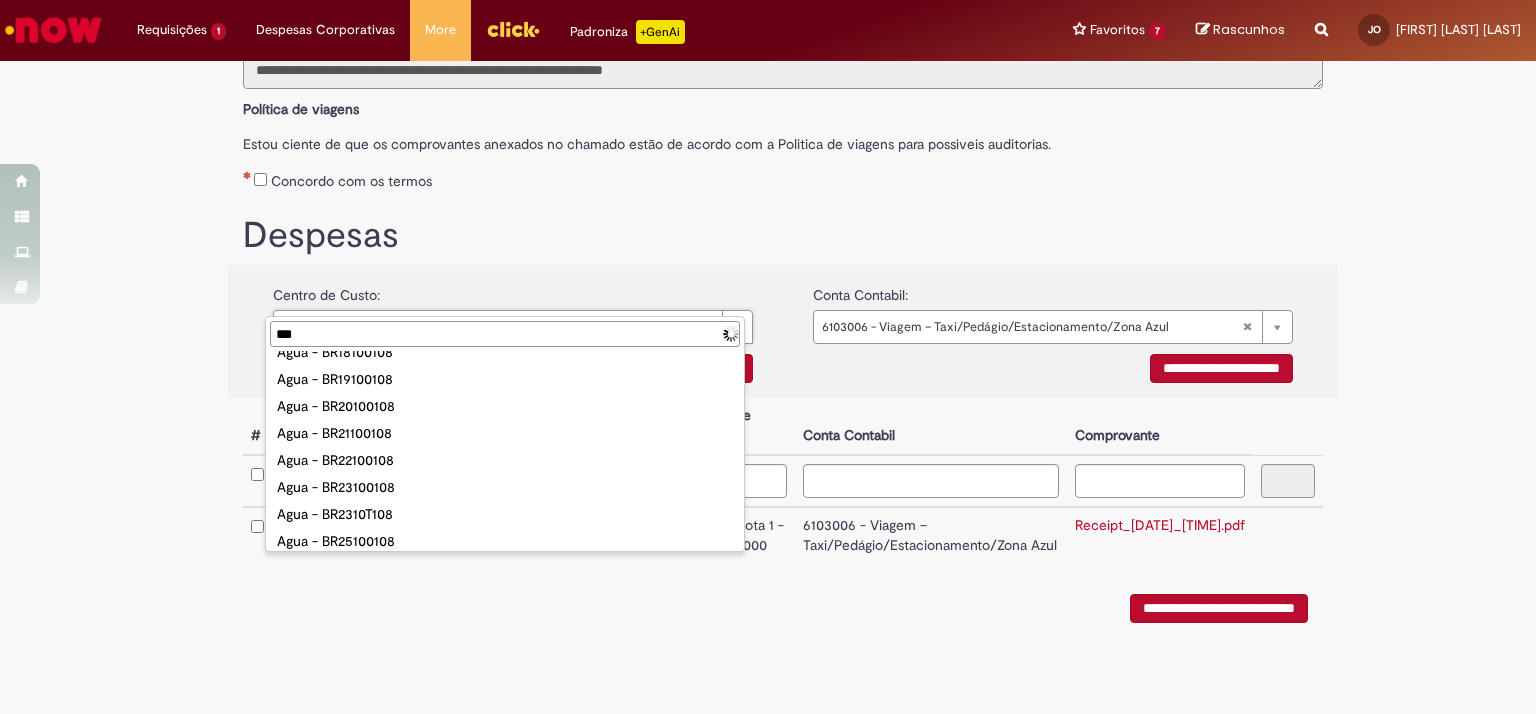scroll, scrollTop: 0, scrollLeft: 0, axis: both 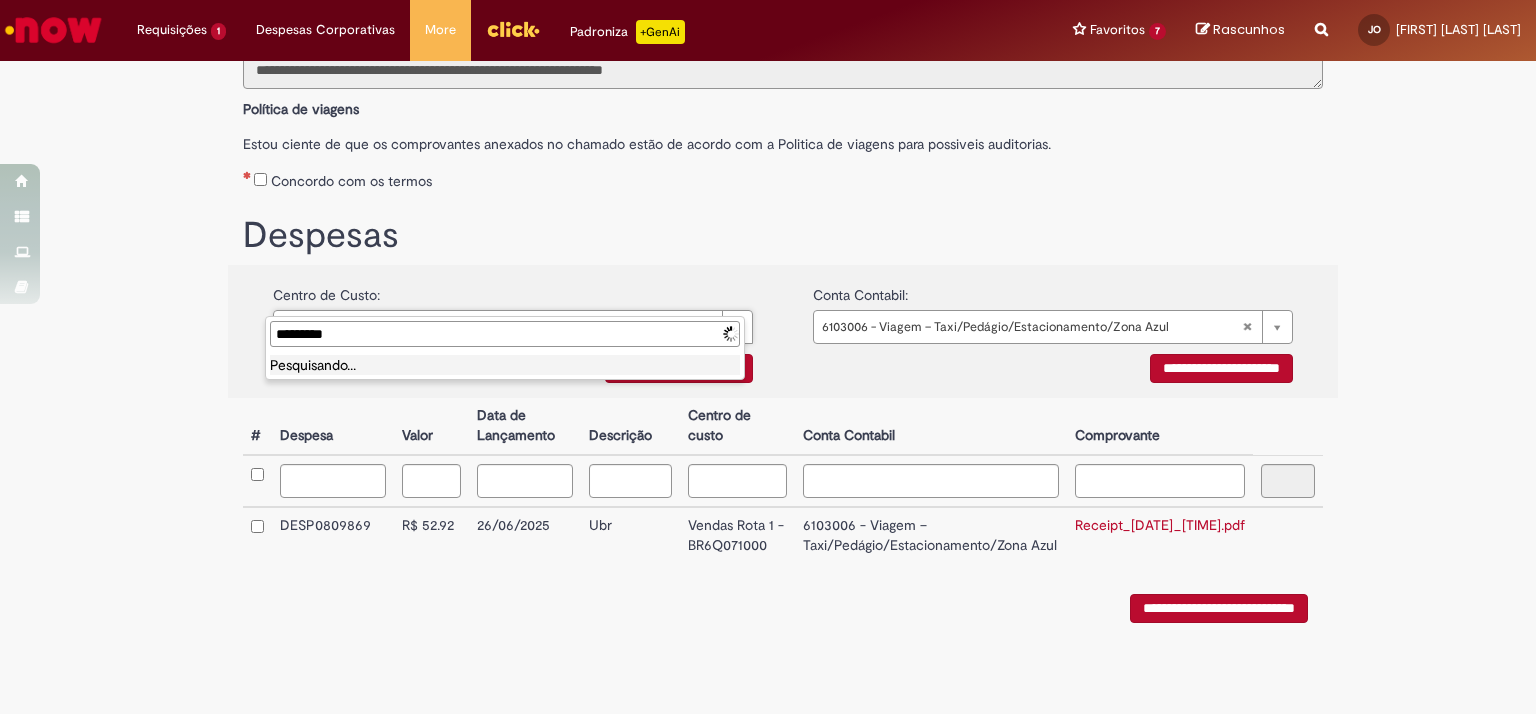 type on "**********" 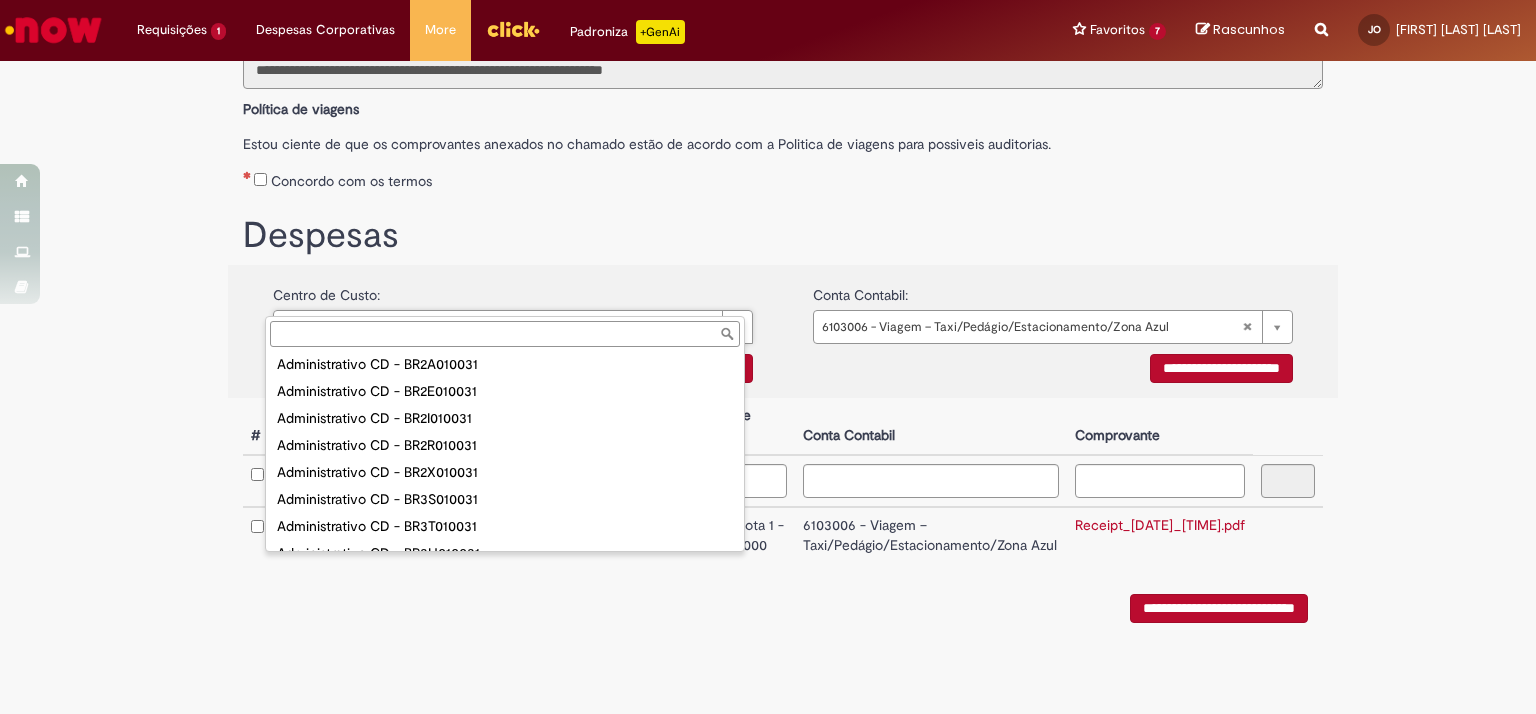 scroll, scrollTop: 5647, scrollLeft: 0, axis: vertical 